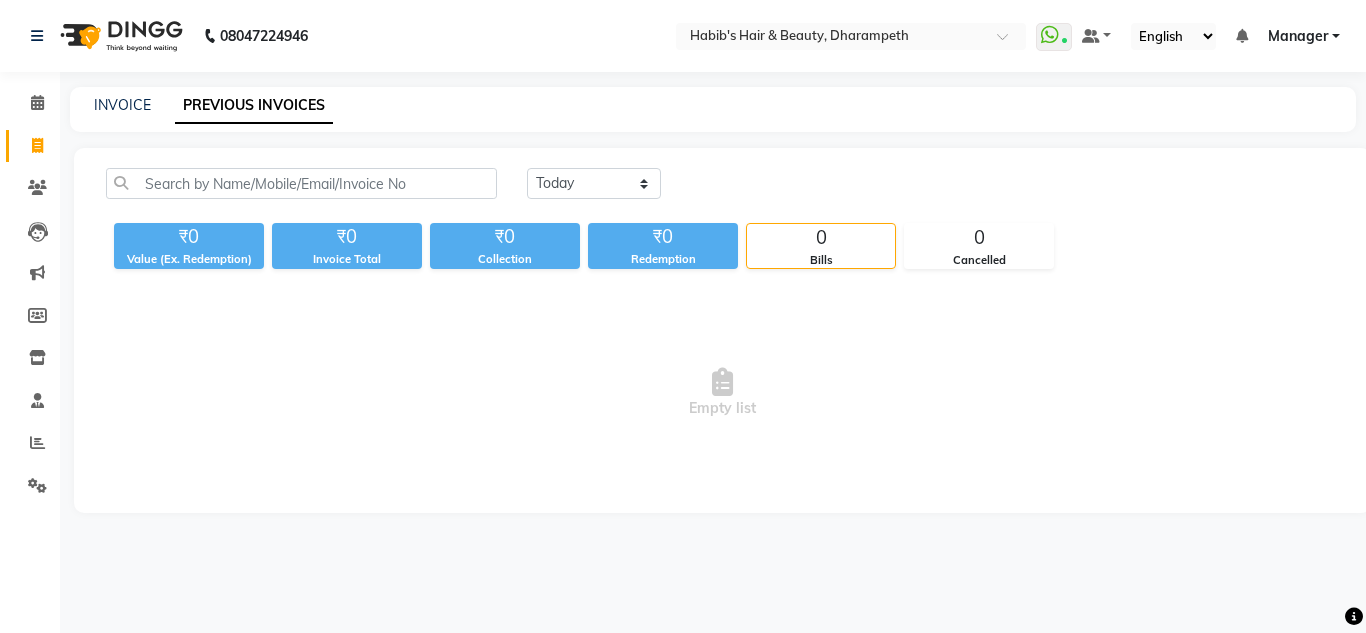 scroll, scrollTop: 0, scrollLeft: 0, axis: both 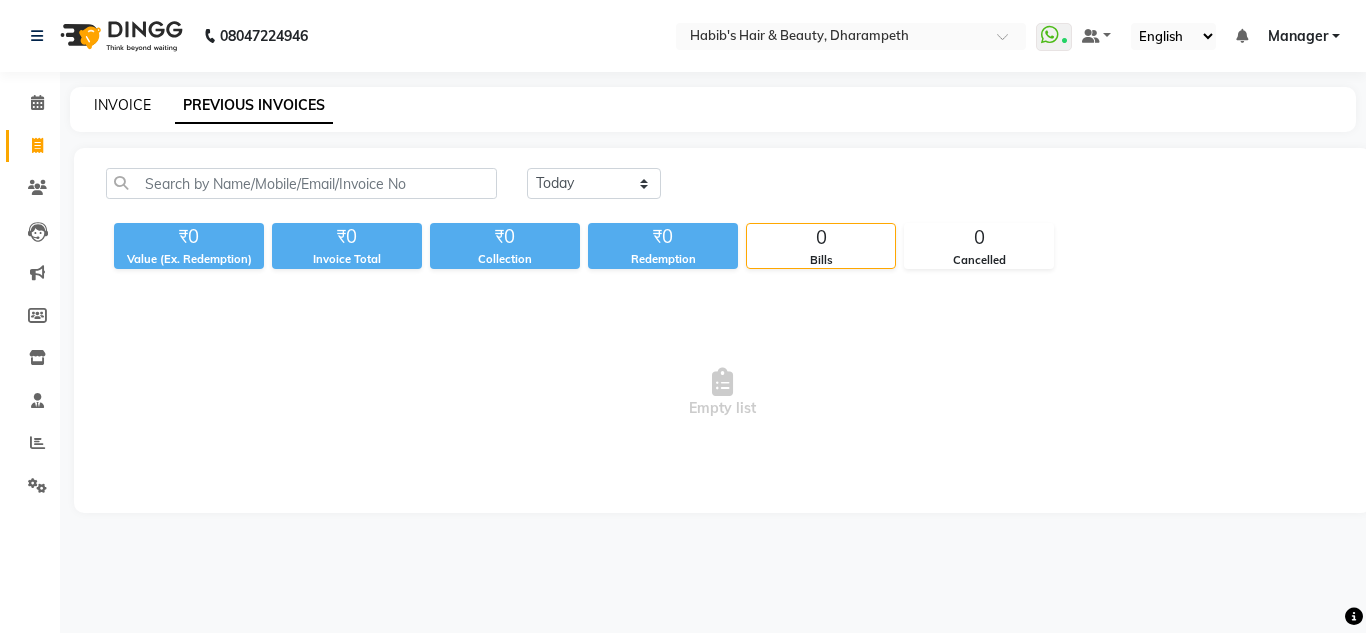 click on "INVOICE" 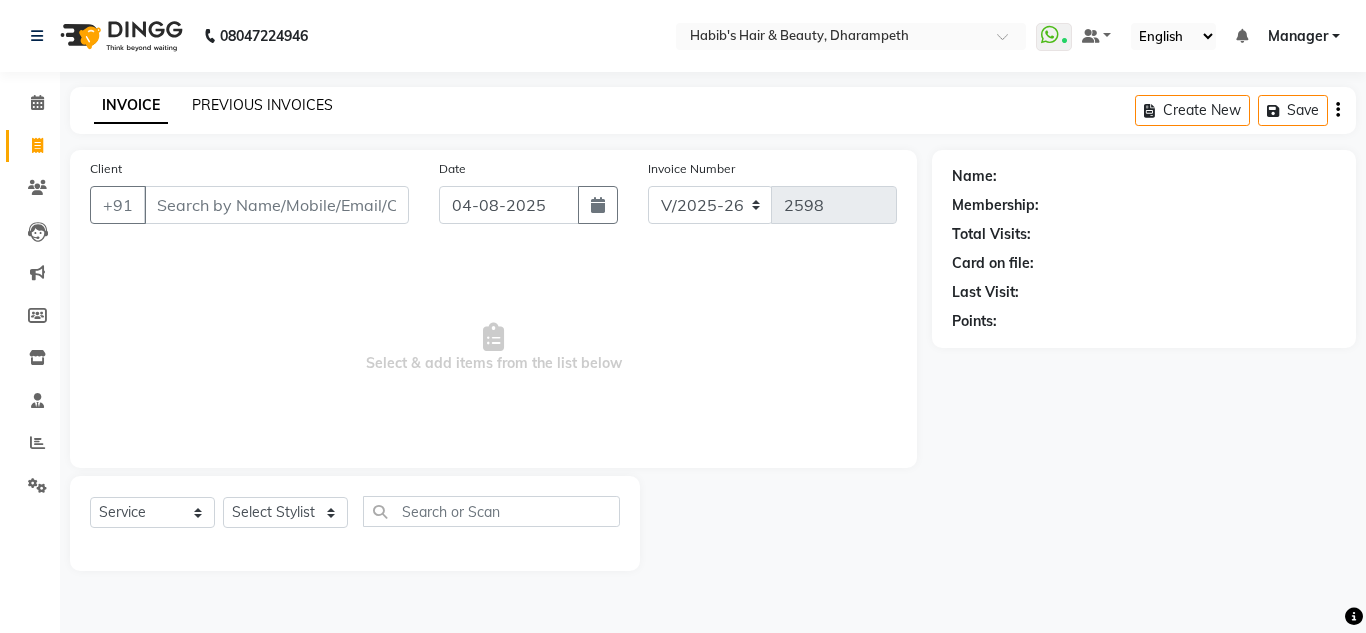 click on "PREVIOUS INVOICES" 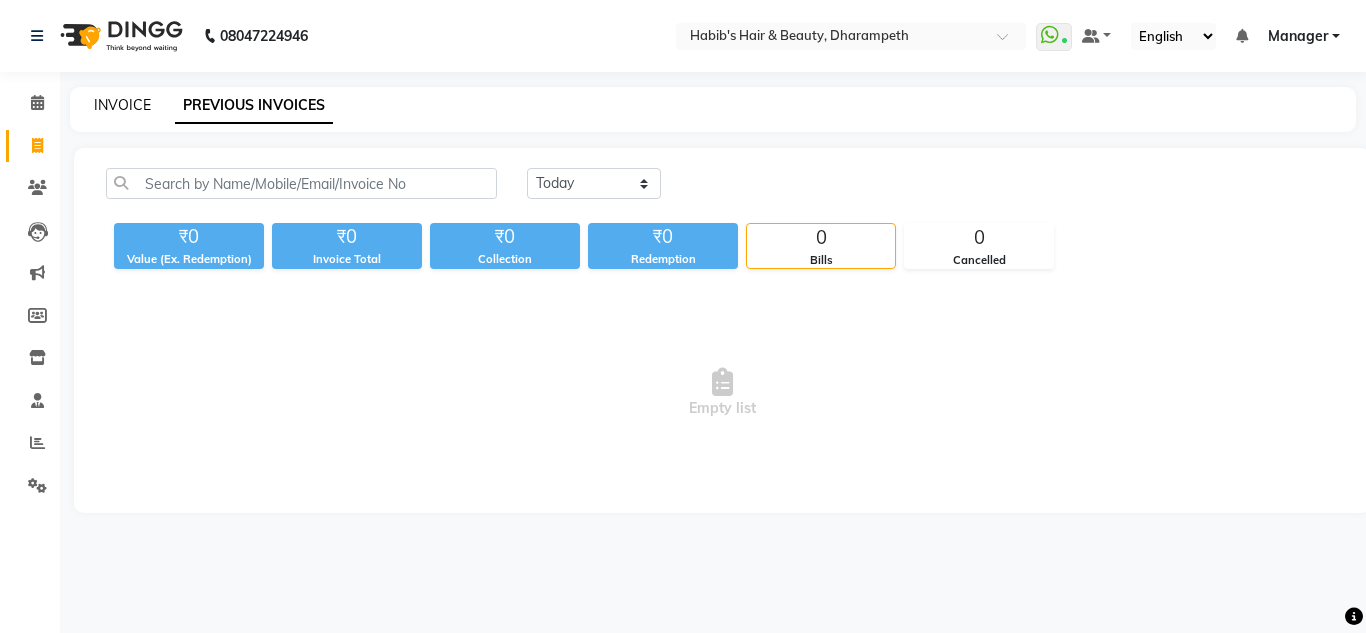 click on "INVOICE" 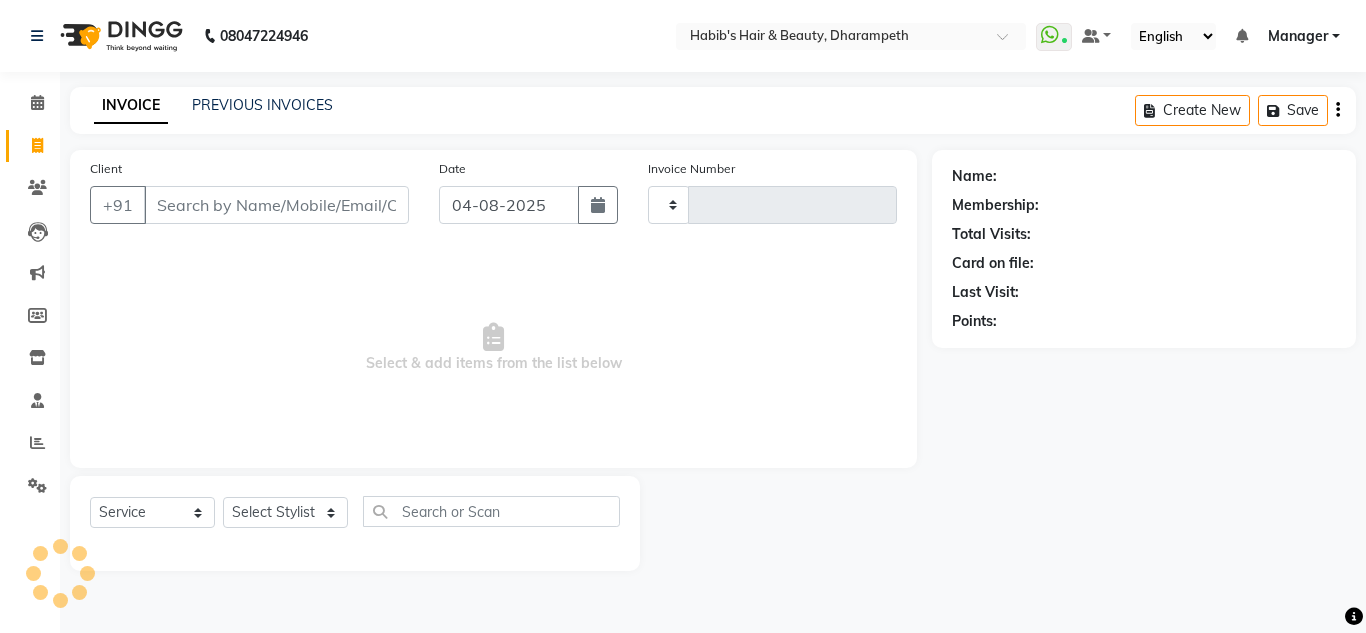 type on "2598" 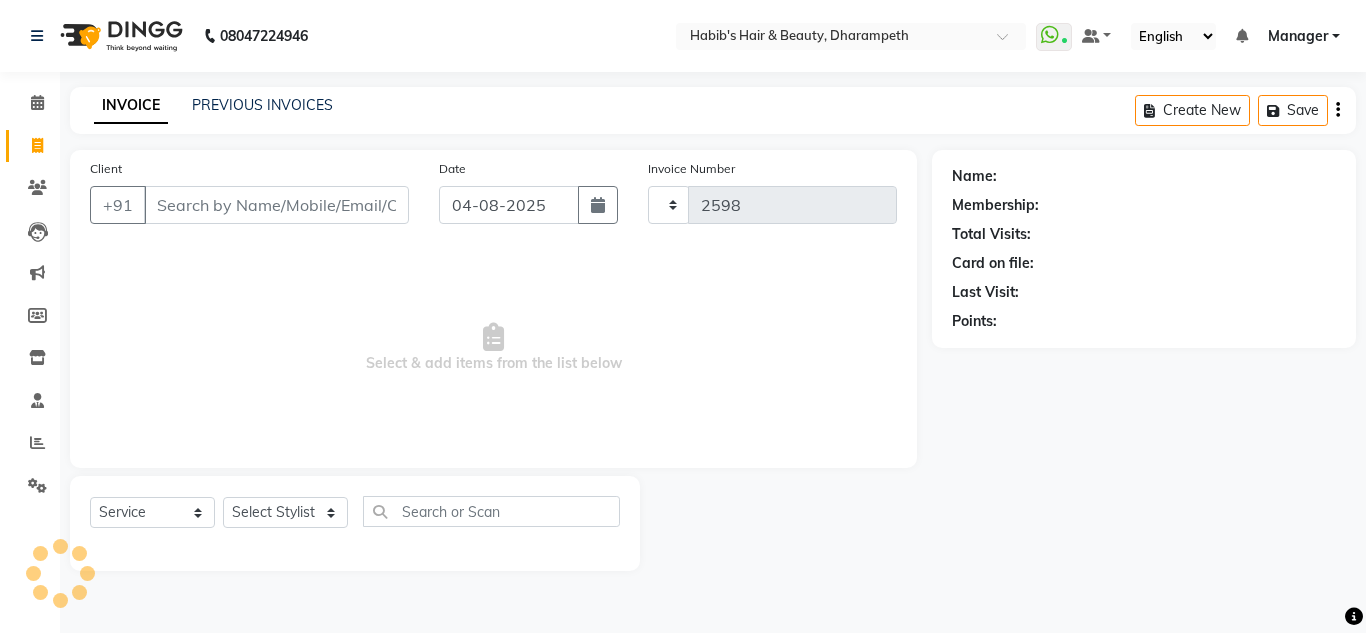 select on "4860" 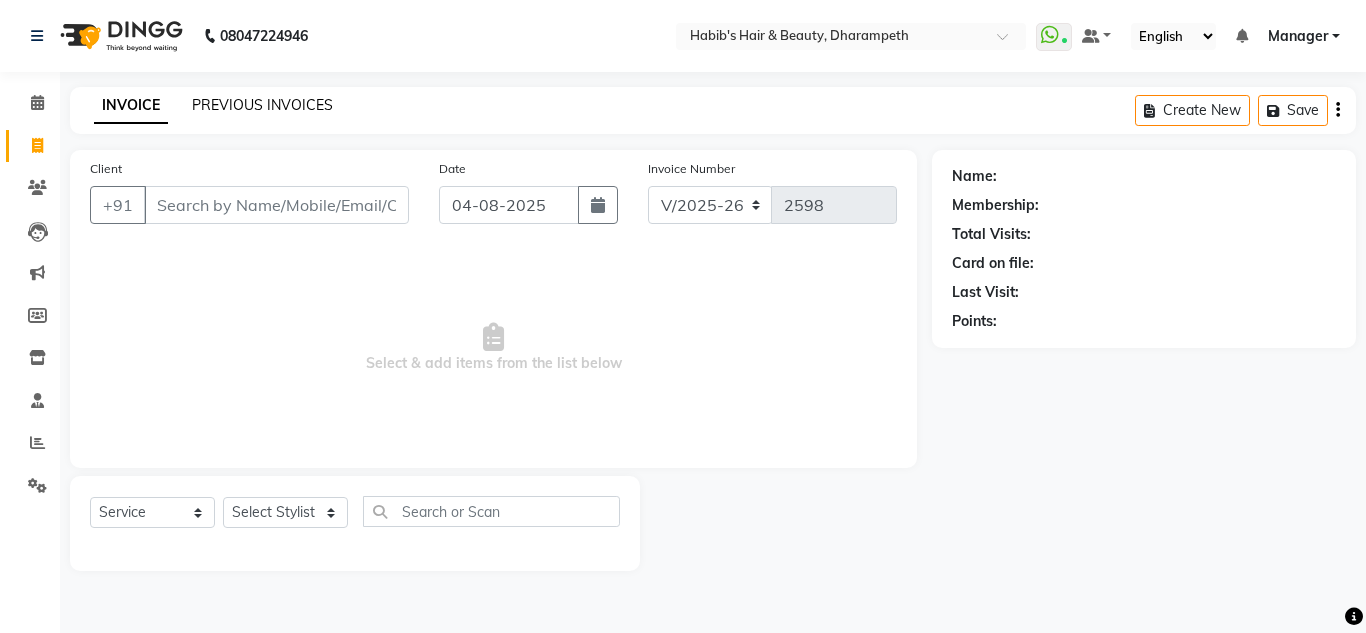 click on "PREVIOUS INVOICES" 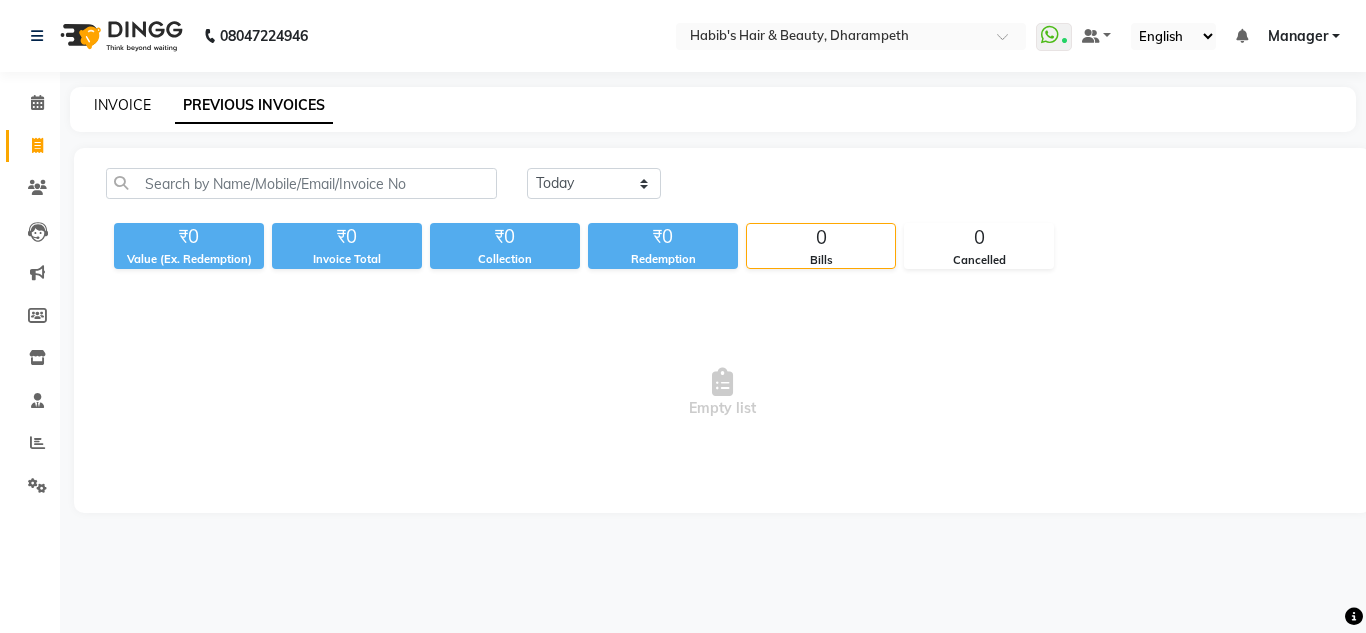 click on "INVOICE" 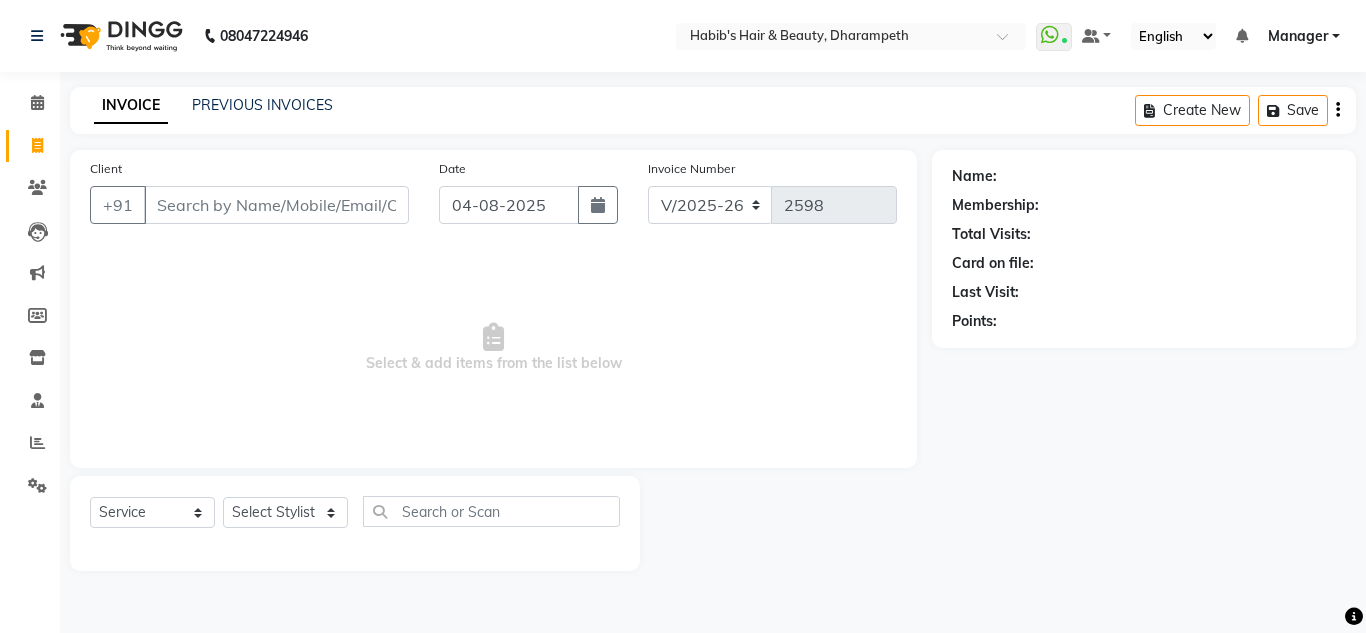 click on "Client +91" 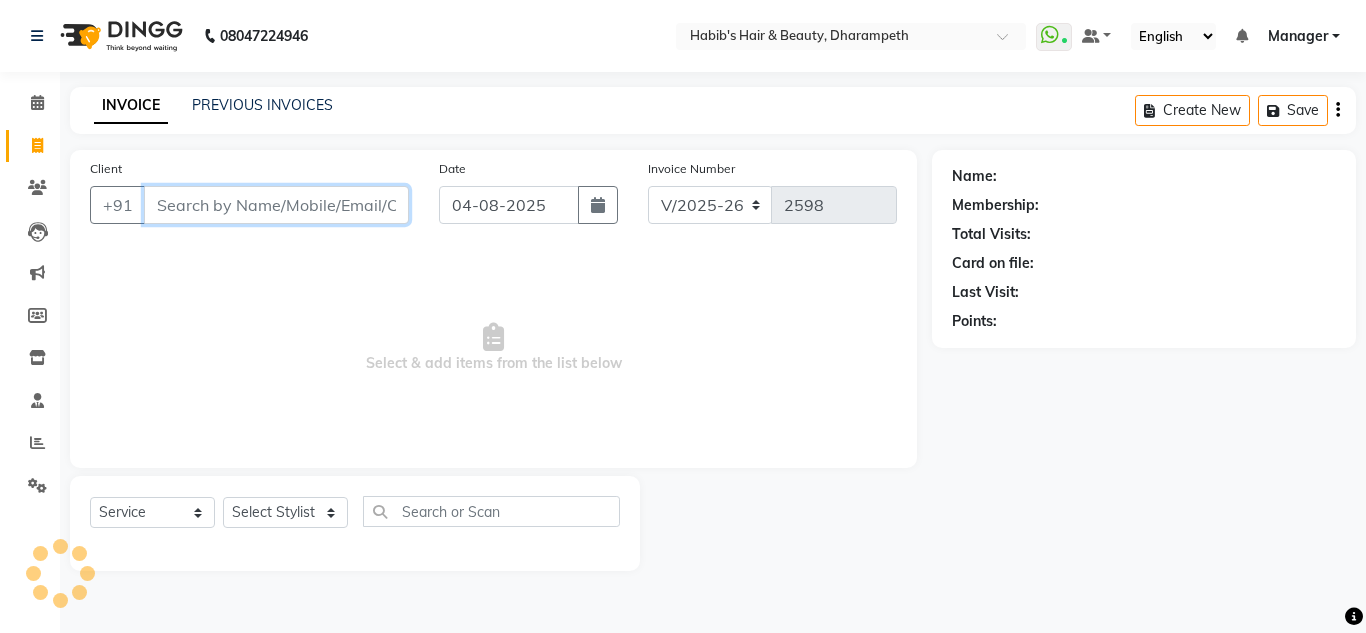 click on "Client" at bounding box center [276, 205] 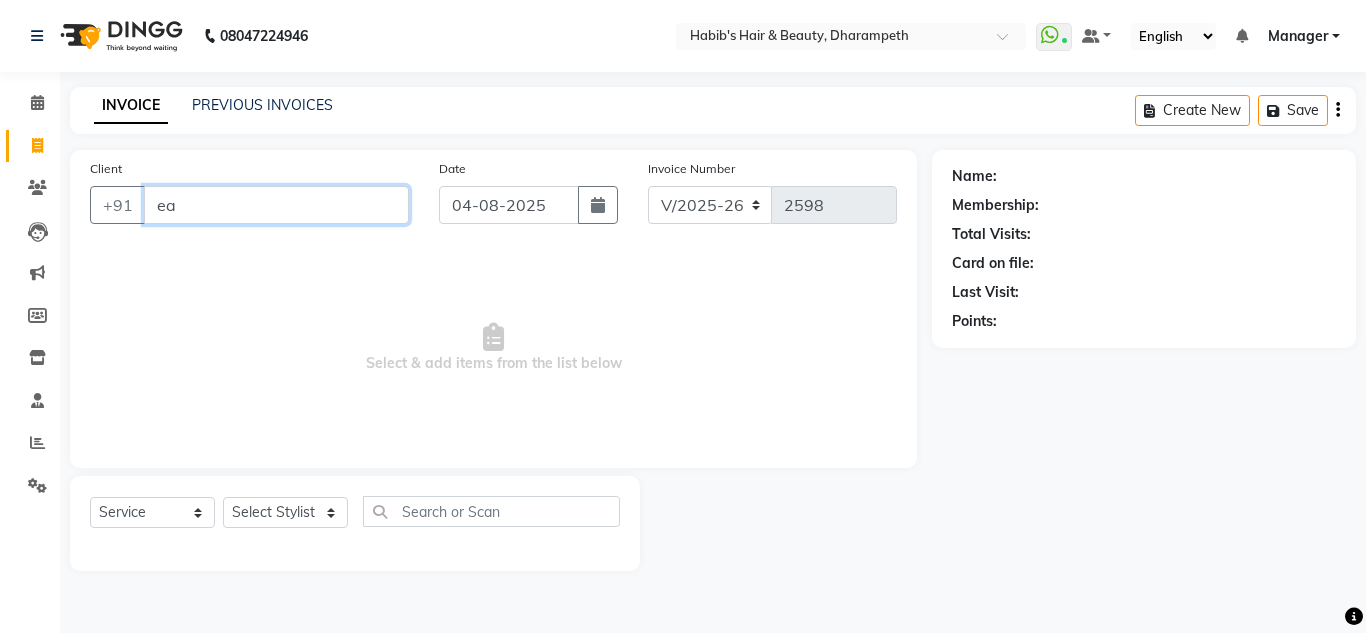 type on "e" 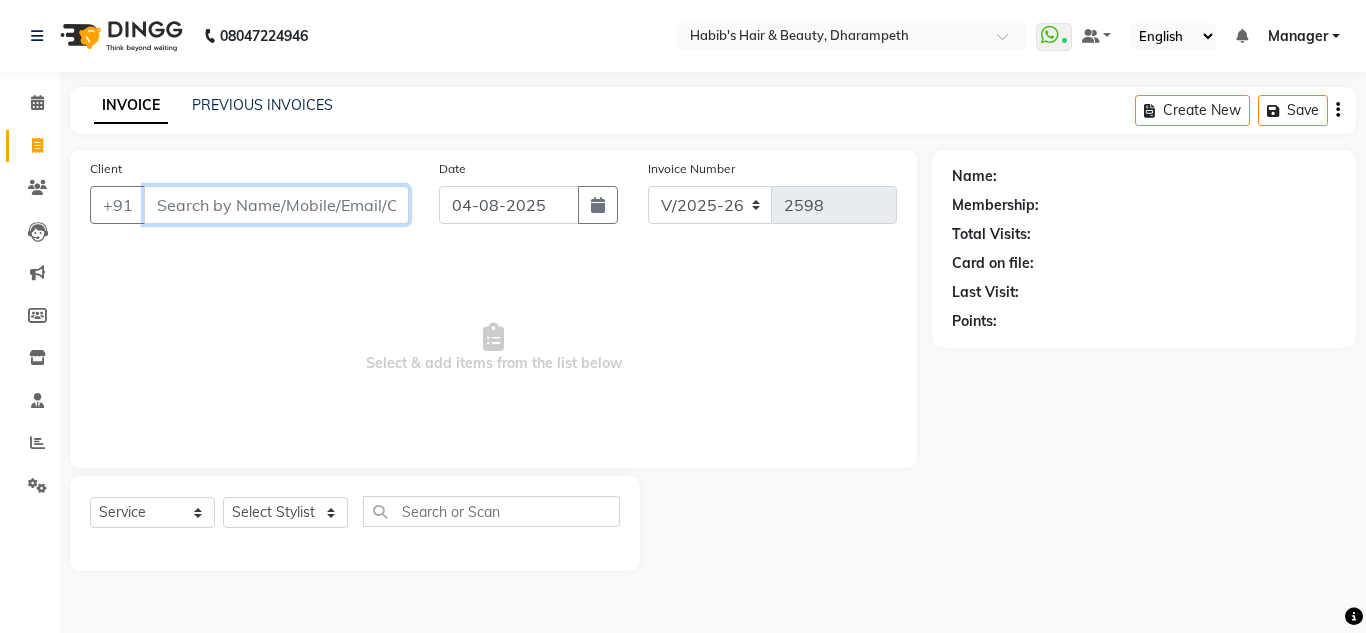 type on "r" 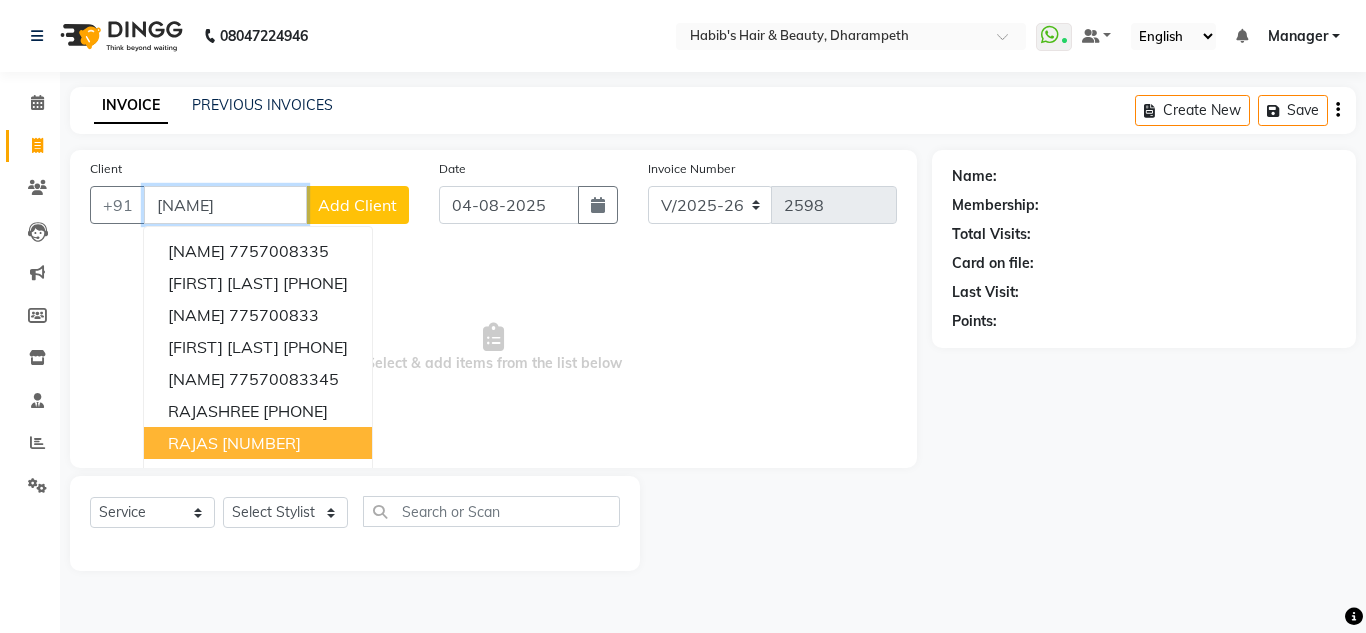click on "[NUMBER]" at bounding box center [261, 443] 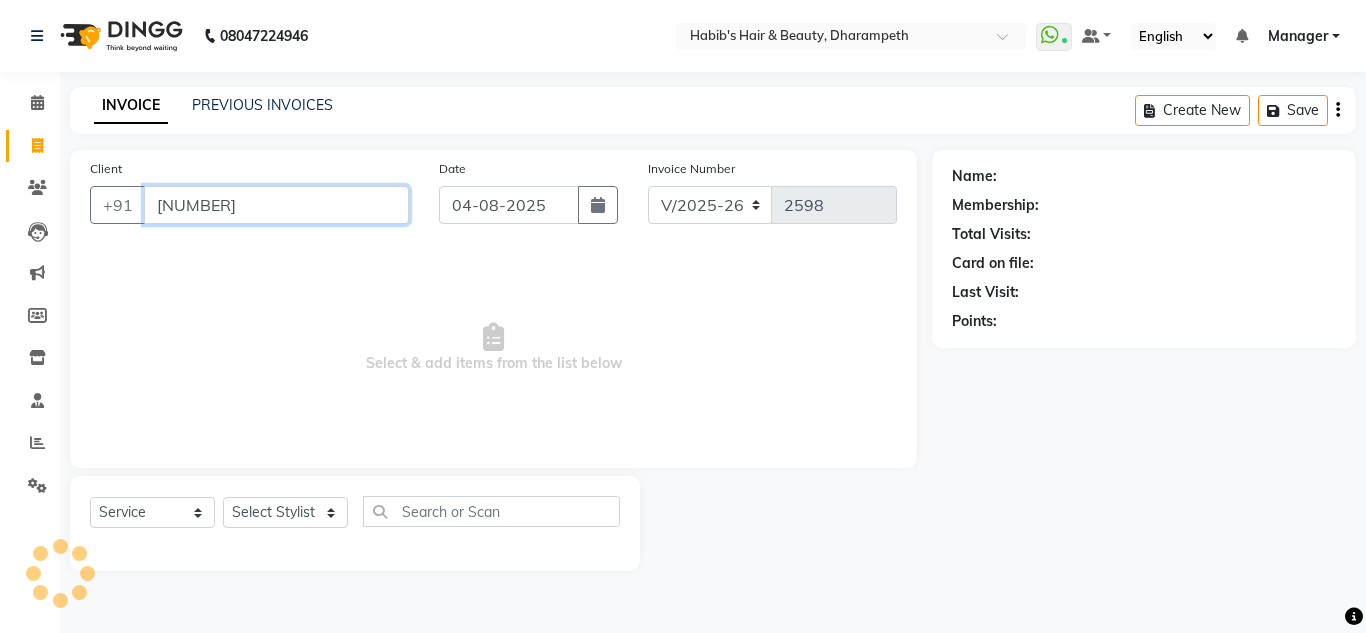 type on "[NUMBER]" 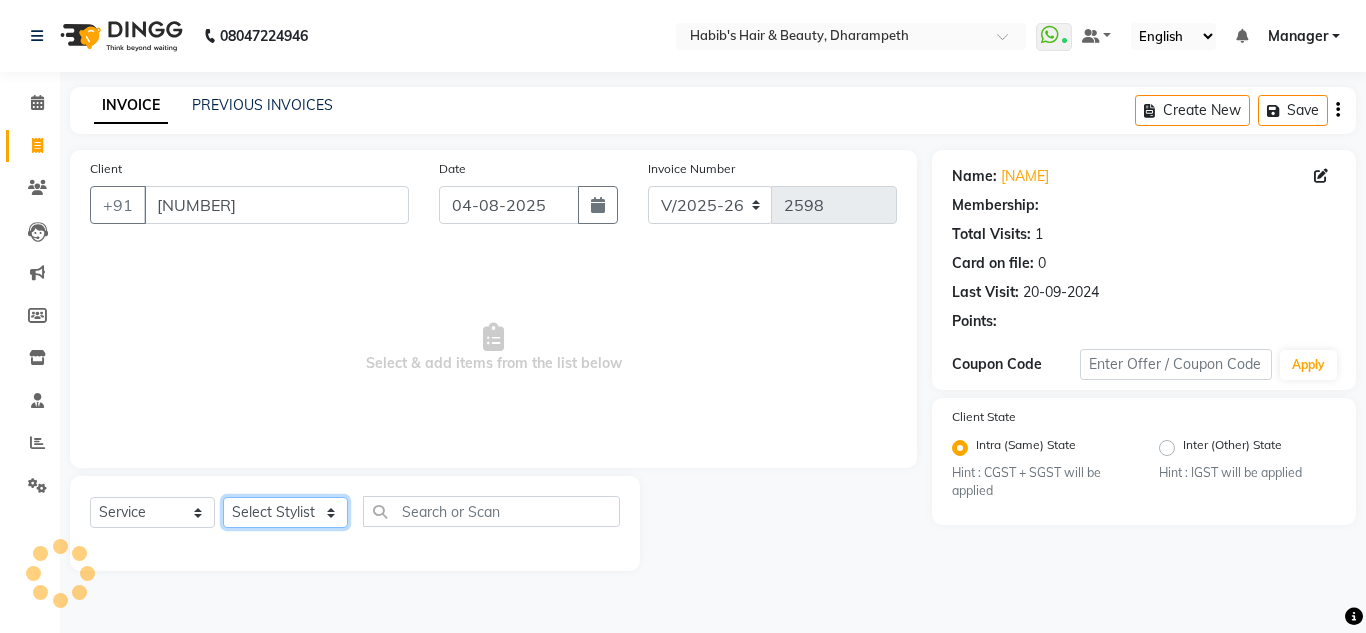 click on "Select Stylist [NAME] W [NAME] [NAME] [NAME] [NAME] [NAME] [NAME] [NAME] [NAME] [NAME] Womens - Womens Hair Cut Wash And Blowdry x Hydra Facial O3+ Bleach/D-Tan - Face Bleach Bleach/D-Tan - Face/Neck Bleach Bleach/D-Tan - Full Body Bleach Bleach/D-Tan - Hand Bleach Bleach/D-Tan - Legs Bleach Bleach/D-Tan - O3 D-Tan Bleach/D-Tan - Raga D- Tan NANO PLASTIA SHOULDER LENGTH Mintree Tan- Go Manicure Mintree Tan-Go Pedicure TIP Deep Conditioning Whitening Facial O3+ Facial Mediceuticals dand treatment BOOKING AMT OF SERVICE Fibre Complex Treatment Female Lower Lips -Threading Knot Free Service Blow Dry - Blow Dry Below Shoulder Length Blow Dry - Blow Dry Shoulder Length Blow Dry - Blow Dry Waist Length Clean Up - Aroma Clean Up Clean Up - Herbal Cleanup Clean Up - Instglow Claenup Clean Up - O3 Pore Clean Up Clean Up - Vlcc Gold Clean Up Clean Up - D Tan Clean UP Face Pack - Black Mask Charcoal Face Pack - Black Mask O3 Face Pack - O3 Peel Off Face Pack - Thermal Sheet Mask Nail cut 1" 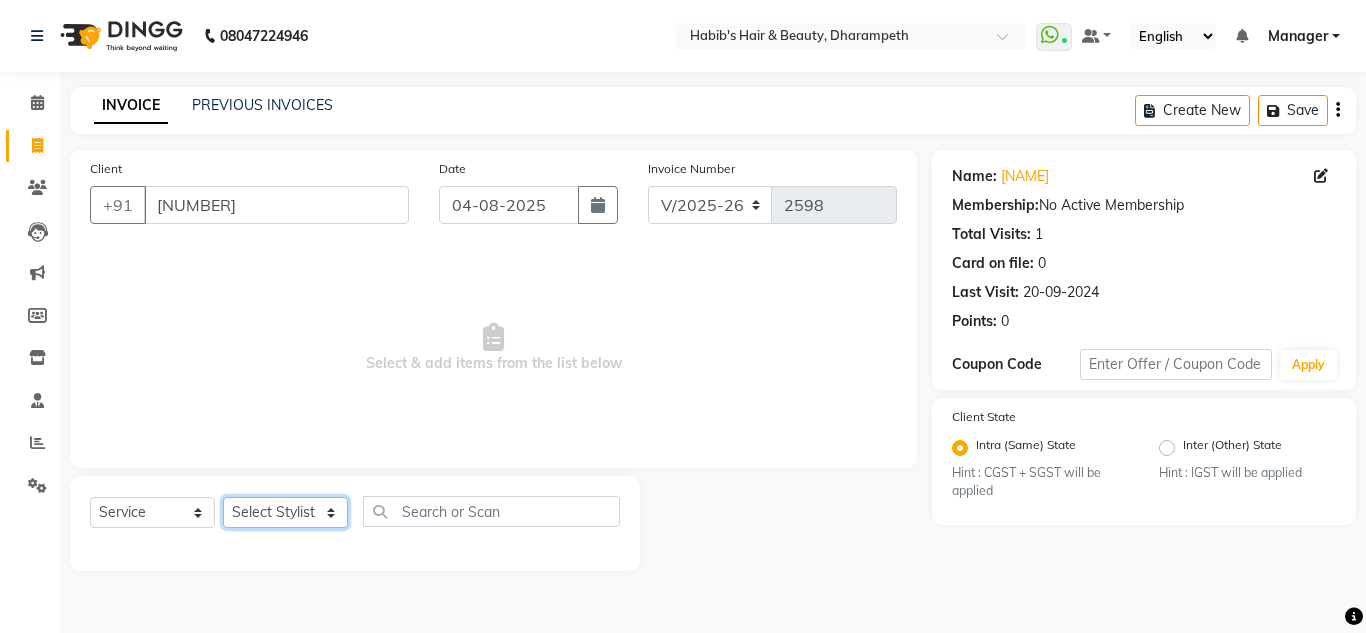 select on "47812" 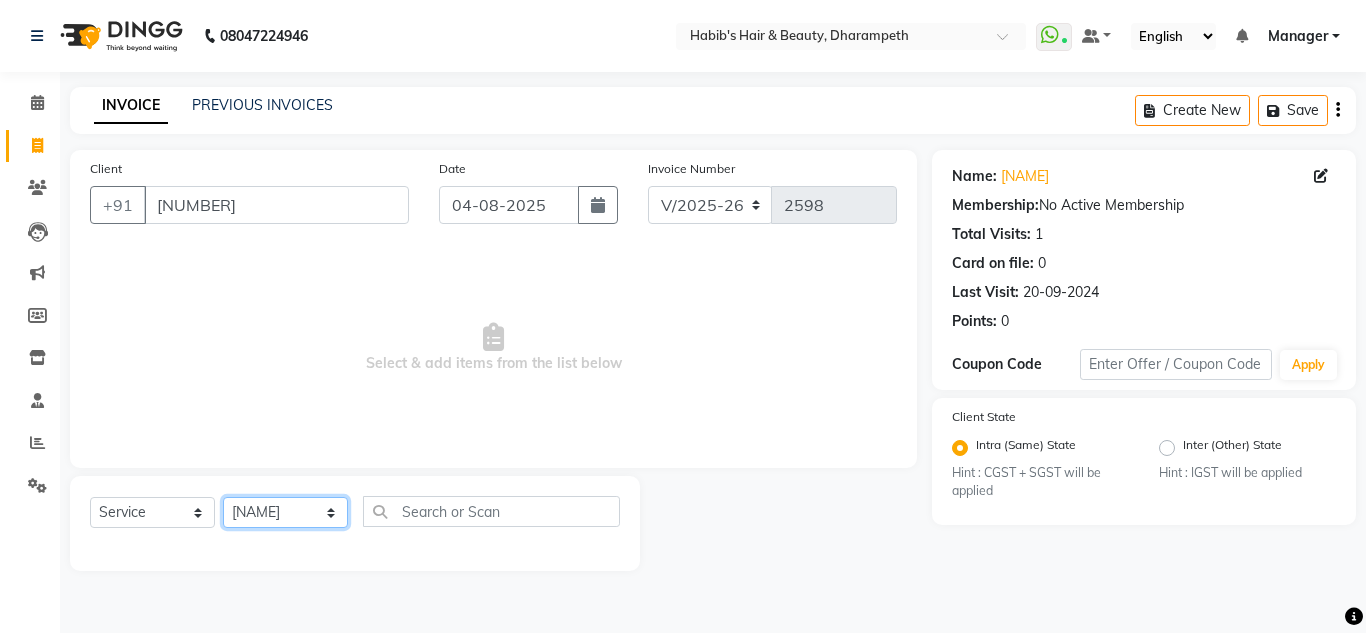 click on "Select Stylist [NAME] W [NAME] [NAME] [NAME] [NAME] [NAME] [NAME] [NAME] [NAME] [NAME] Womens - Womens Hair Cut Wash And Blowdry x Hydra Facial O3+ Bleach/D-Tan - Face Bleach Bleach/D-Tan - Face/Neck Bleach Bleach/D-Tan - Full Body Bleach Bleach/D-Tan - Hand Bleach Bleach/D-Tan - Legs Bleach Bleach/D-Tan - O3 D-Tan Bleach/D-Tan - Raga D- Tan NANO PLASTIA SHOULDER LENGTH Mintree Tan- Go Manicure Mintree Tan-Go Pedicure TIP Deep Conditioning Whitening Facial O3+ Facial Mediceuticals dand treatment BOOKING AMT OF SERVICE Fibre Complex Treatment Female Lower Lips -Threading Knot Free Service Blow Dry - Blow Dry Below Shoulder Length Blow Dry - Blow Dry Shoulder Length Blow Dry - Blow Dry Waist Length Clean Up - Aroma Clean Up Clean Up - Herbal Cleanup Clean Up - Instglow Claenup Clean Up - O3 Pore Clean Up Clean Up - Vlcc Gold Clean Up Clean Up - D Tan Clean UP Face Pack - Black Mask Charcoal Face Pack - Black Mask O3 Face Pack - O3 Peel Off Face Pack - Thermal Sheet Mask Nail cut 1" 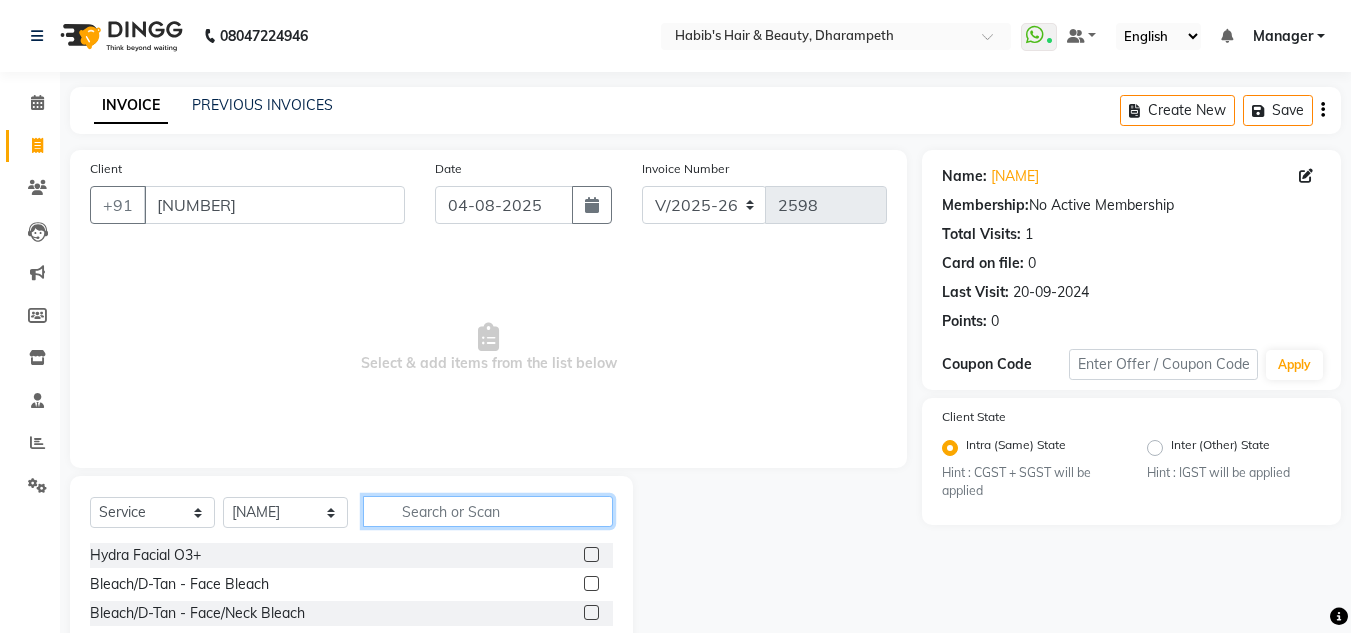 click 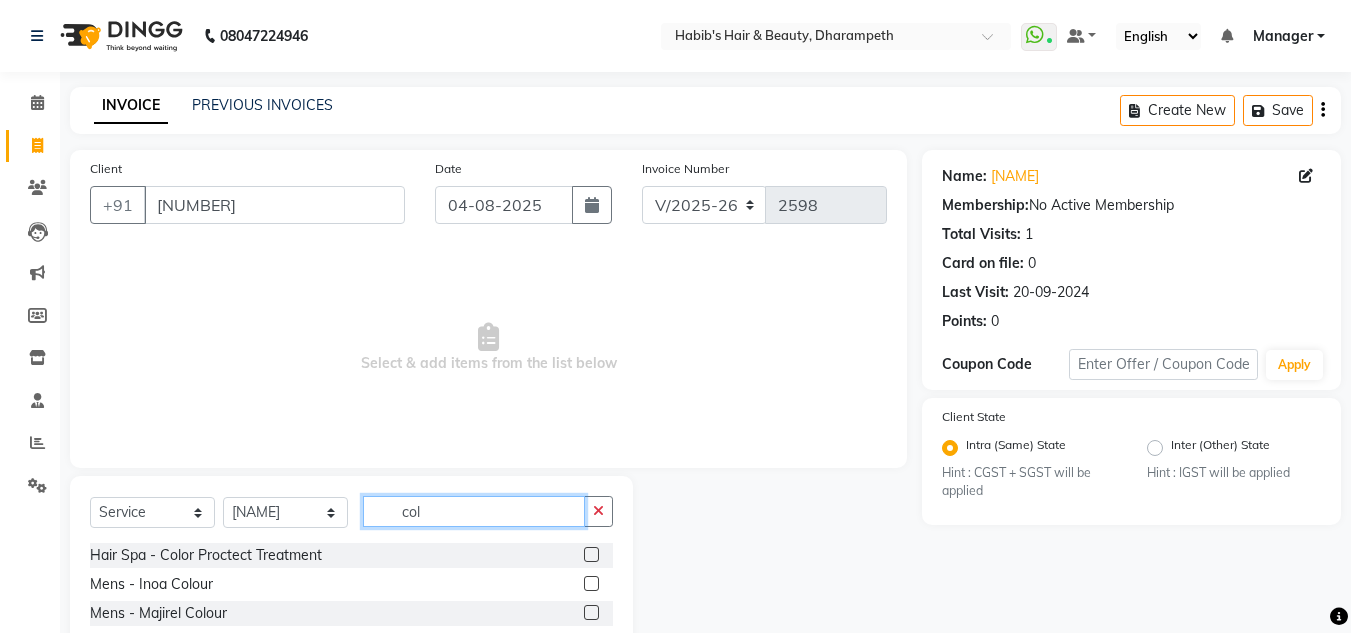 type on "col" 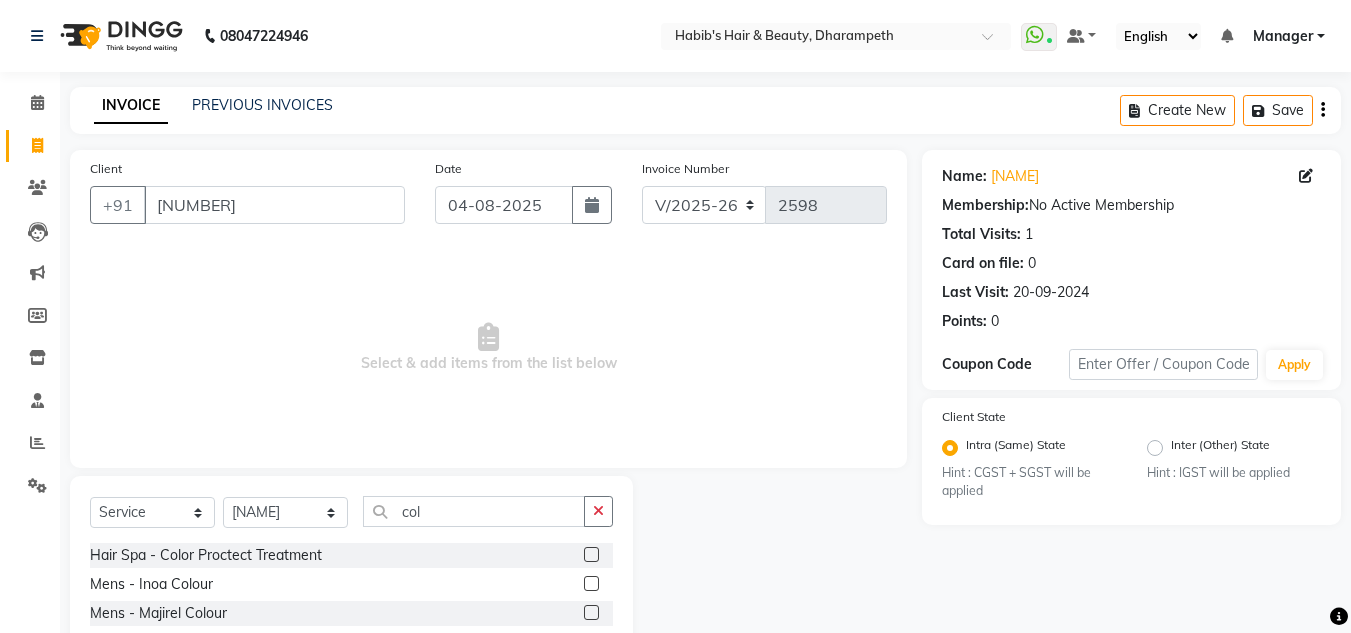 drag, startPoint x: 591, startPoint y: 585, endPoint x: 450, endPoint y: 554, distance: 144.36758 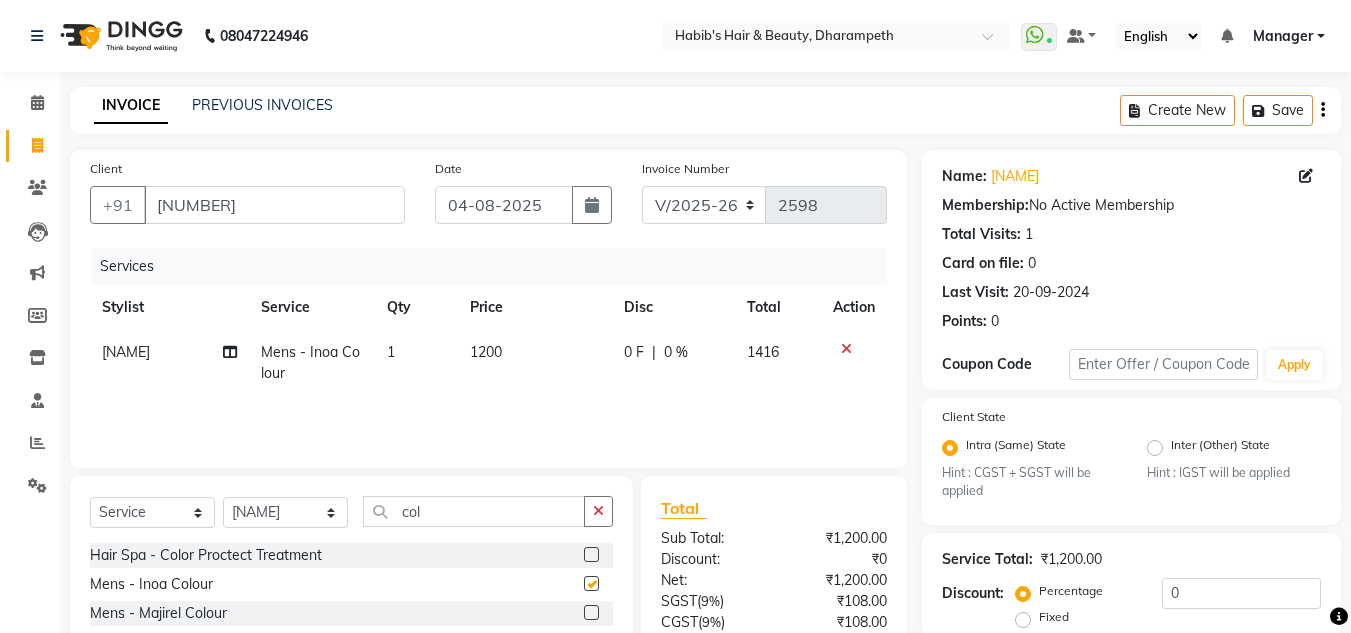 checkbox on "false" 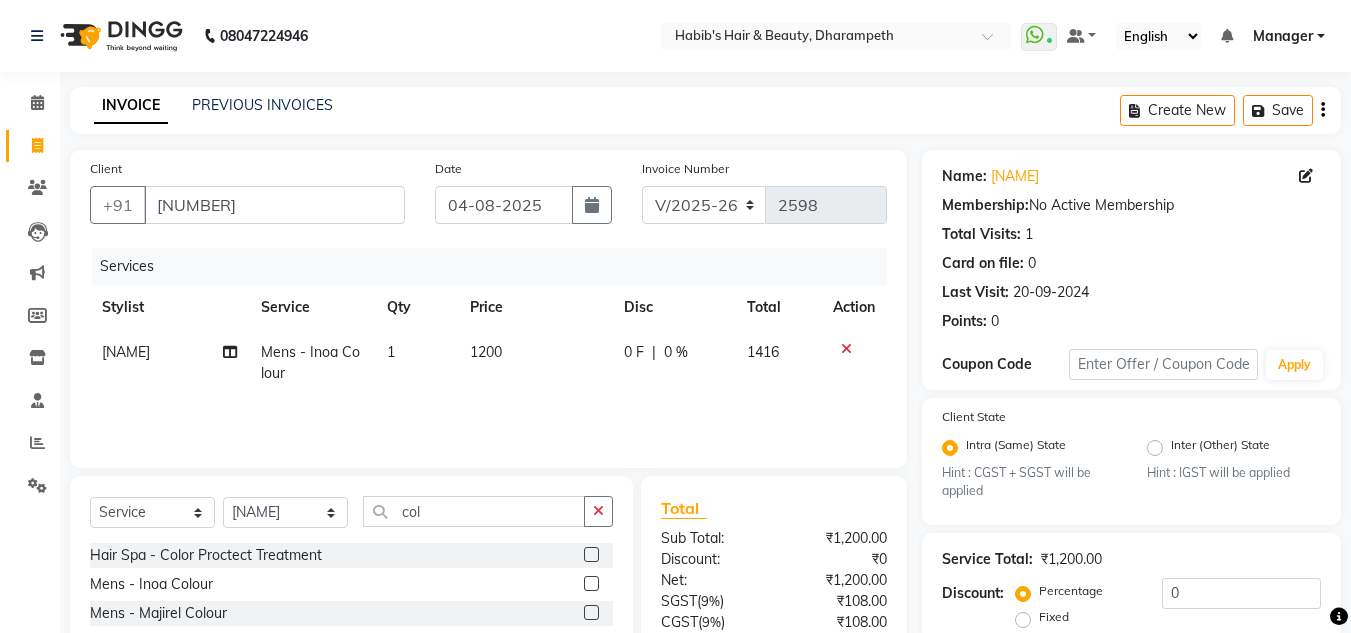 click on "1200" 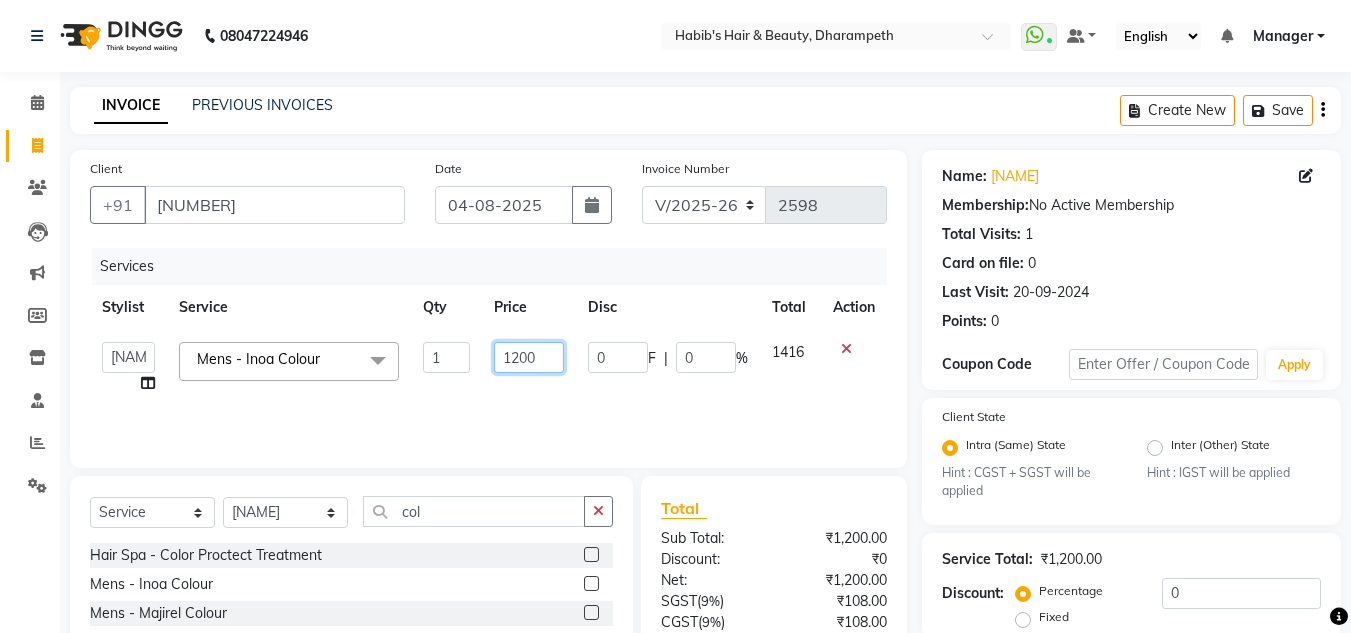 click on "1200" 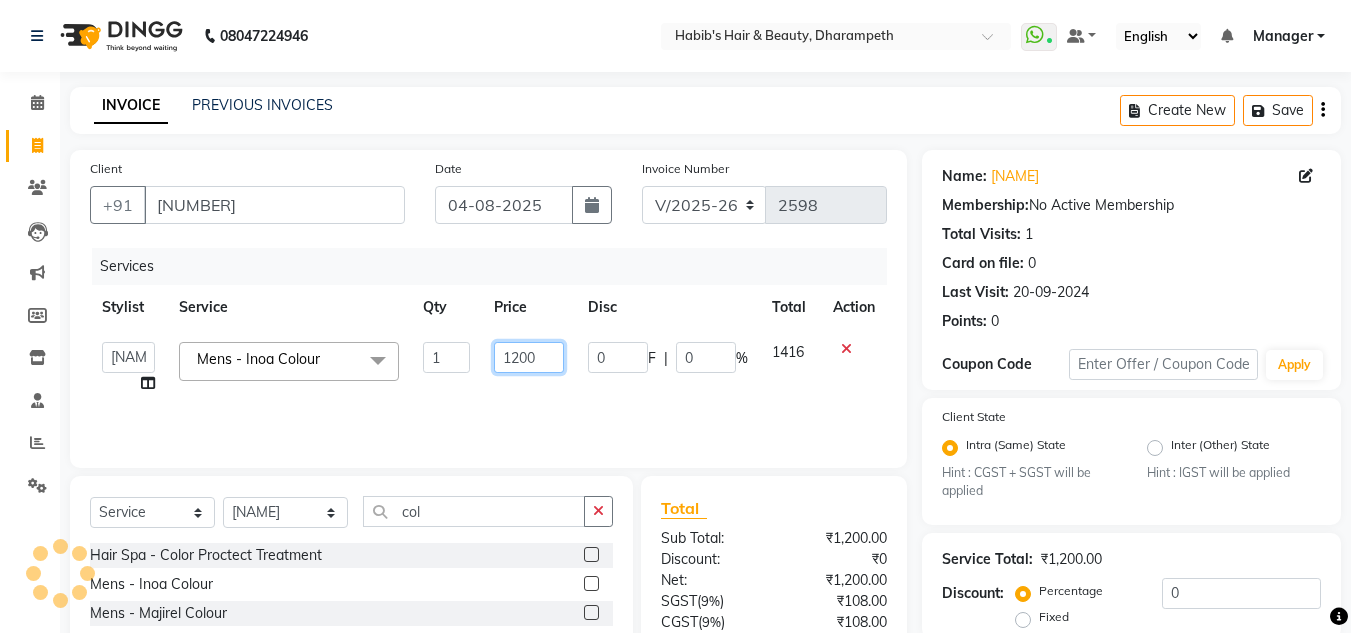 click on "1200" 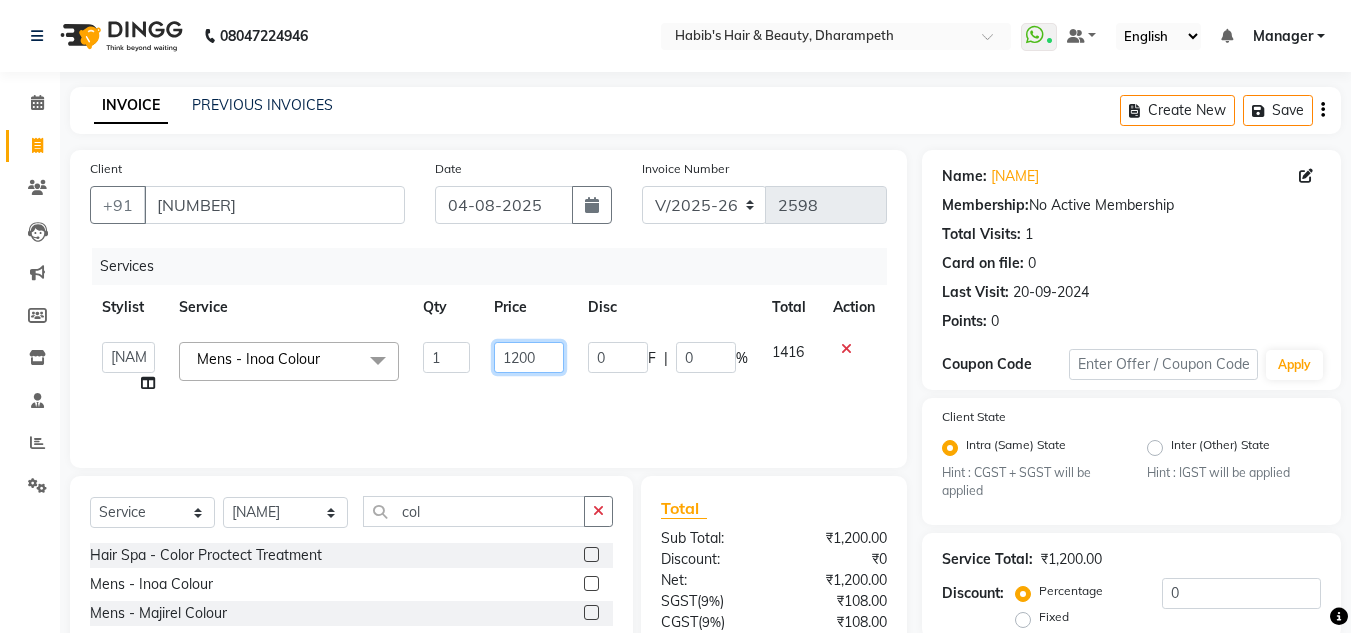 click on "1200" 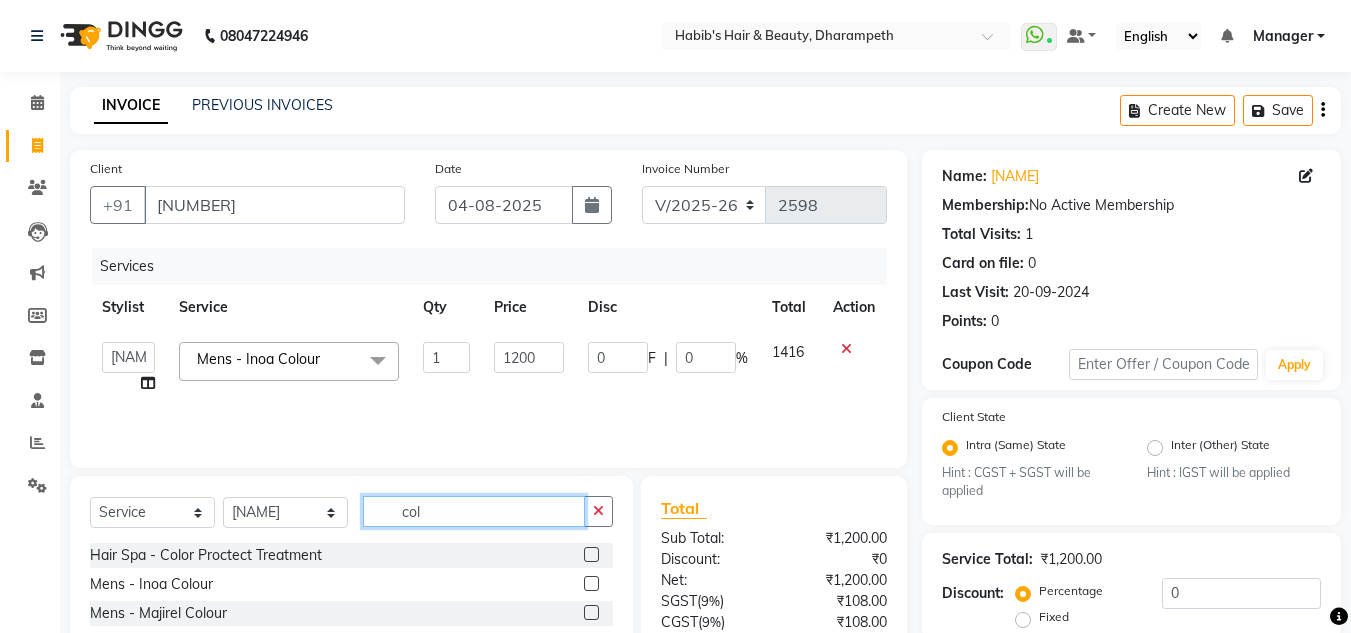click on "col" 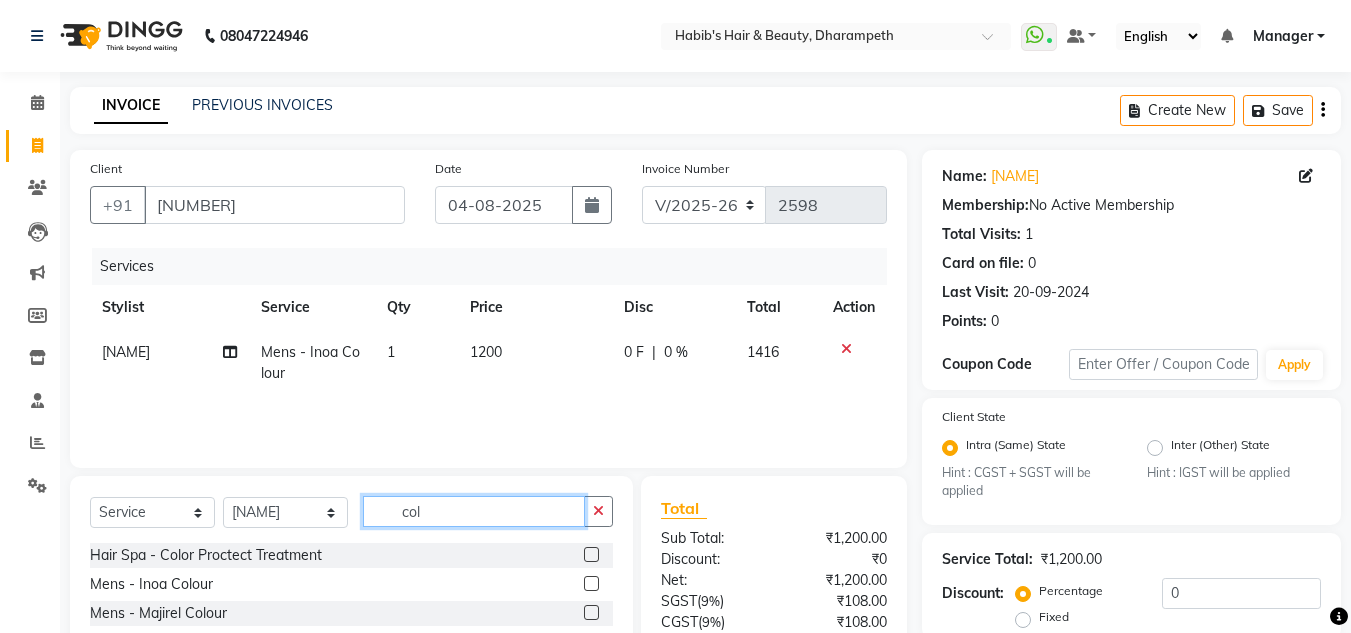 click on "col" 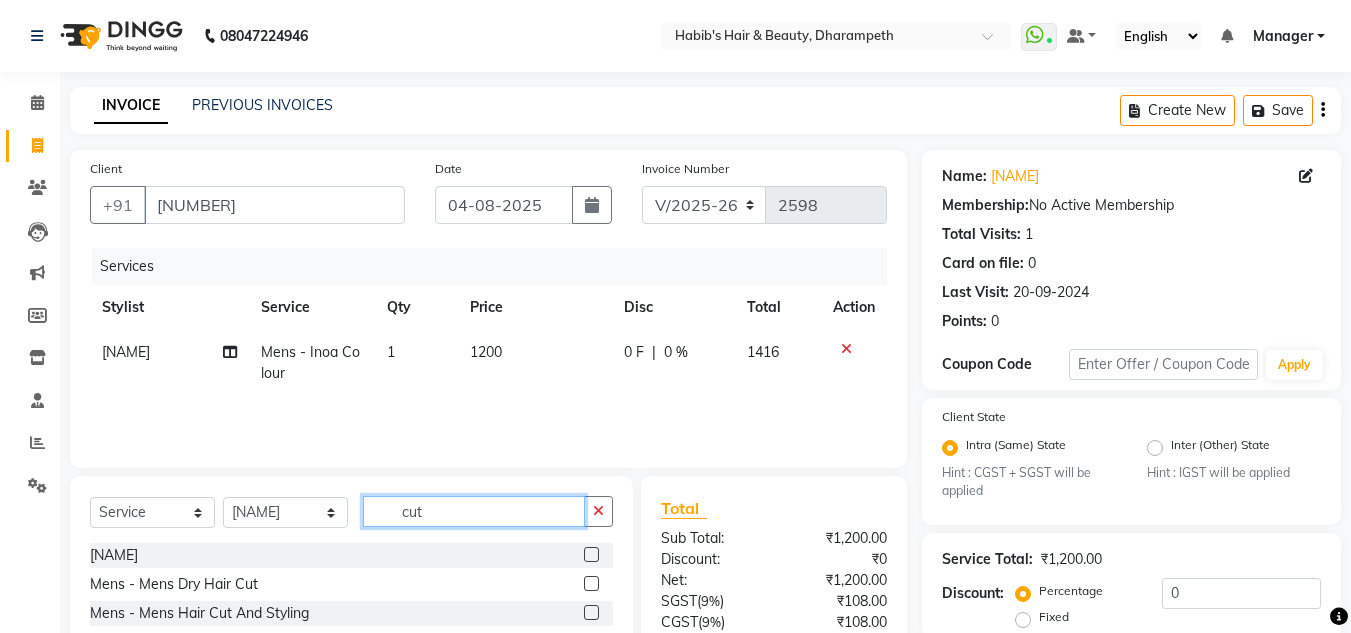 type on "cut" 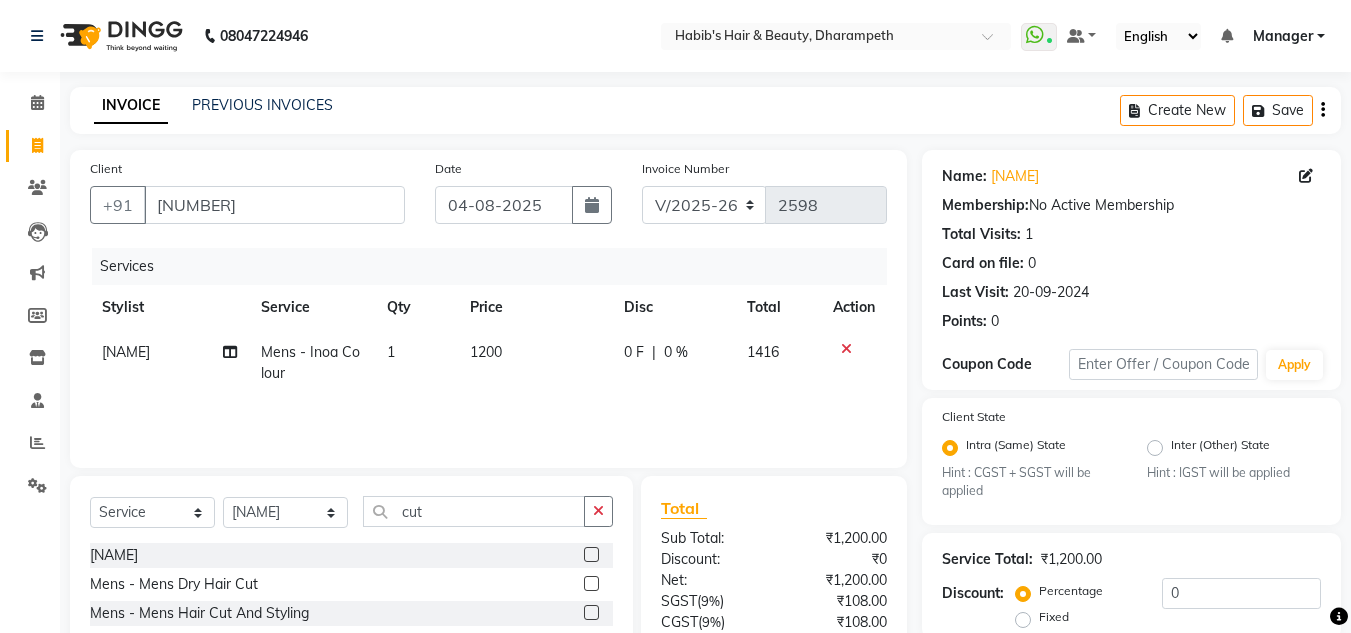 click 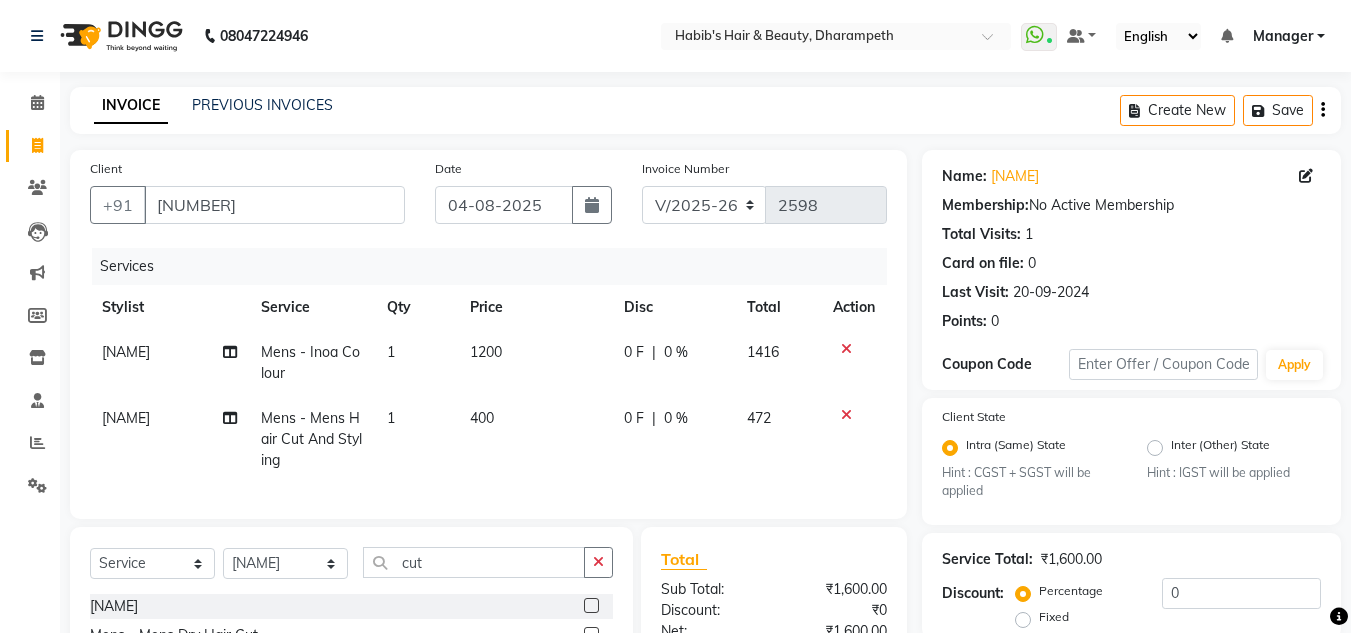 checkbox on "false" 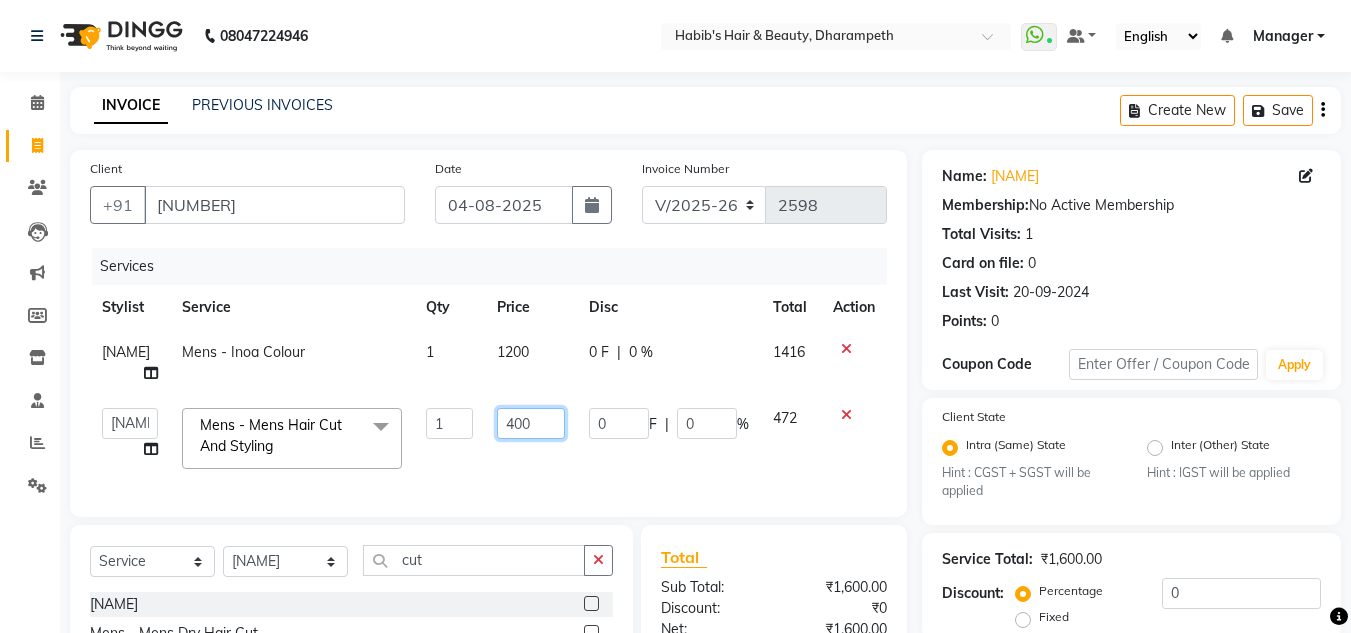 click on "400" 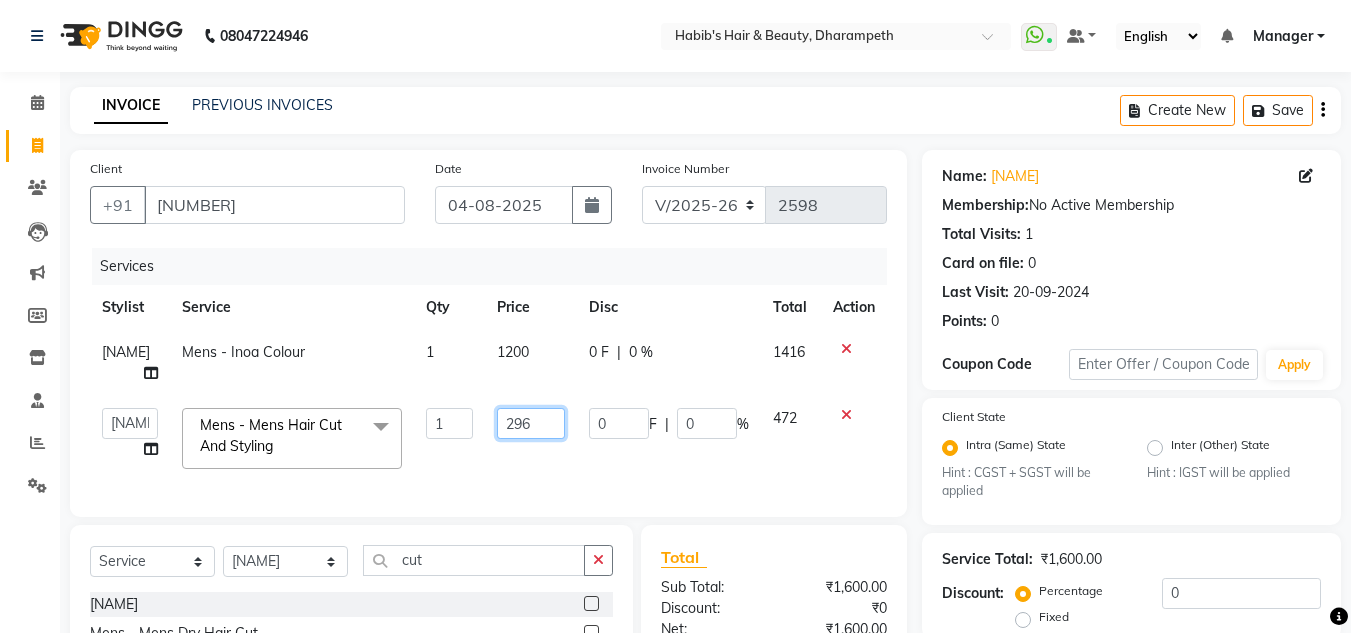type on "296.5" 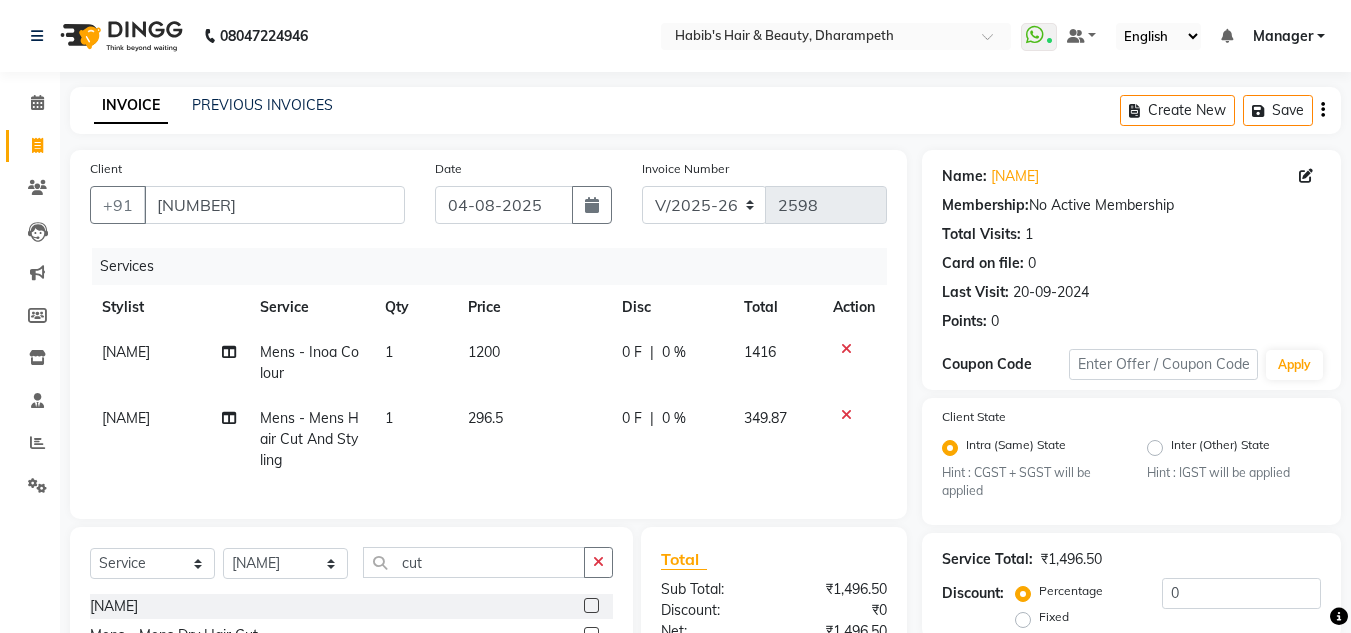 click on "349.87" 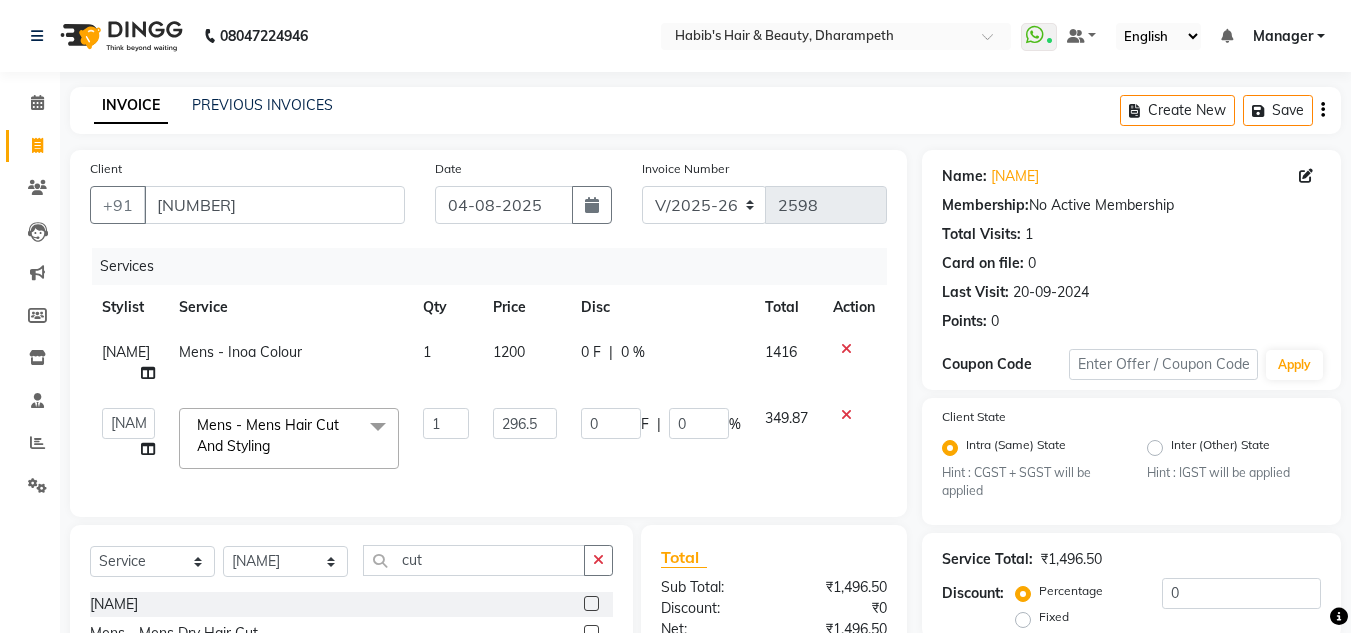 click on "1200" 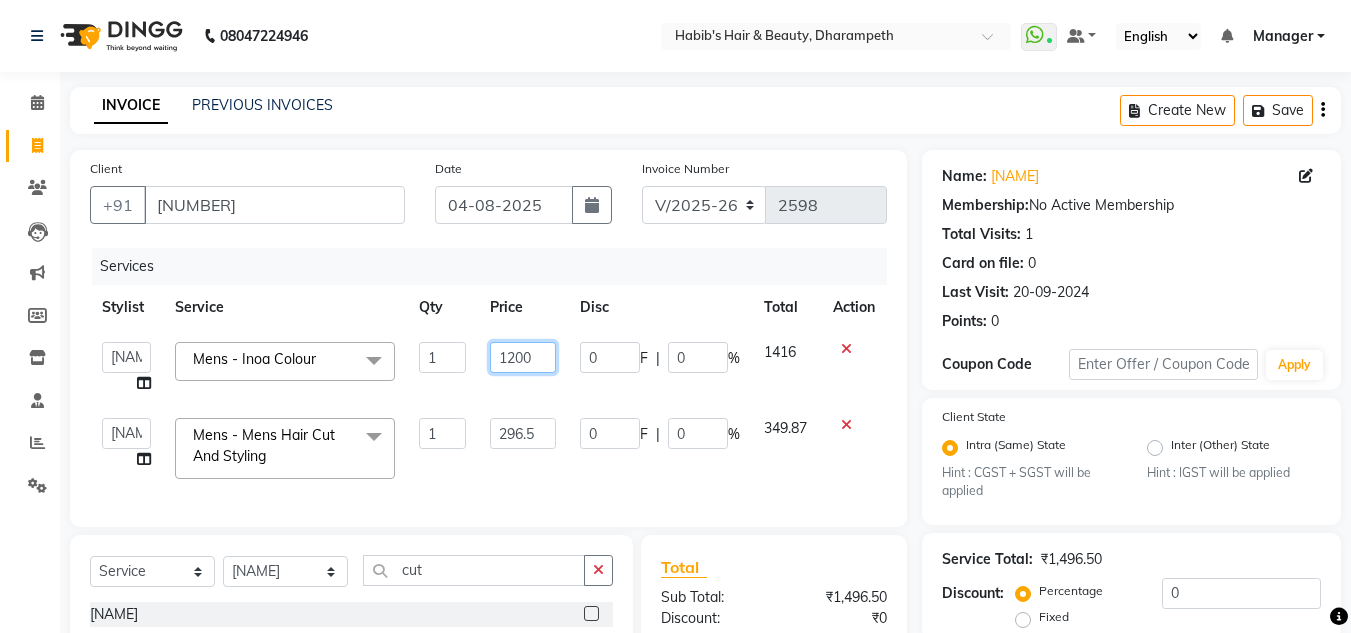 click on "1200" 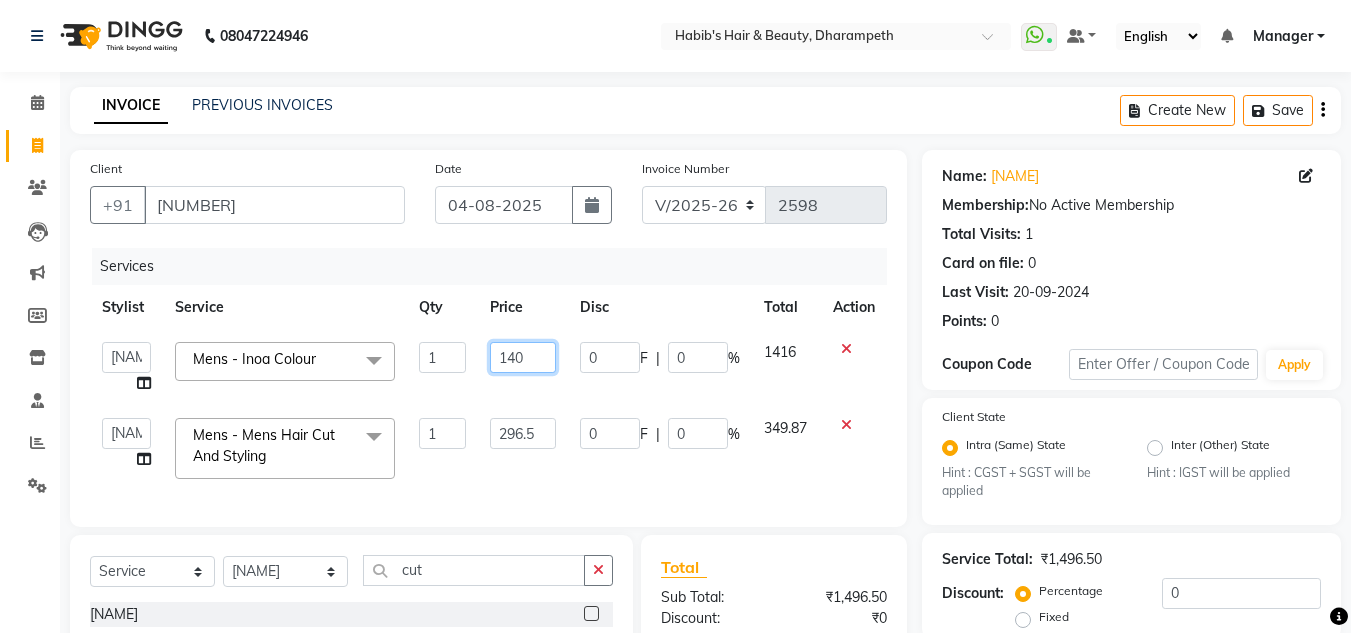 type on "1400" 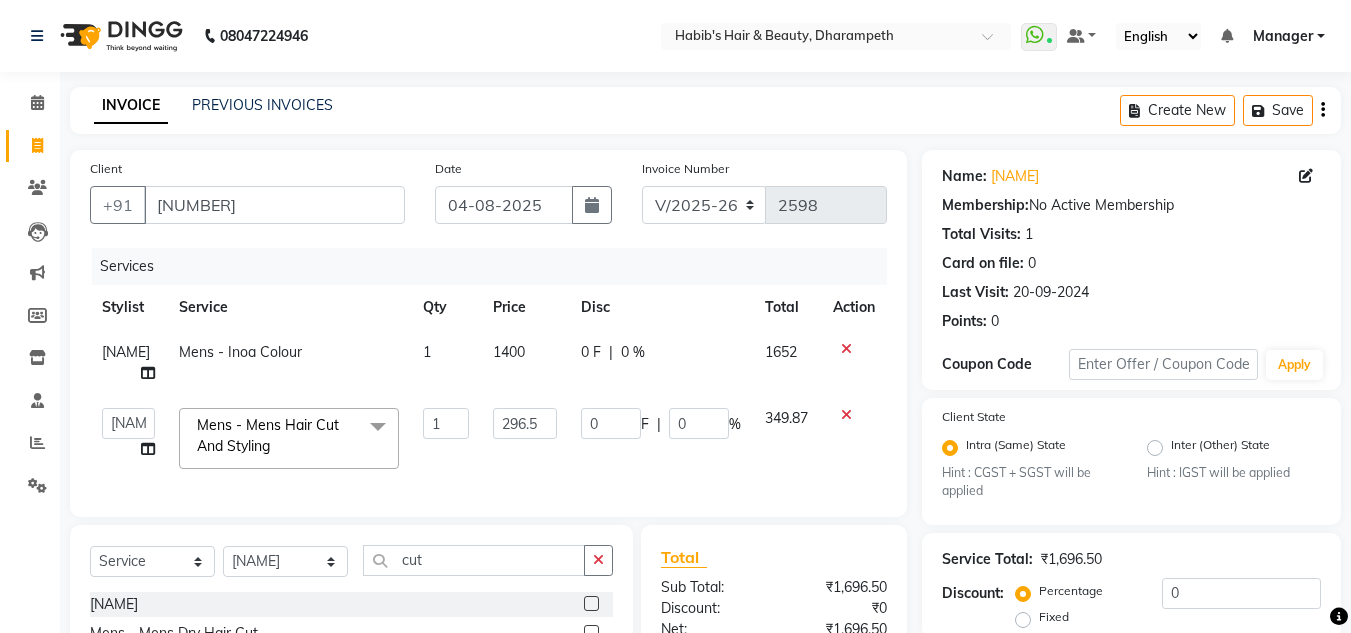 click on "1652" 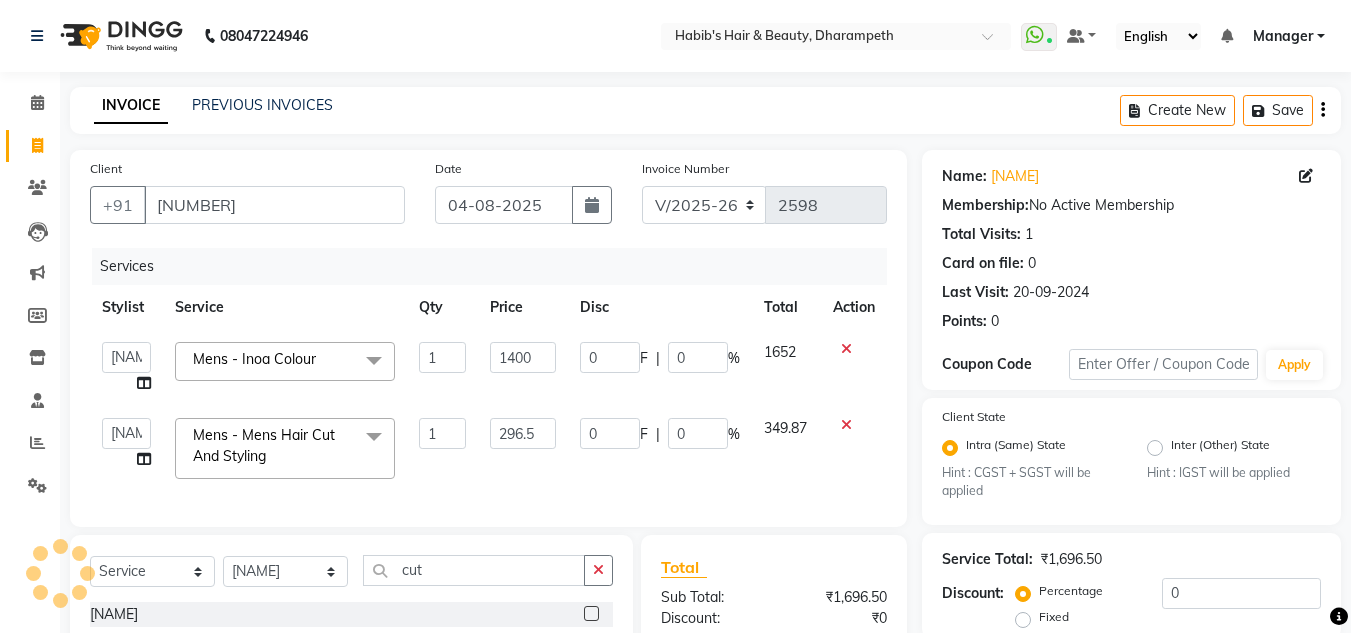 scroll, scrollTop: 262, scrollLeft: 0, axis: vertical 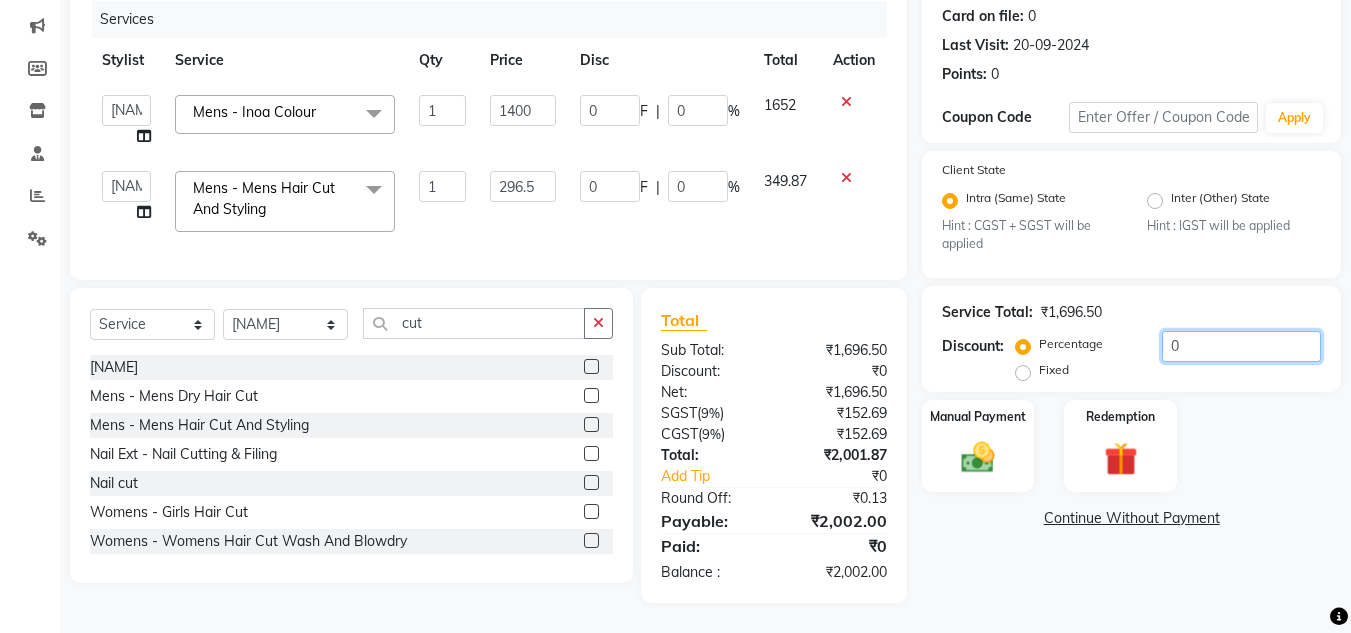 click on "0" 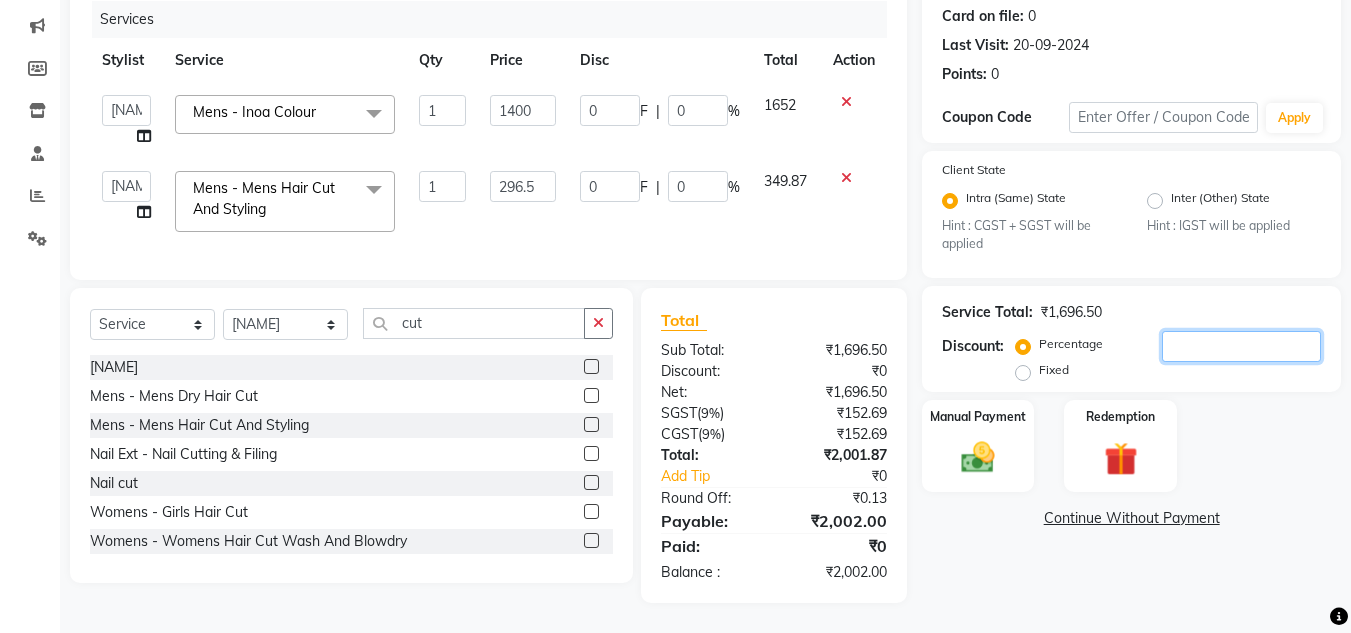 type on "2" 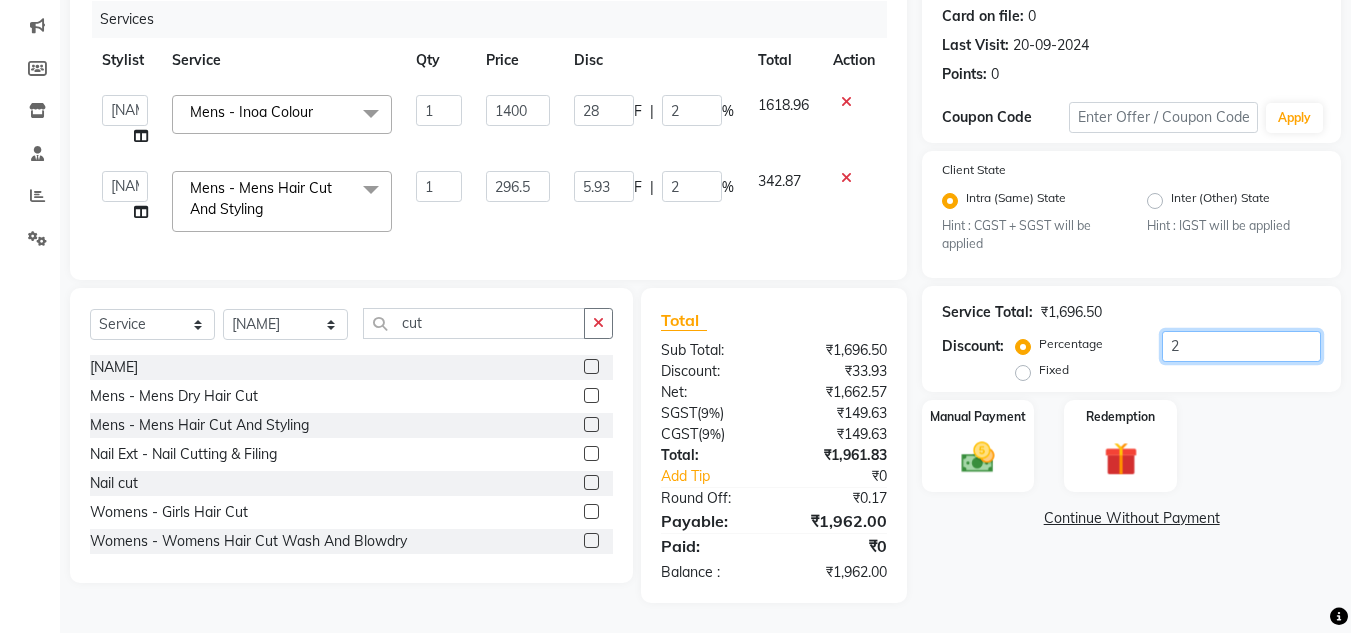 type on "20" 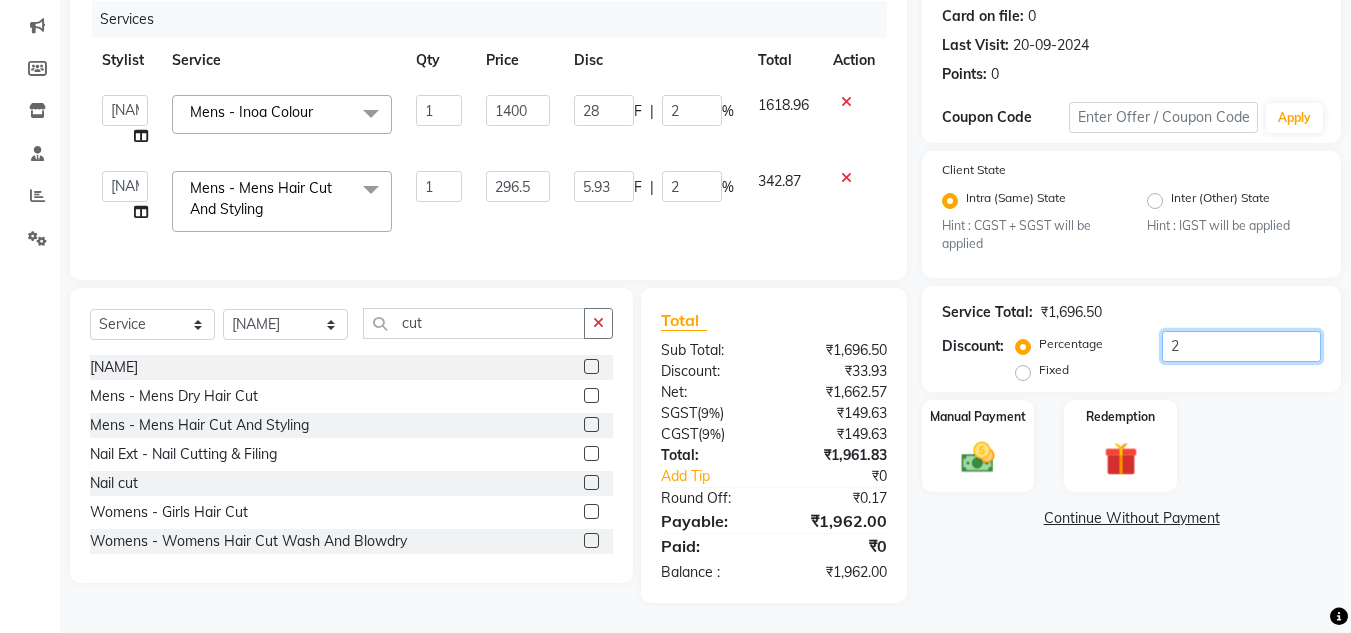 type on "59.3" 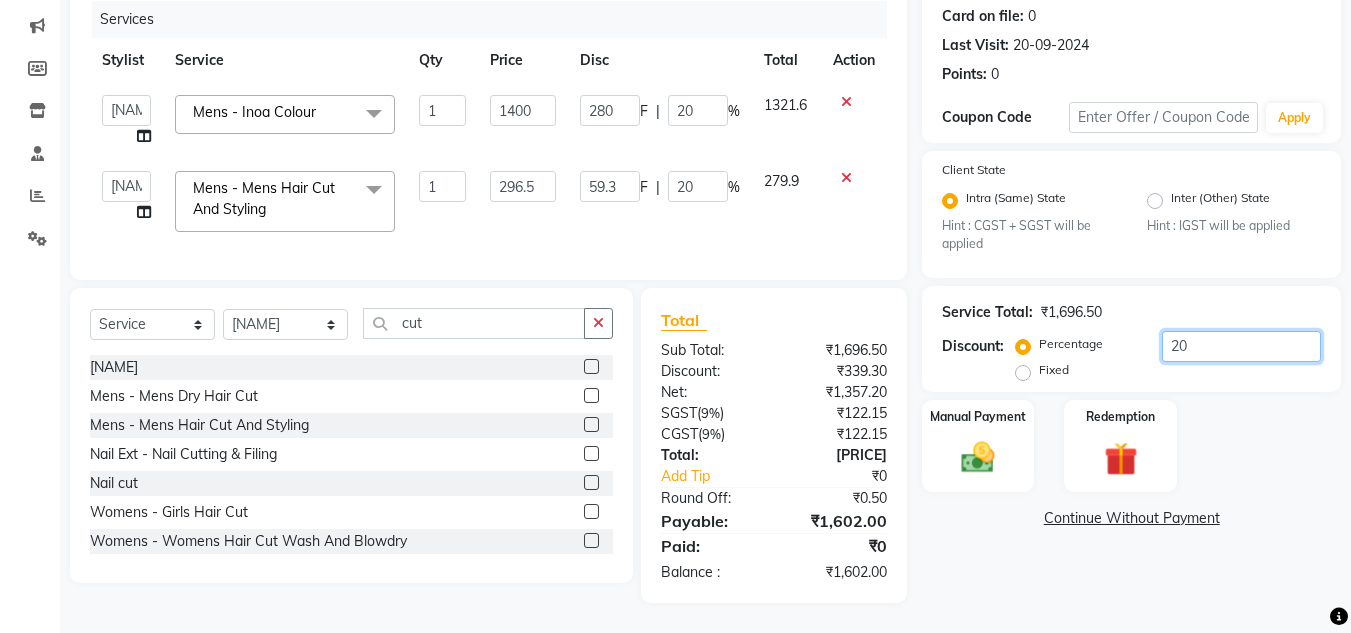 type on "2" 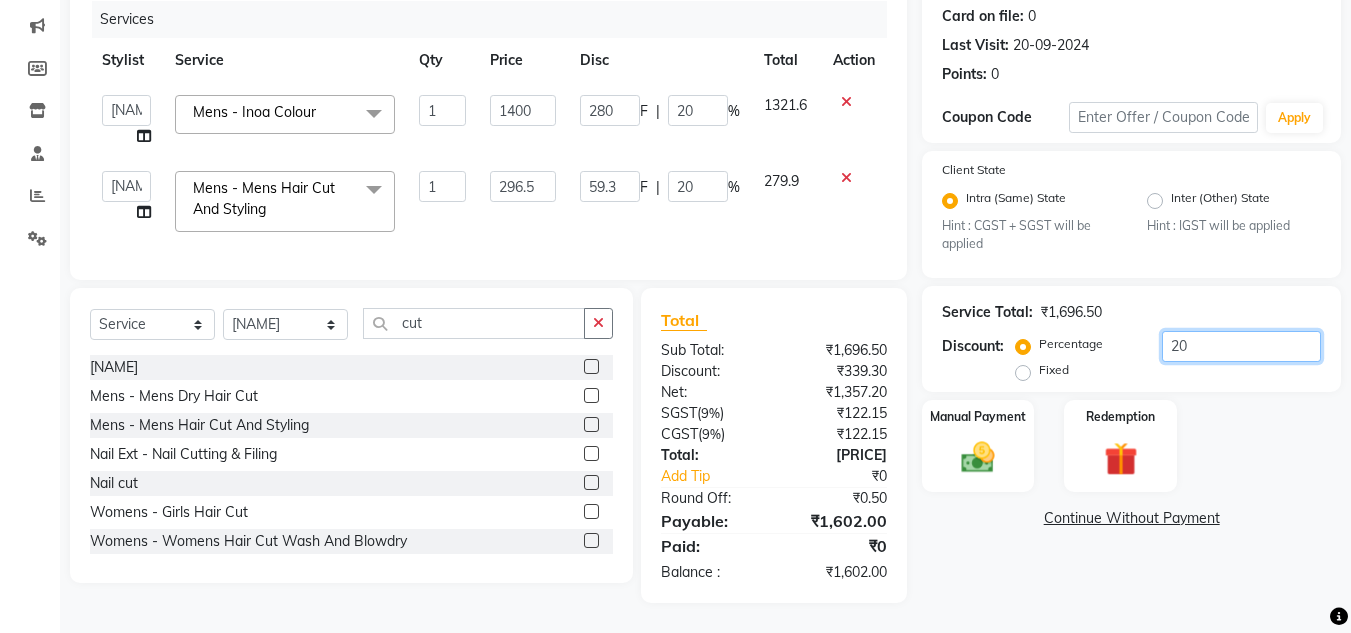 type on "5.93" 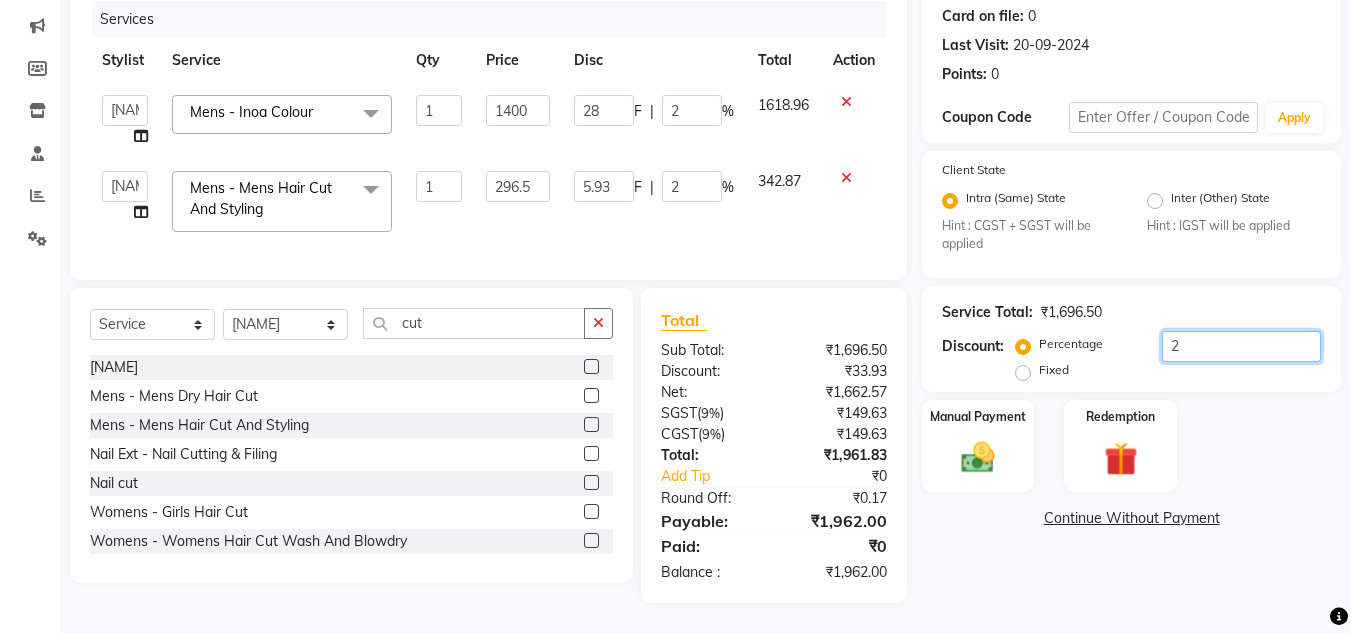 type 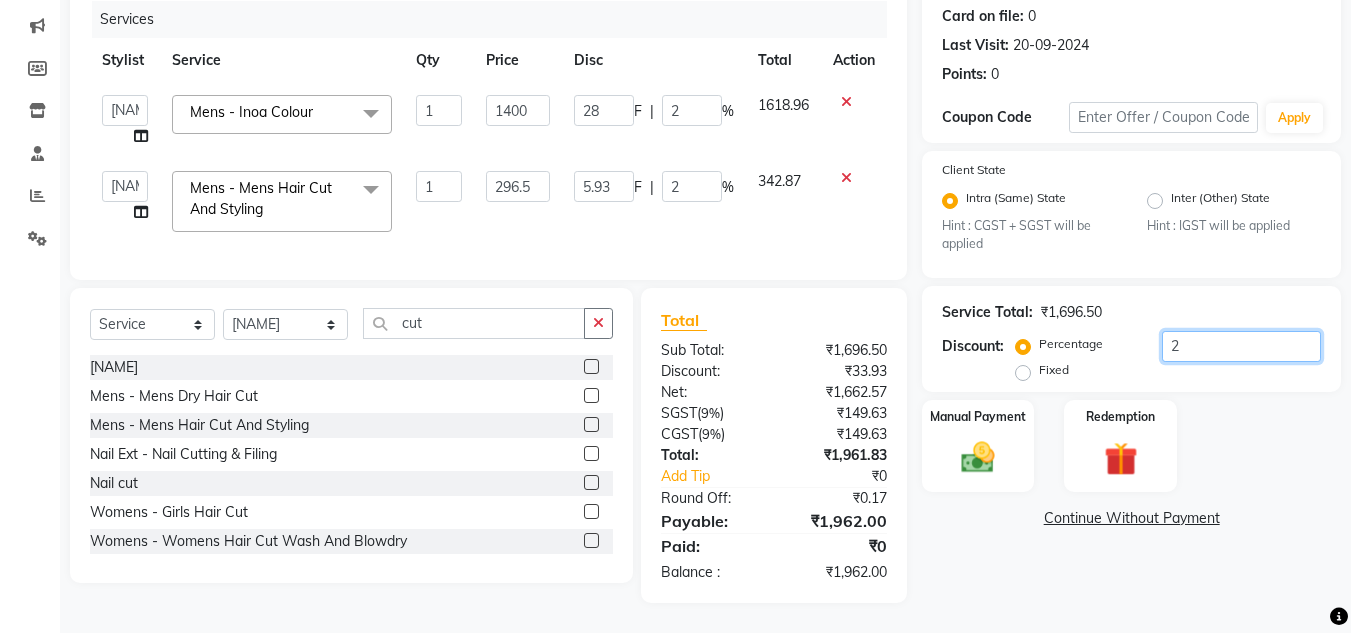 type on "0" 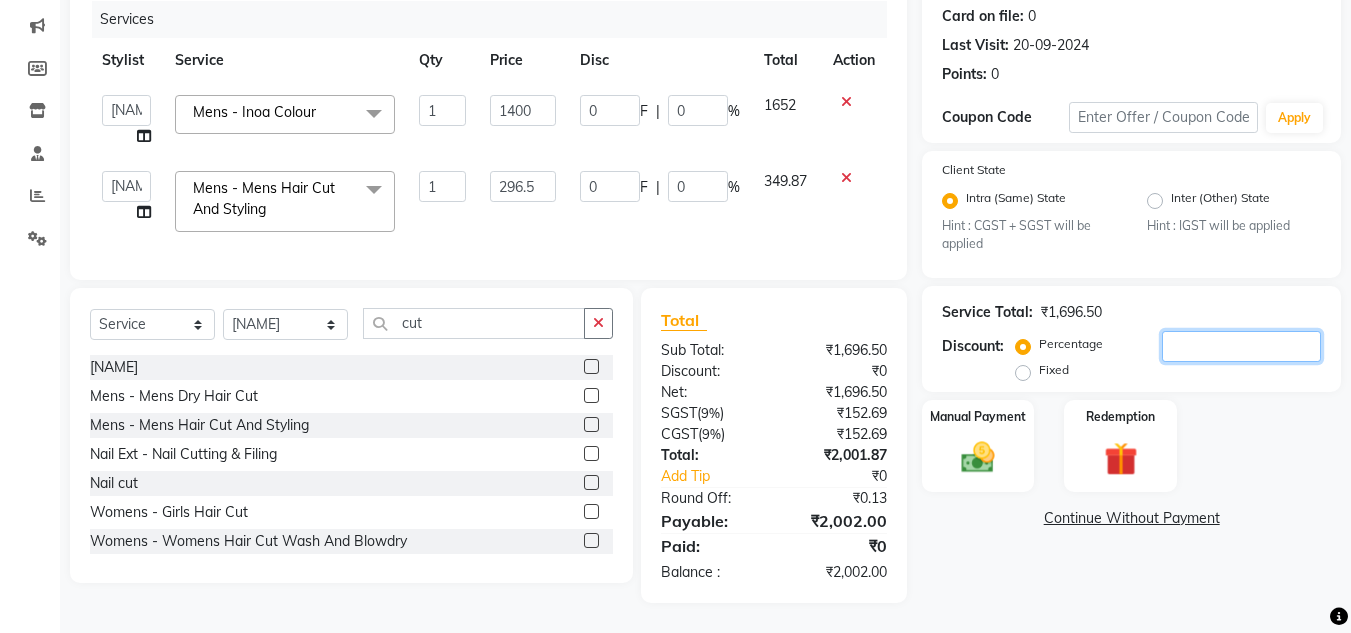 type 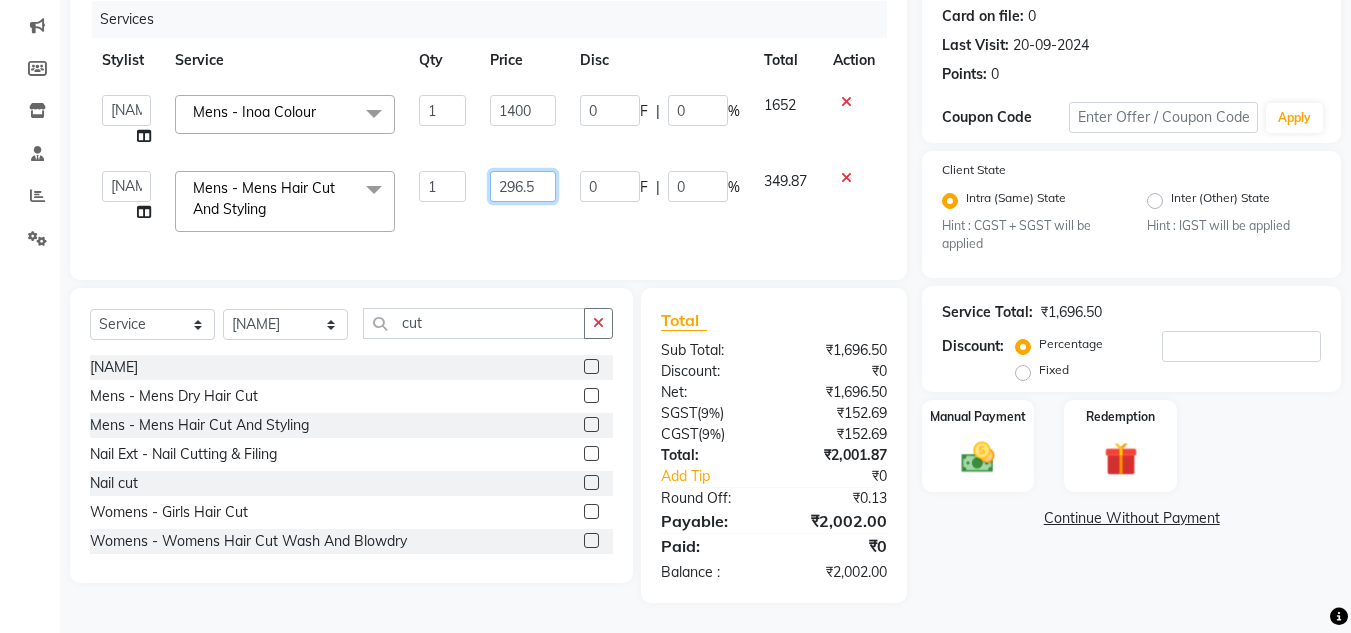 click on "296.5" 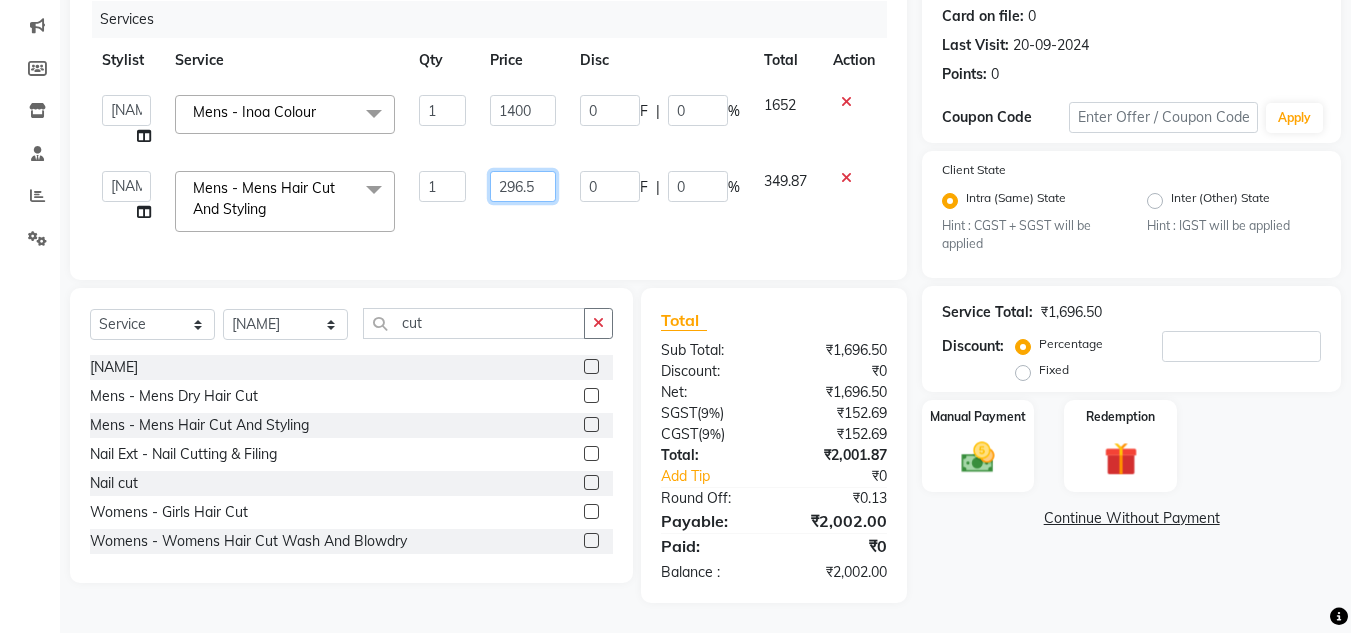 click on "296.5" 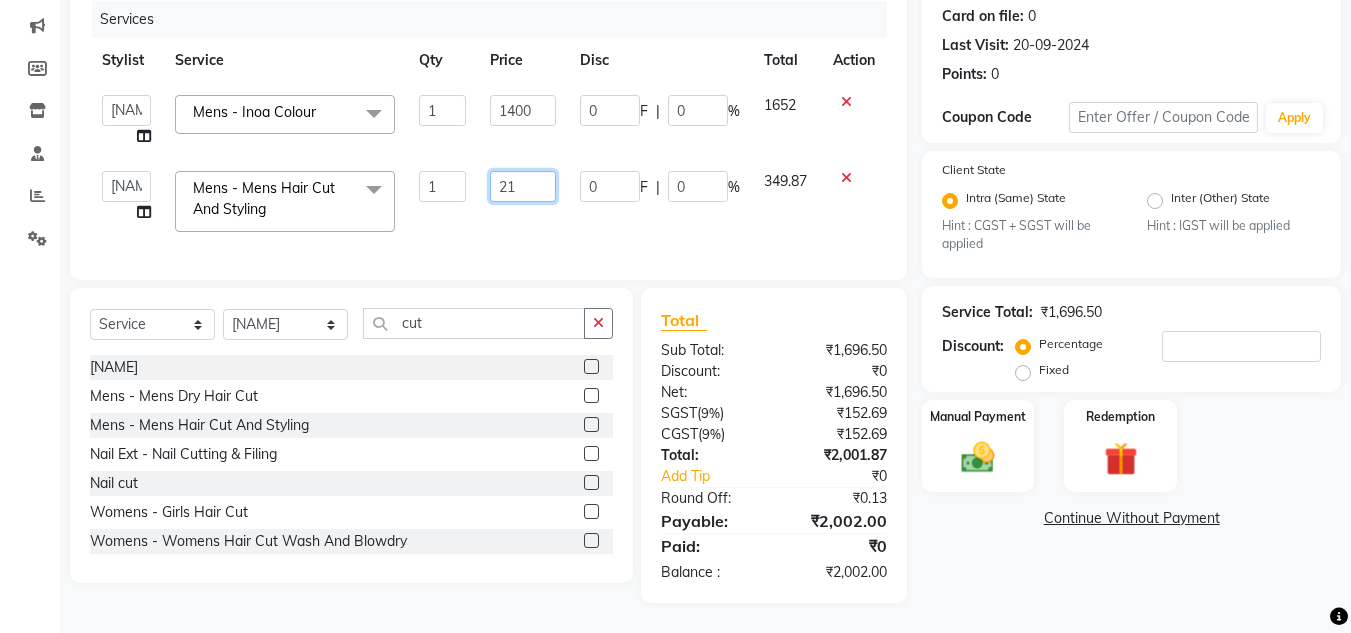 type on "212" 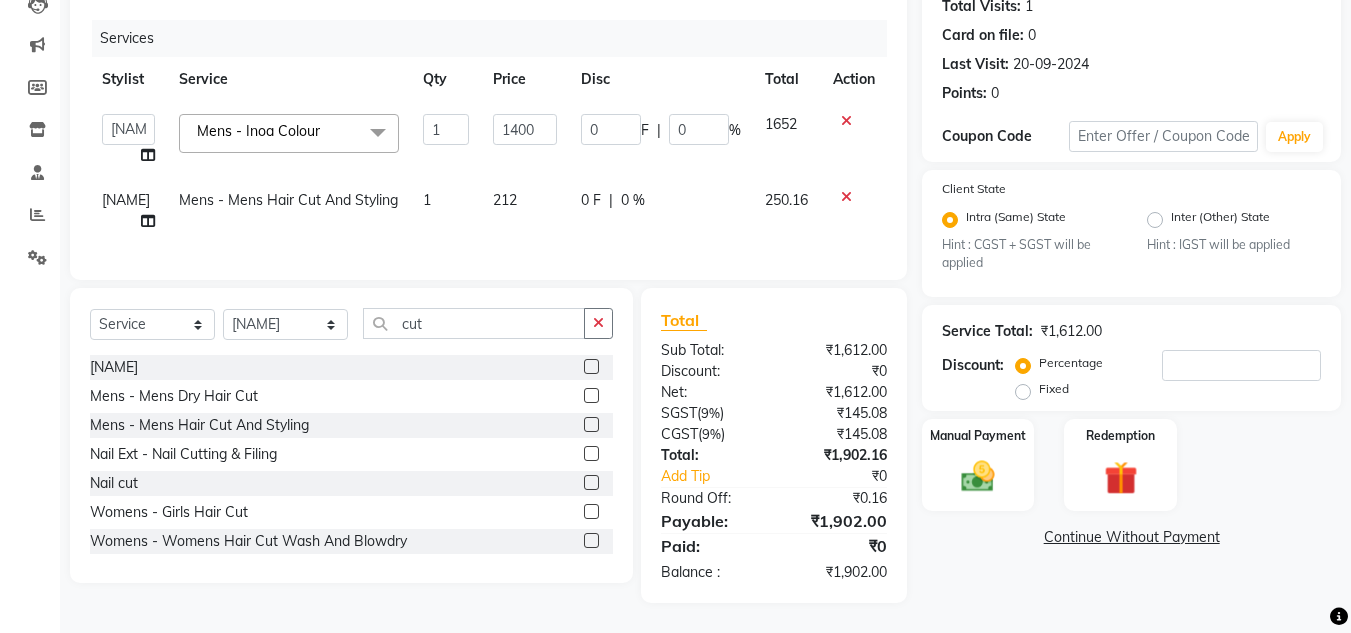 click on "250.16" 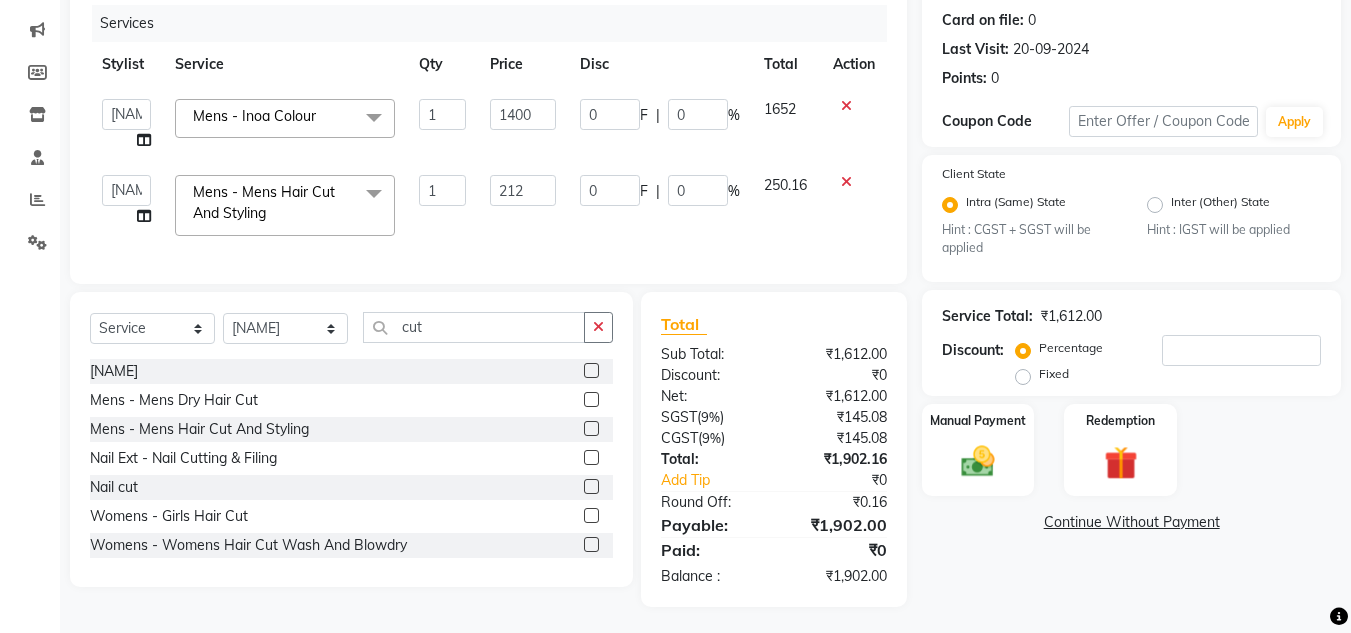 scroll, scrollTop: 262, scrollLeft: 0, axis: vertical 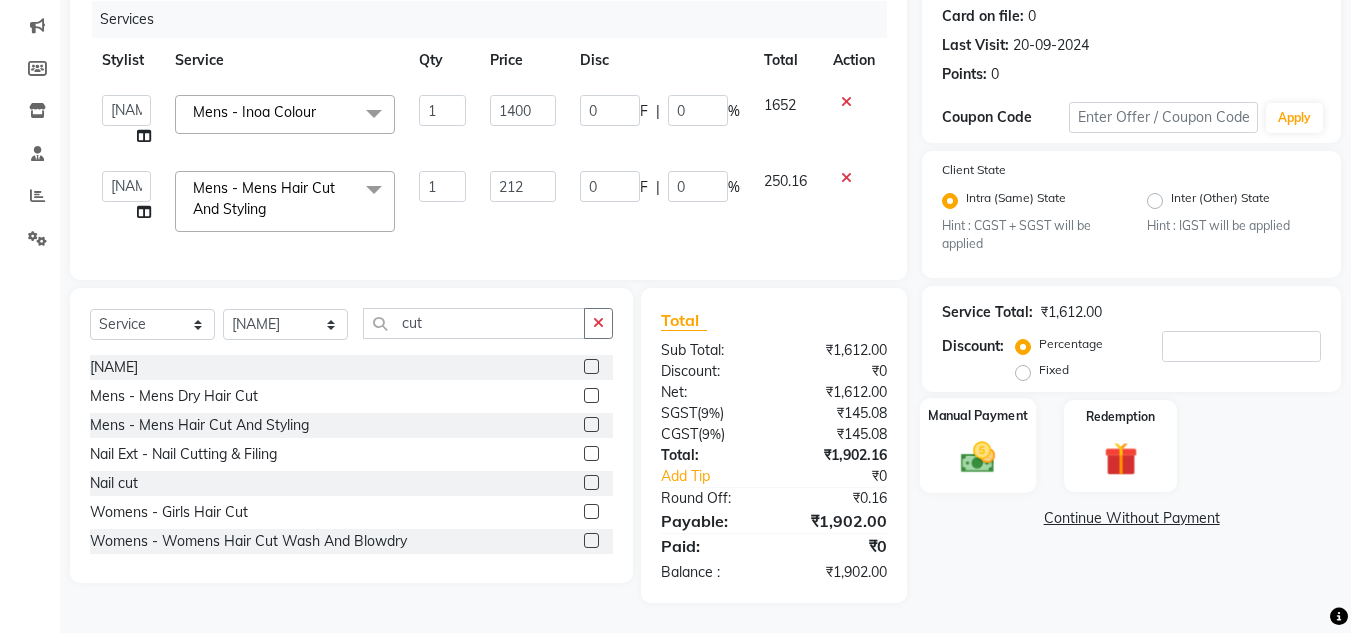 click 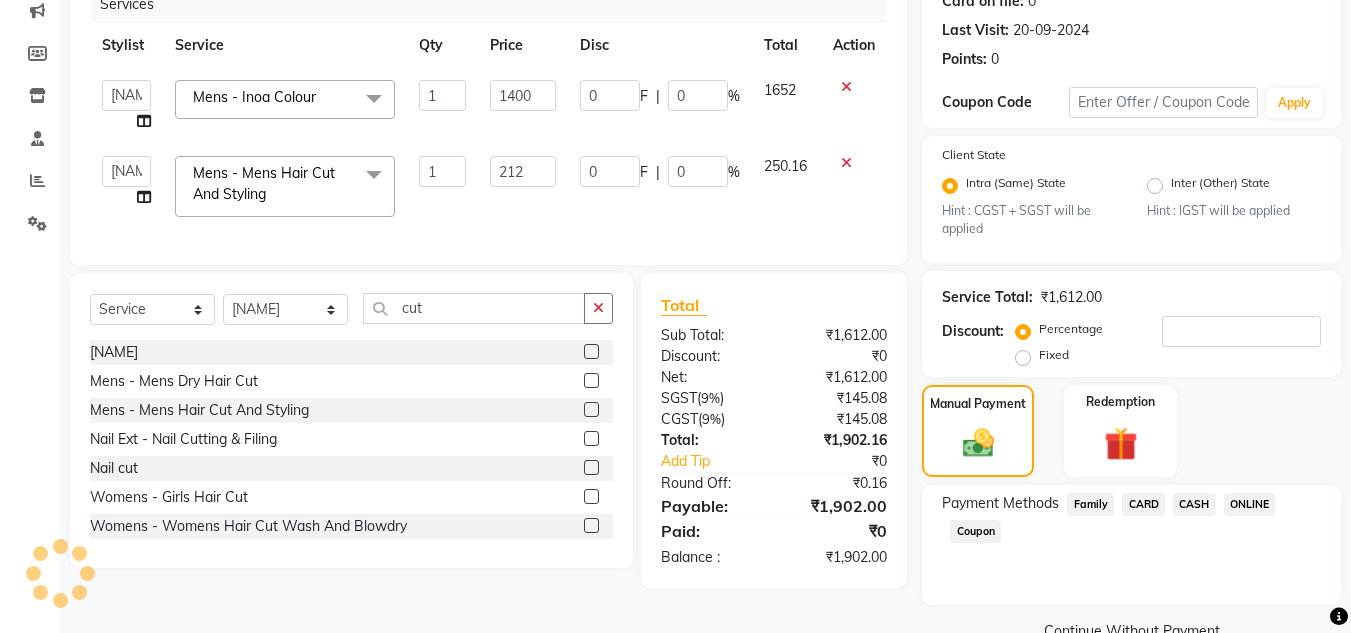 click on "ONLINE" 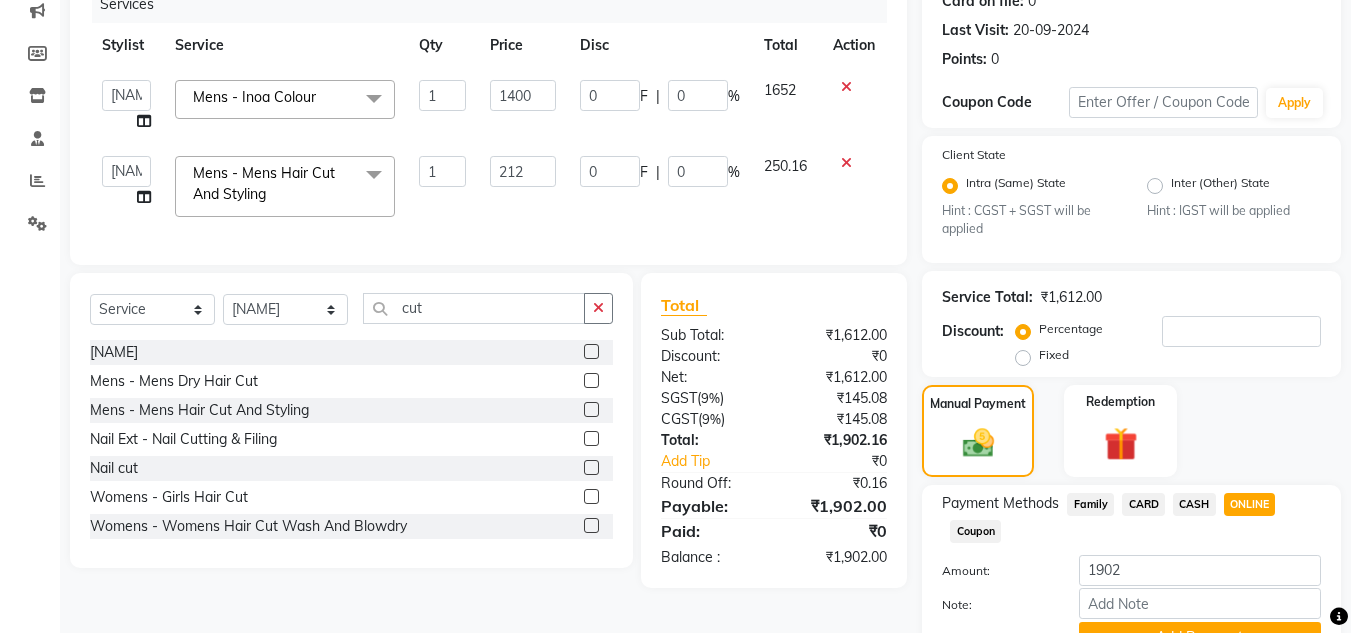 scroll, scrollTop: 361, scrollLeft: 0, axis: vertical 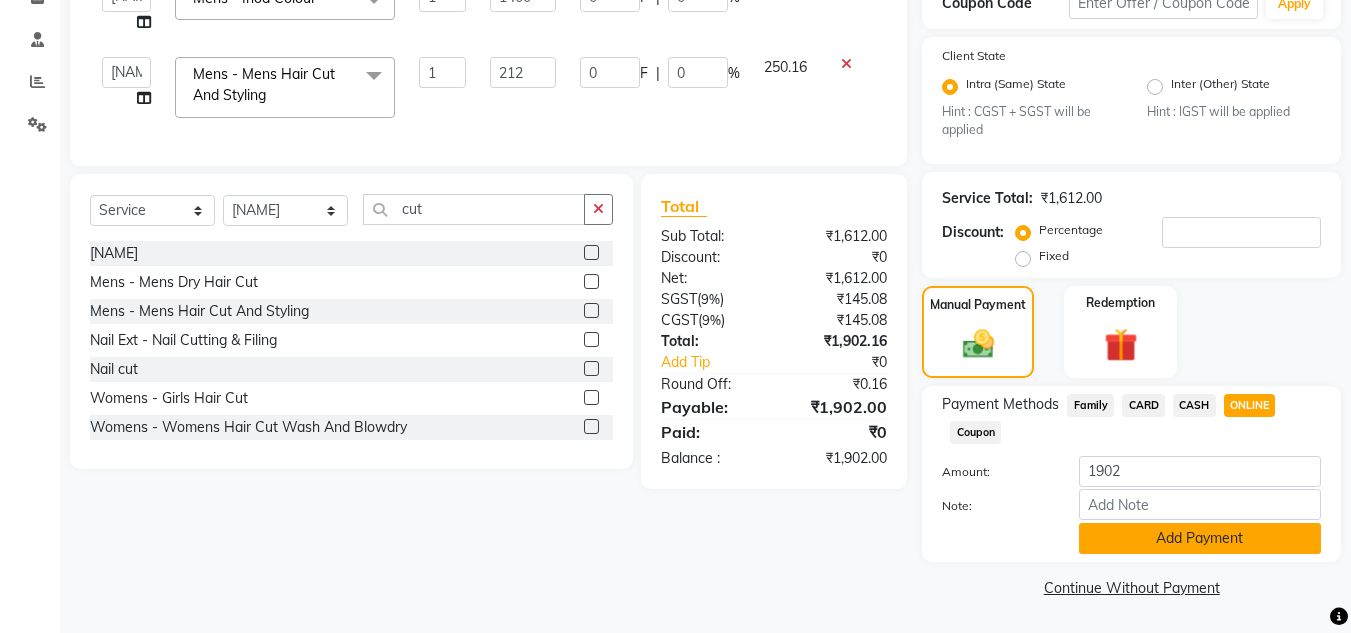 click on "Add Payment" 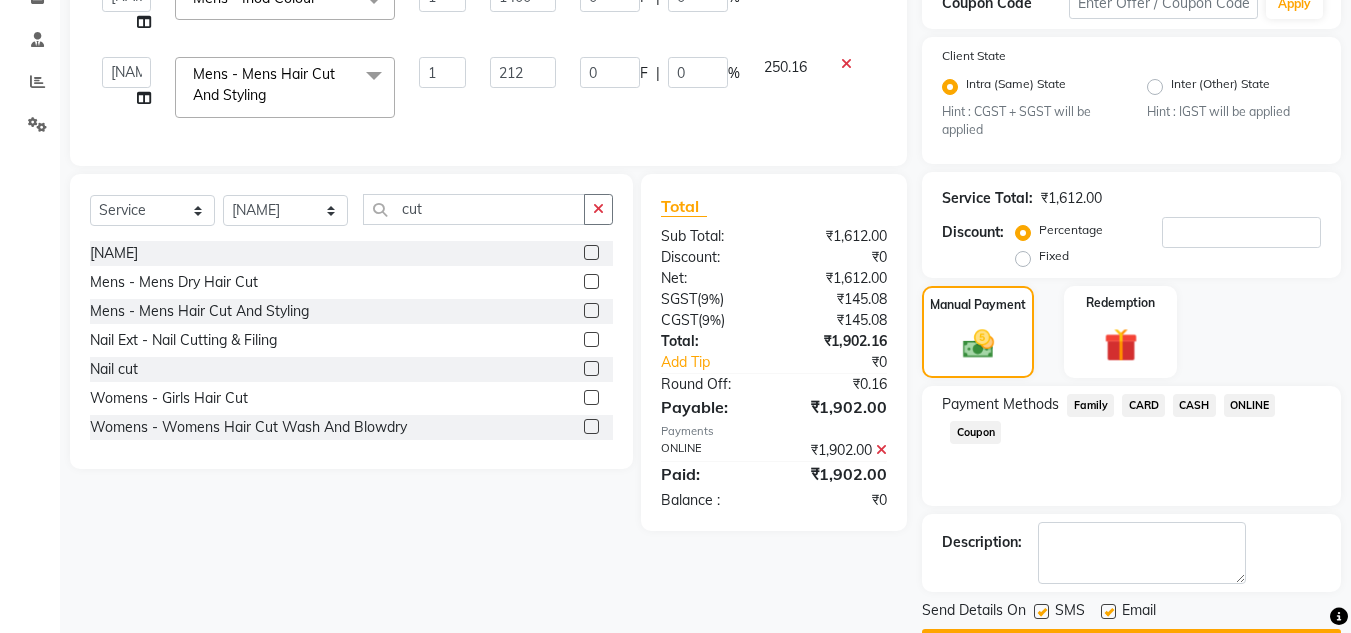 scroll, scrollTop: 418, scrollLeft: 0, axis: vertical 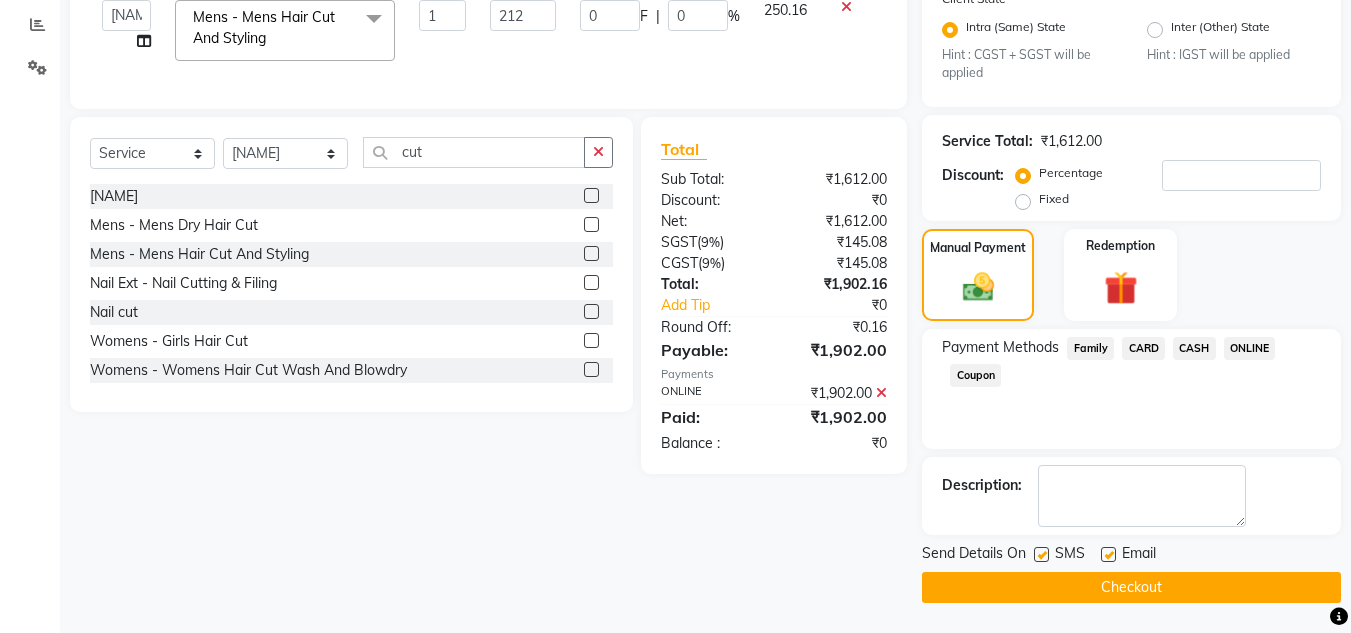click on "Checkout" 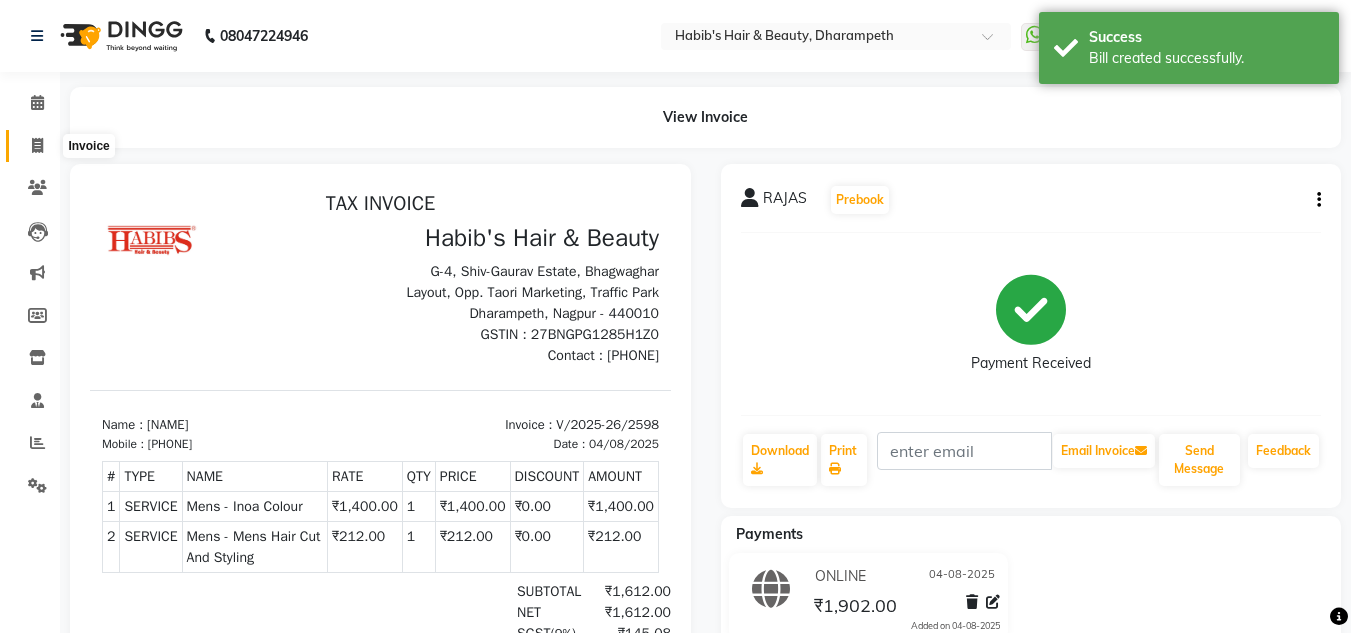 scroll, scrollTop: 0, scrollLeft: 0, axis: both 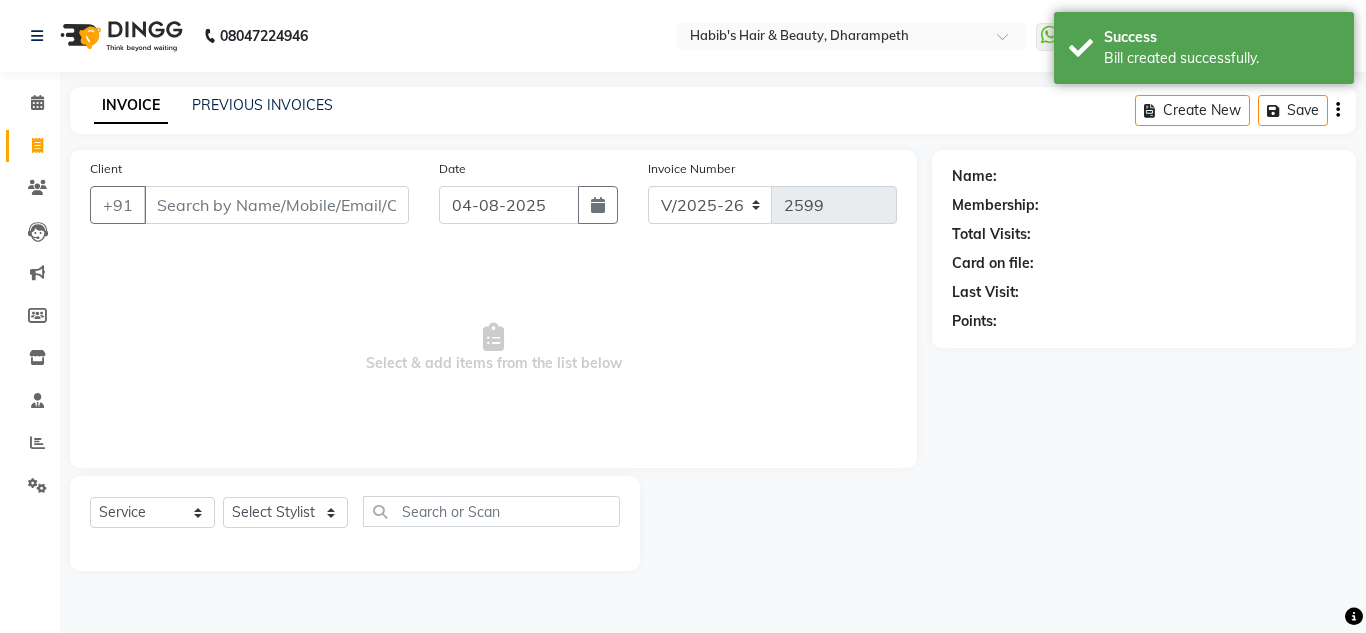 click on "Client" at bounding box center [276, 205] 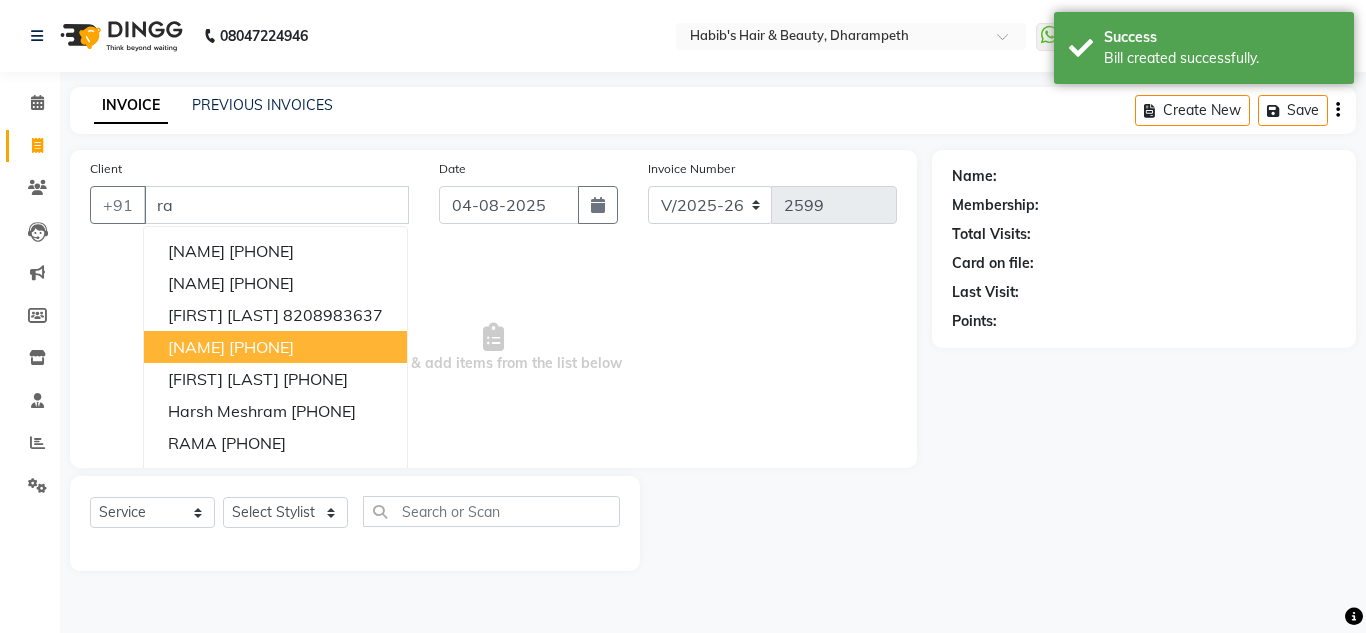 type on "r" 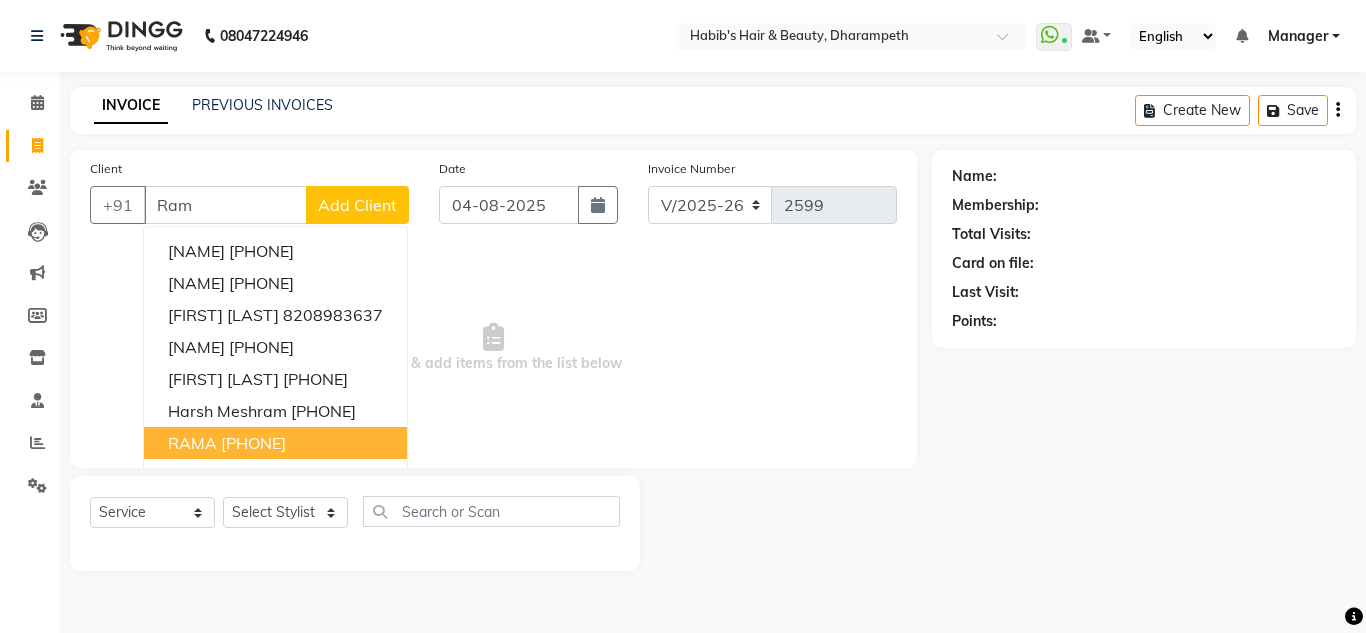click on "[PHONE]" at bounding box center [253, 443] 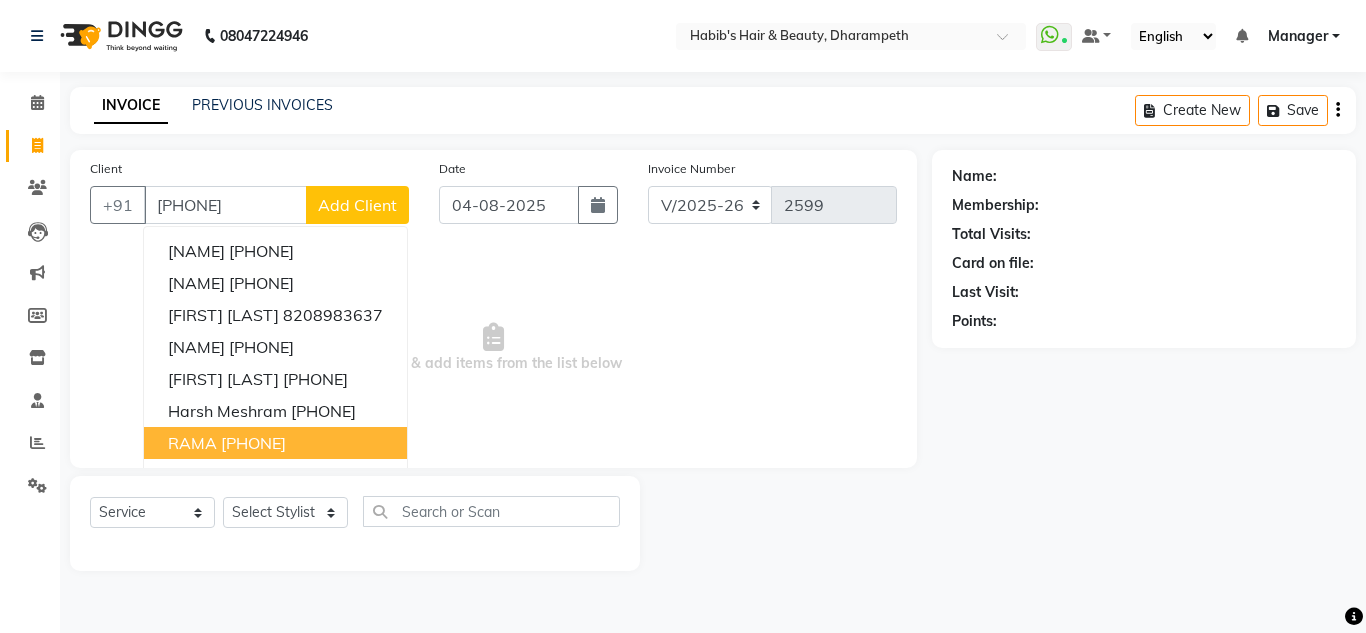type on "[PHONE]" 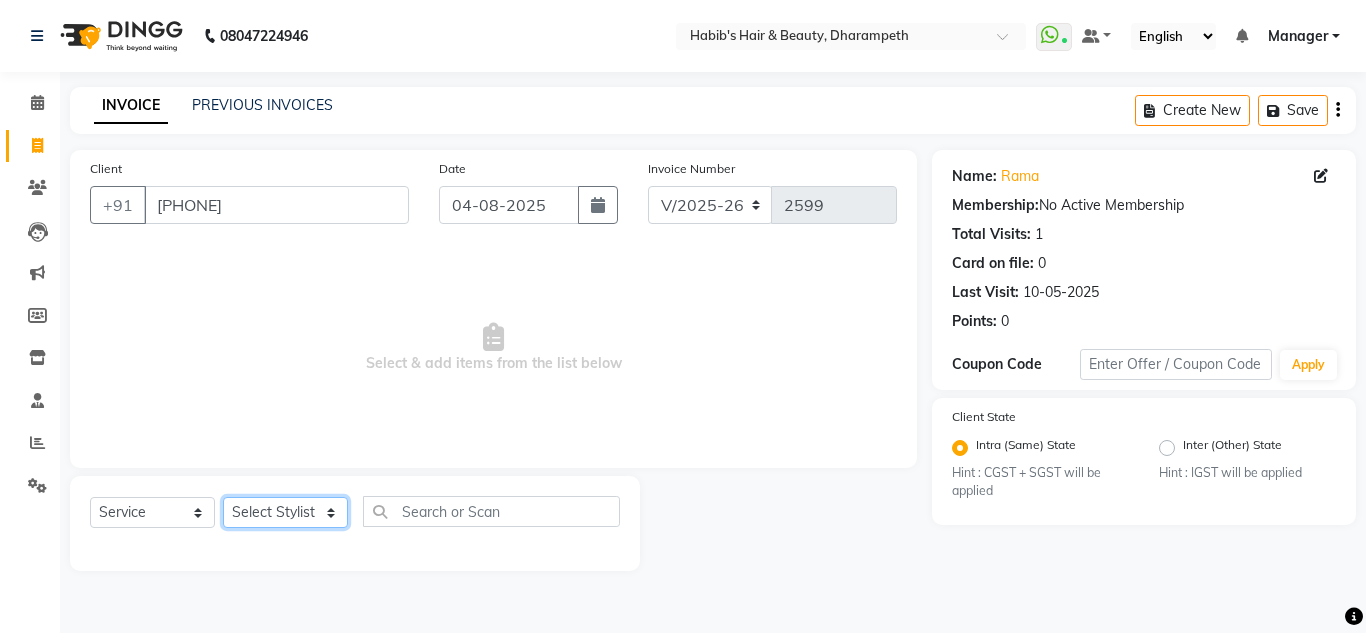 click on "Select Stylist [NAME] W [NAME] [NAME] [NAME] [NAME] [NAME] [NAME] [NAME] [NAME] [NAME] Womens - Womens Hair Cut Wash And Blowdry x Hydra Facial O3+ Bleach/D-Tan - Face Bleach Bleach/D-Tan - Face/Neck Bleach Bleach/D-Tan - Full Body Bleach Bleach/D-Tan - Hand Bleach Bleach/D-Tan - Legs Bleach Bleach/D-Tan - O3 D-Tan Bleach/D-Tan - Raga D- Tan NANO PLASTIA SHOULDER LENGTH Mintree Tan- Go Manicure Mintree Tan-Go Pedicure TIP Deep Conditioning Whitening Facial O3+ Facial Mediceuticals dand treatment BOOKING AMT OF SERVICE Fibre Complex Treatment Female Lower Lips -Threading Knot Free Service Blow Dry - Blow Dry Below Shoulder Length Blow Dry - Blow Dry Shoulder Length Blow Dry - Blow Dry Waist Length Clean Up - Aroma Clean Up Clean Up - Herbal Cleanup Clean Up - Instglow Claenup Clean Up - O3 Pore Clean Up Clean Up - Vlcc Gold Clean Up Clean Up - D Tan Clean UP Face Pack - Black Mask Charcoal Face Pack - Black Mask O3 Face Pack - O3 Peel Off Face Pack - Thermal Sheet Mask Nail cut 1" 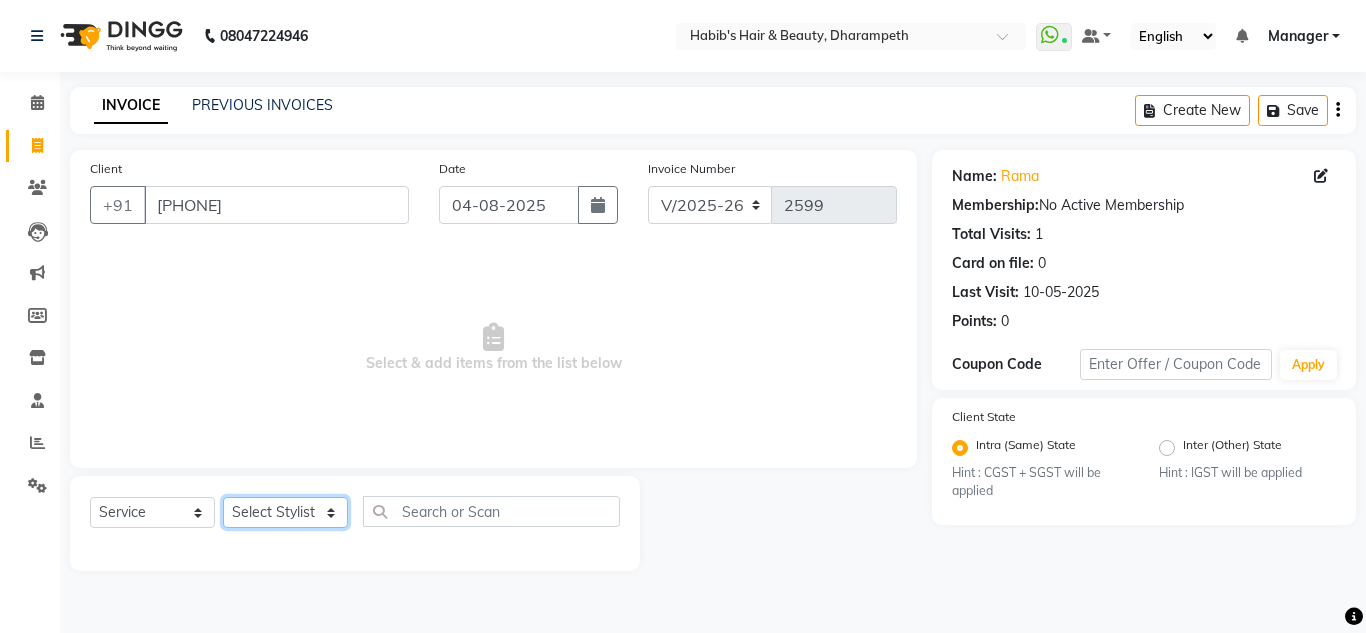 select on "65623" 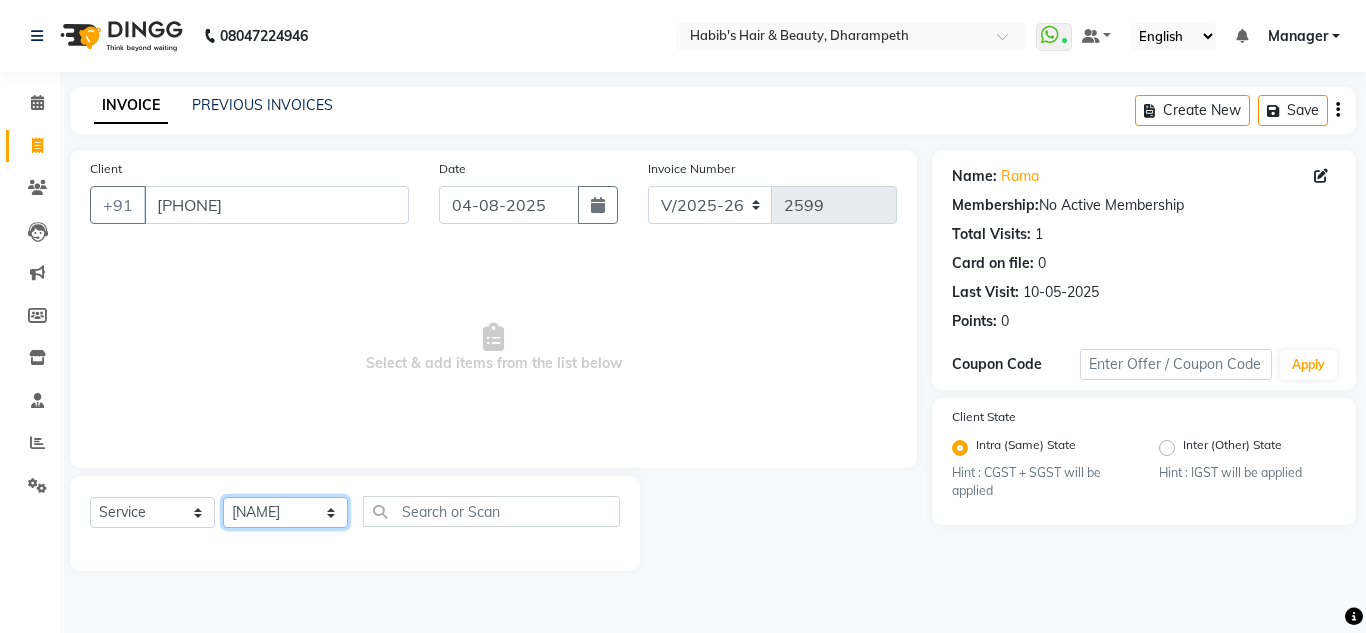 click on "Select Stylist [NAME] W [NAME] [NAME] [NAME] [NAME] [NAME] [NAME] [NAME] [NAME] [NAME] Womens - Womens Hair Cut Wash And Blowdry x Hydra Facial O3+ Bleach/D-Tan - Face Bleach Bleach/D-Tan - Face/Neck Bleach Bleach/D-Tan - Full Body Bleach Bleach/D-Tan - Hand Bleach Bleach/D-Tan - Legs Bleach Bleach/D-Tan - O3 D-Tan Bleach/D-Tan - Raga D- Tan NANO PLASTIA SHOULDER LENGTH Mintree Tan- Go Manicure Mintree Tan-Go Pedicure TIP Deep Conditioning Whitening Facial O3+ Facial Mediceuticals dand treatment BOOKING AMT OF SERVICE Fibre Complex Treatment Female Lower Lips -Threading Knot Free Service Blow Dry - Blow Dry Below Shoulder Length Blow Dry - Blow Dry Shoulder Length Blow Dry - Blow Dry Waist Length Clean Up - Aroma Clean Up Clean Up - Herbal Cleanup Clean Up - Instglow Claenup Clean Up - O3 Pore Clean Up Clean Up - Vlcc Gold Clean Up Clean Up - D Tan Clean UP Face Pack - Black Mask Charcoal Face Pack - Black Mask O3 Face Pack - O3 Peel Off Face Pack - Thermal Sheet Mask Nail cut 1" 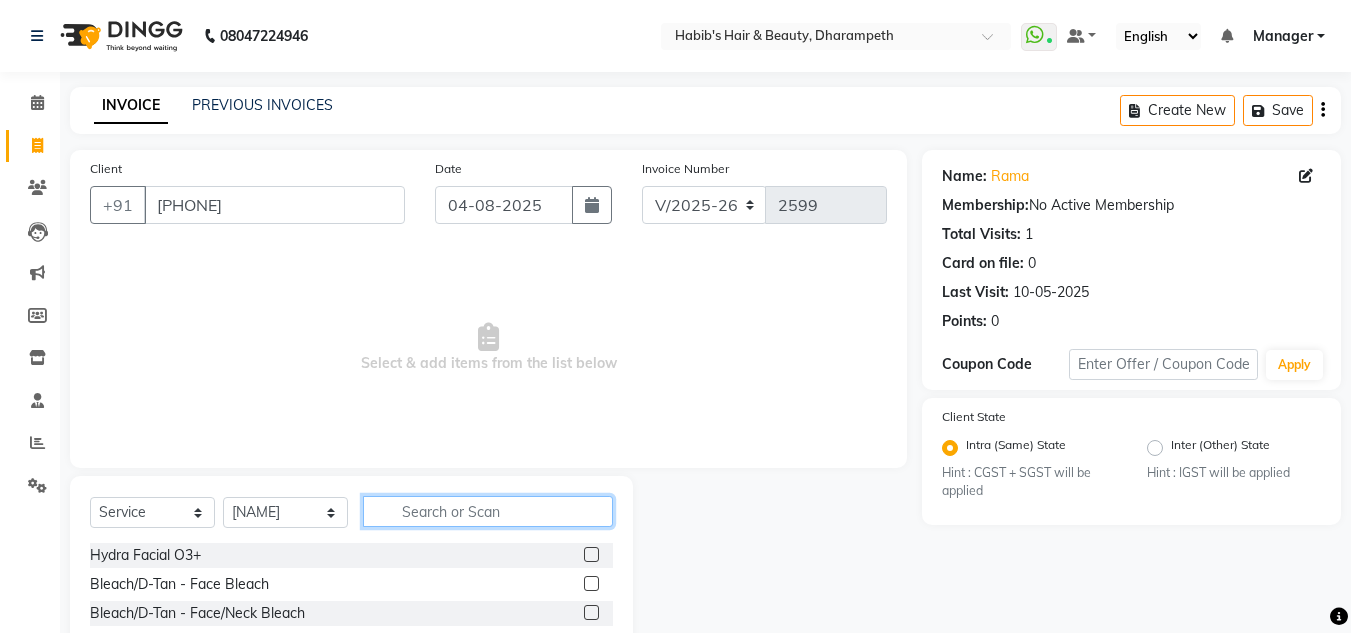 click 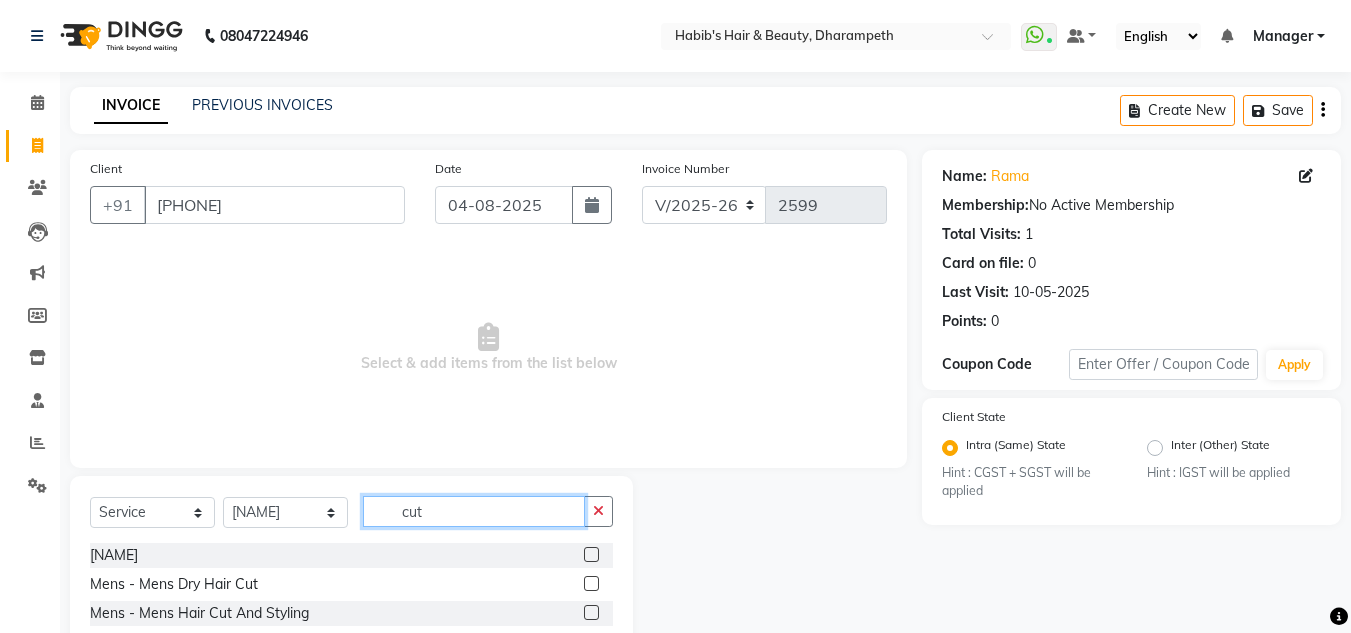 type on "cut" 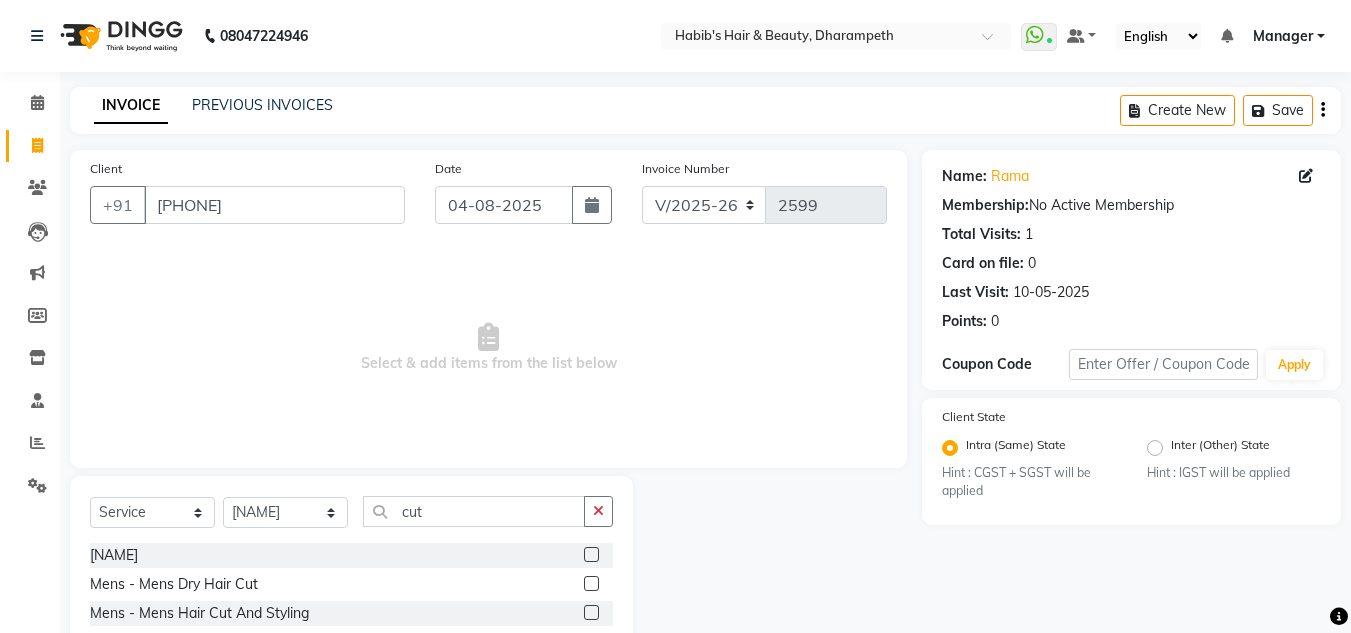 click 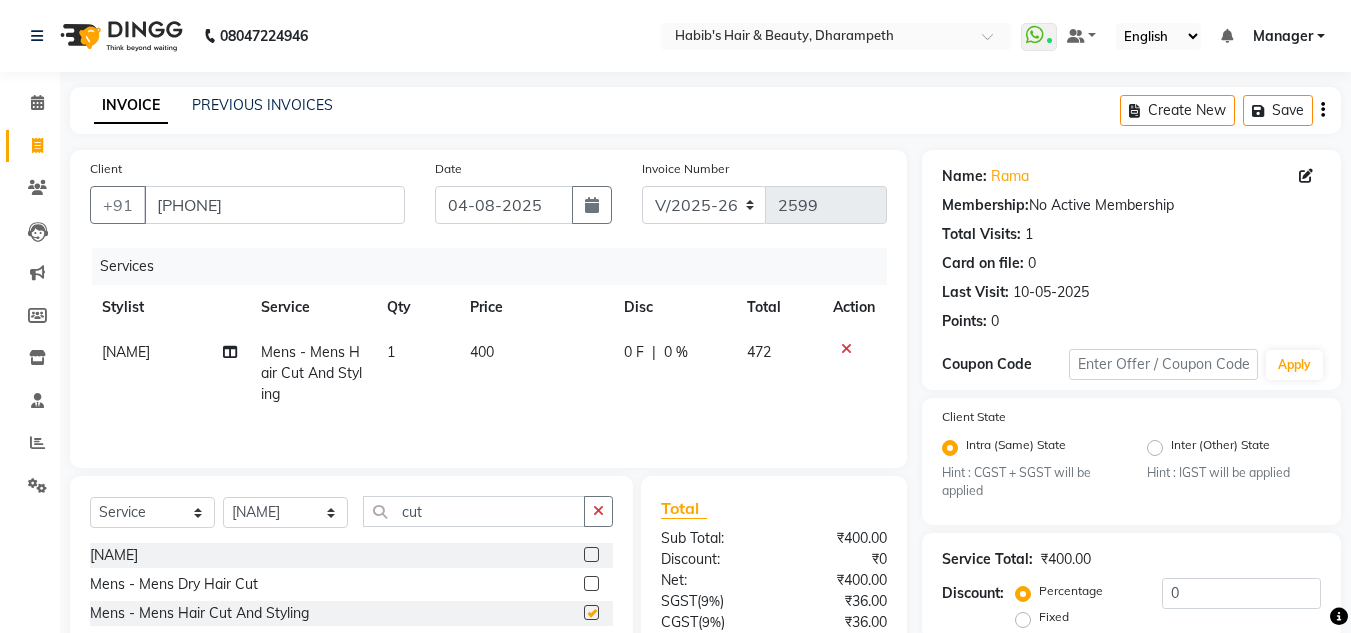 checkbox on "false" 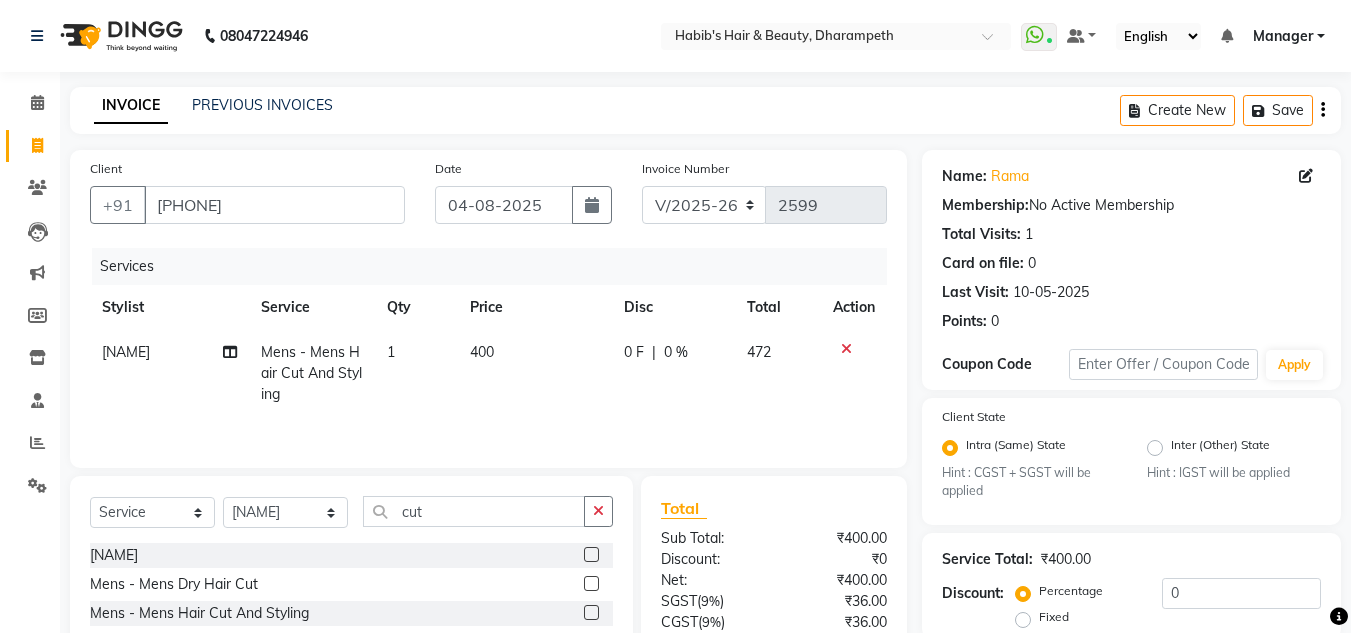 click on "400" 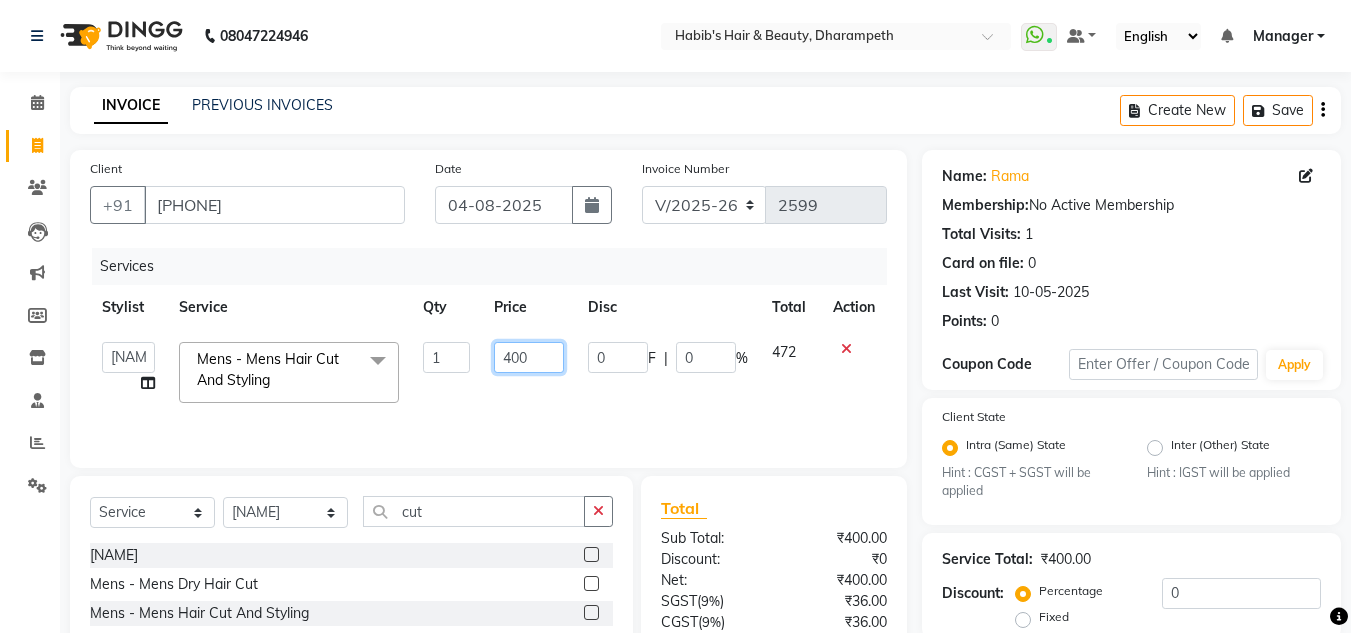 click on "400" 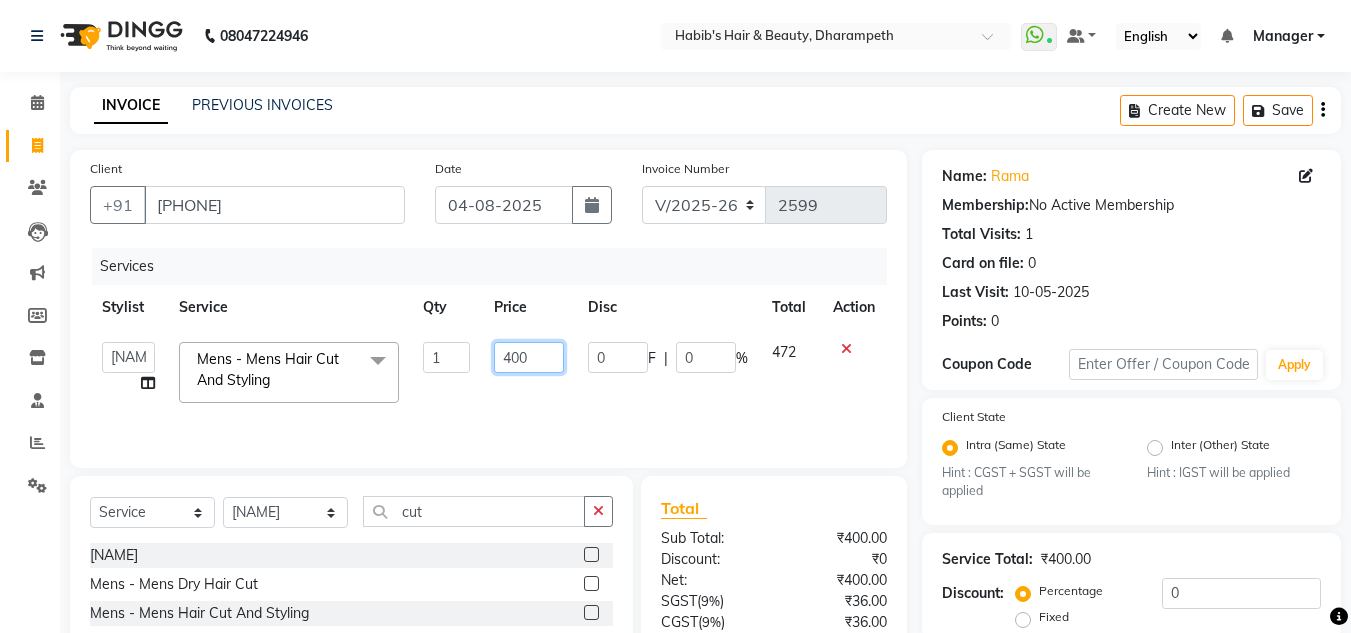 click on "400" 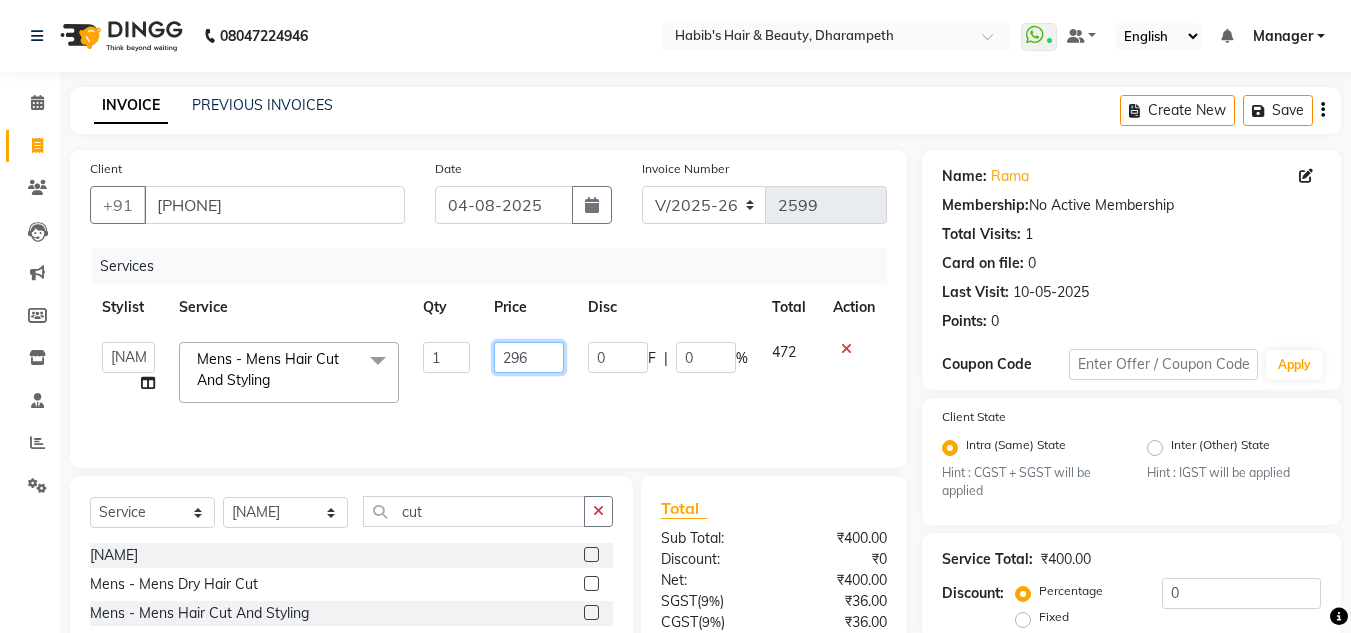 type on "296.5" 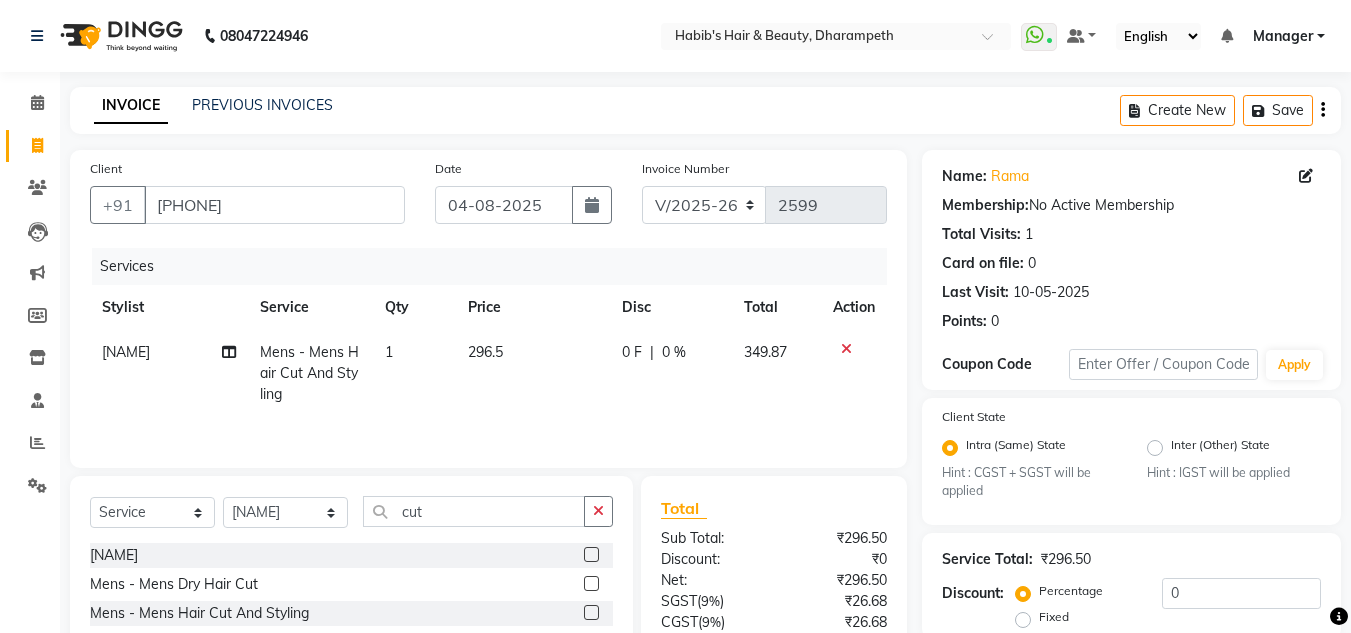 click on "349.87" 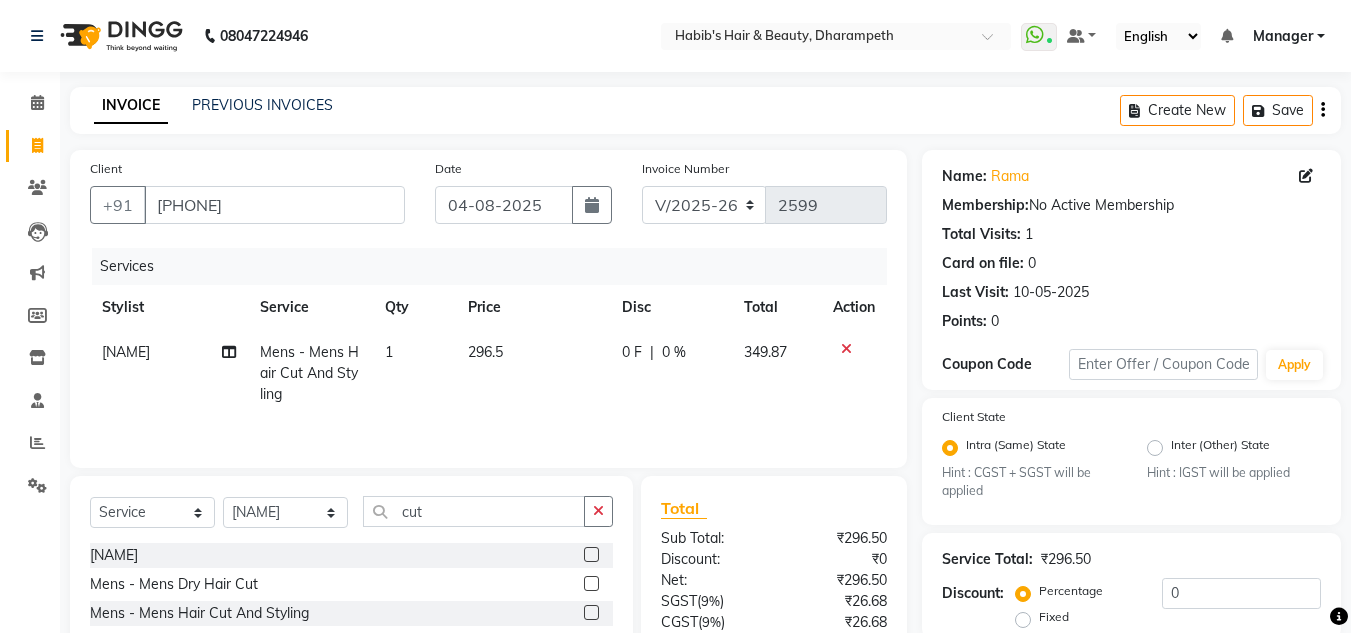 select on "65623" 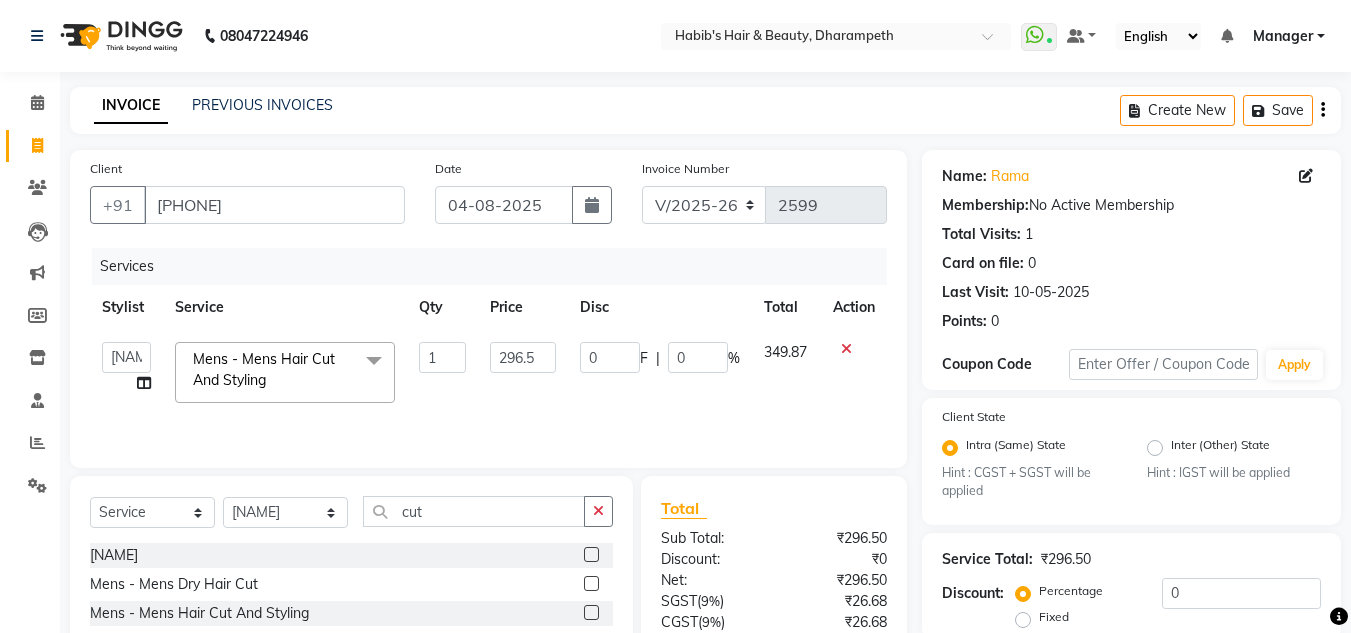 scroll, scrollTop: 188, scrollLeft: 0, axis: vertical 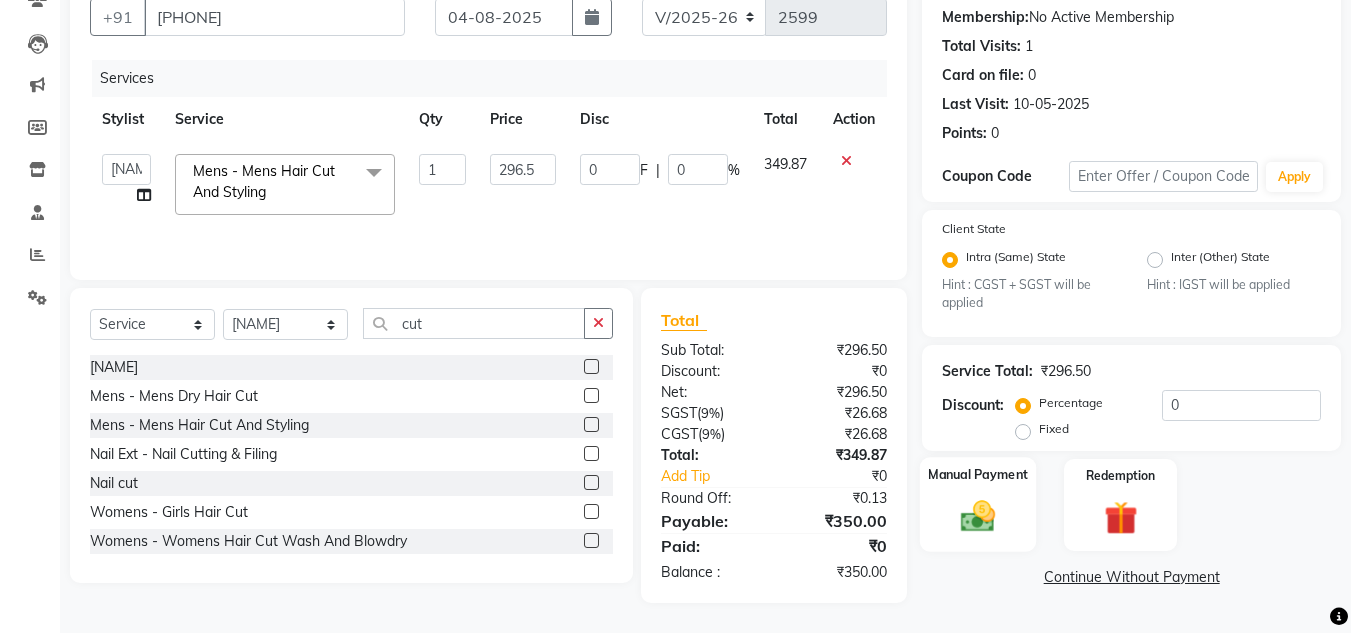 click 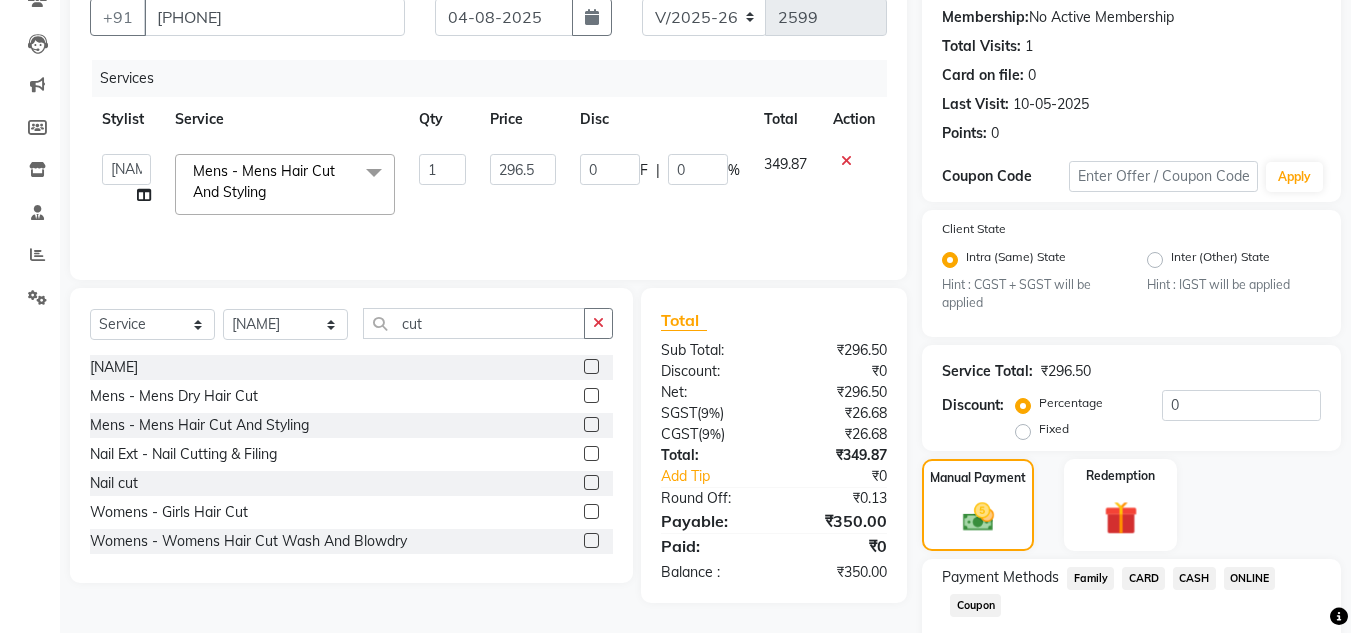 scroll, scrollTop: 305, scrollLeft: 0, axis: vertical 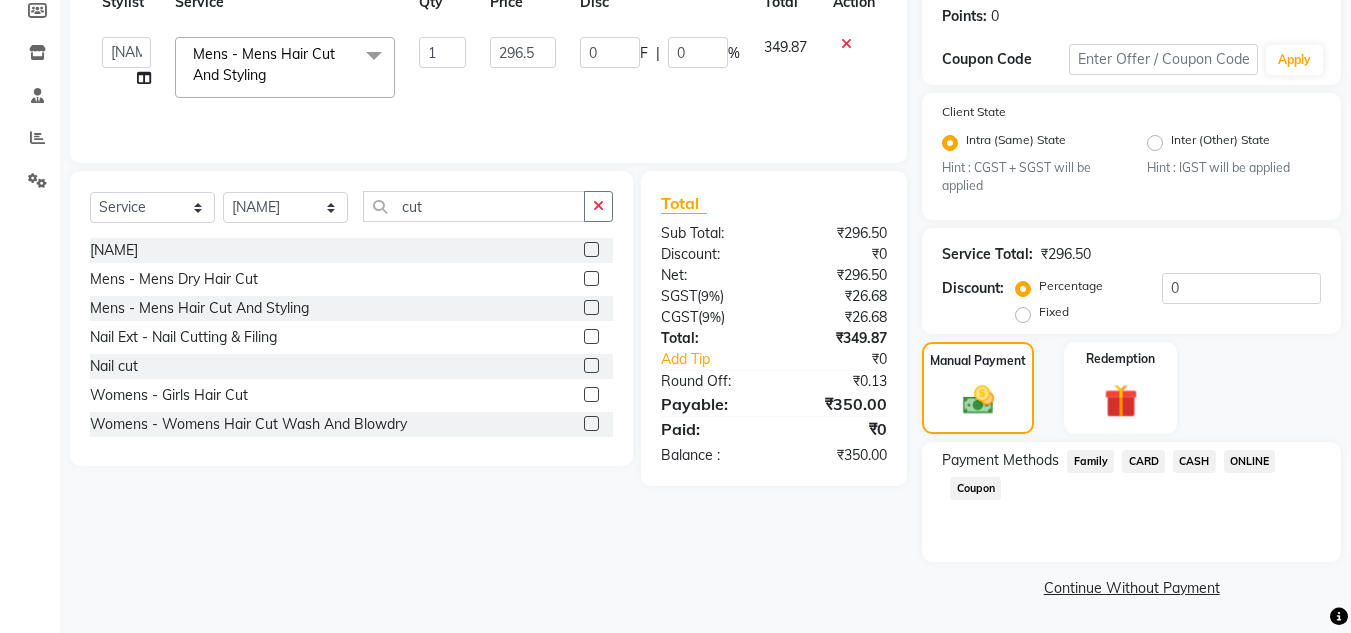 click on "CASH" 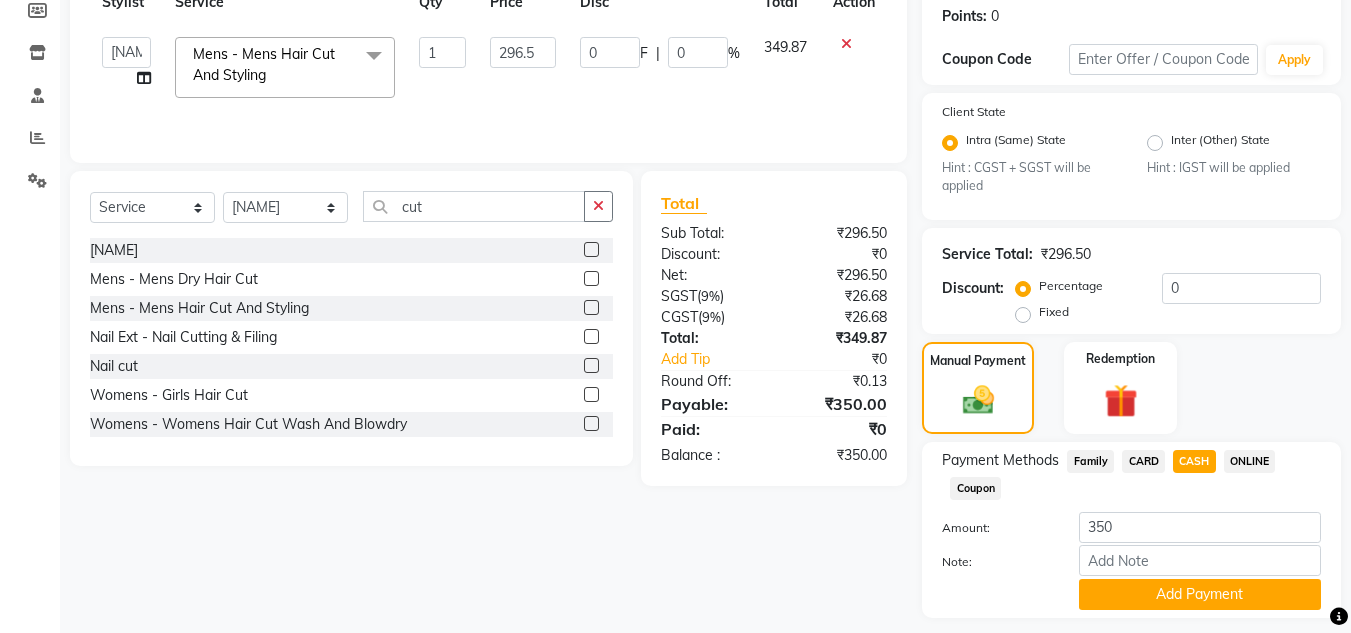 scroll, scrollTop: 361, scrollLeft: 0, axis: vertical 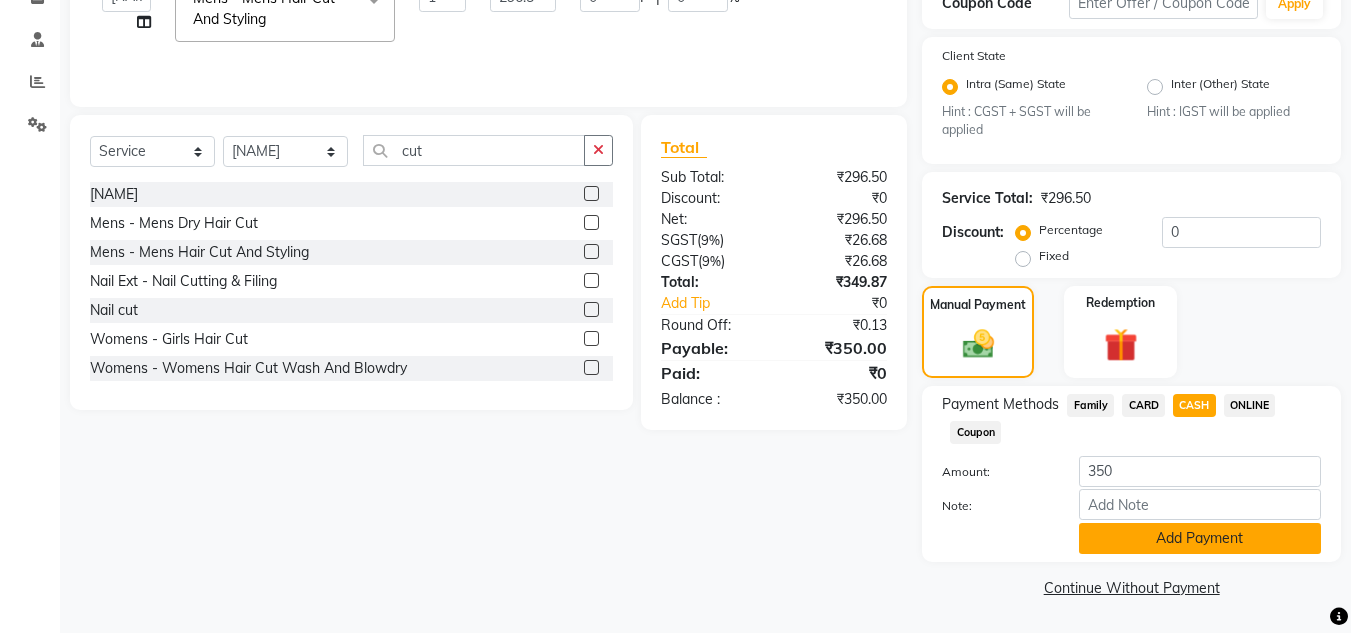 click on "Add Payment" 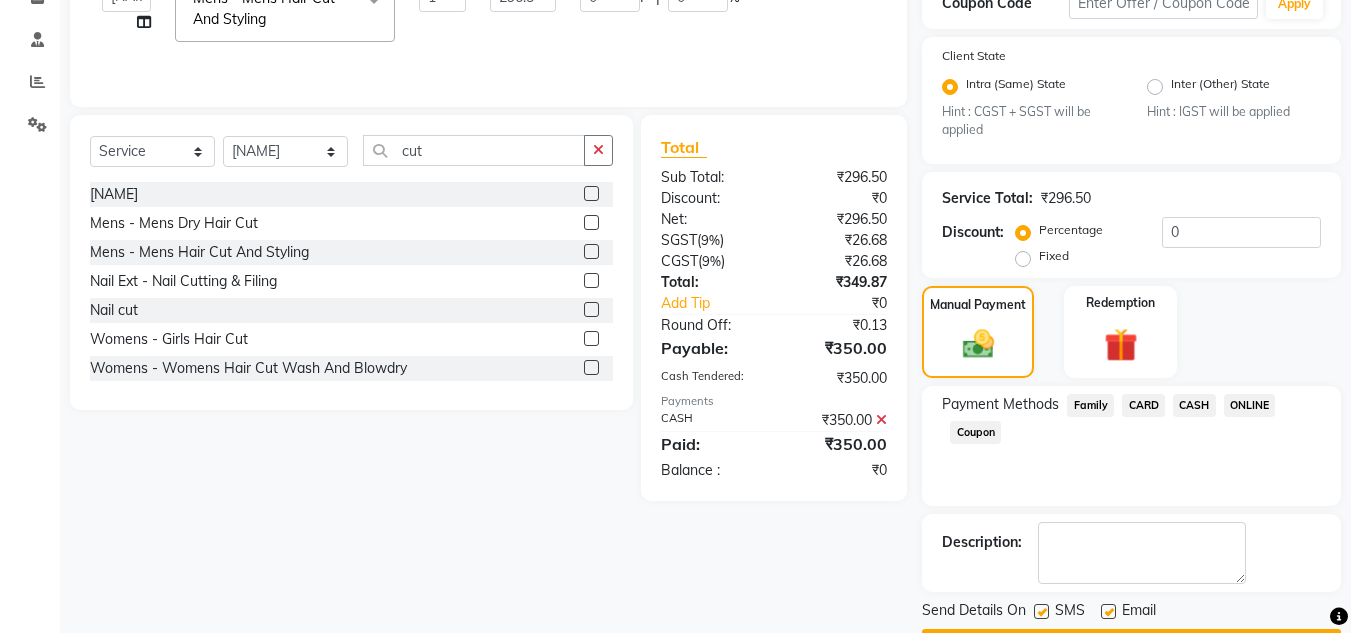 scroll, scrollTop: 418, scrollLeft: 0, axis: vertical 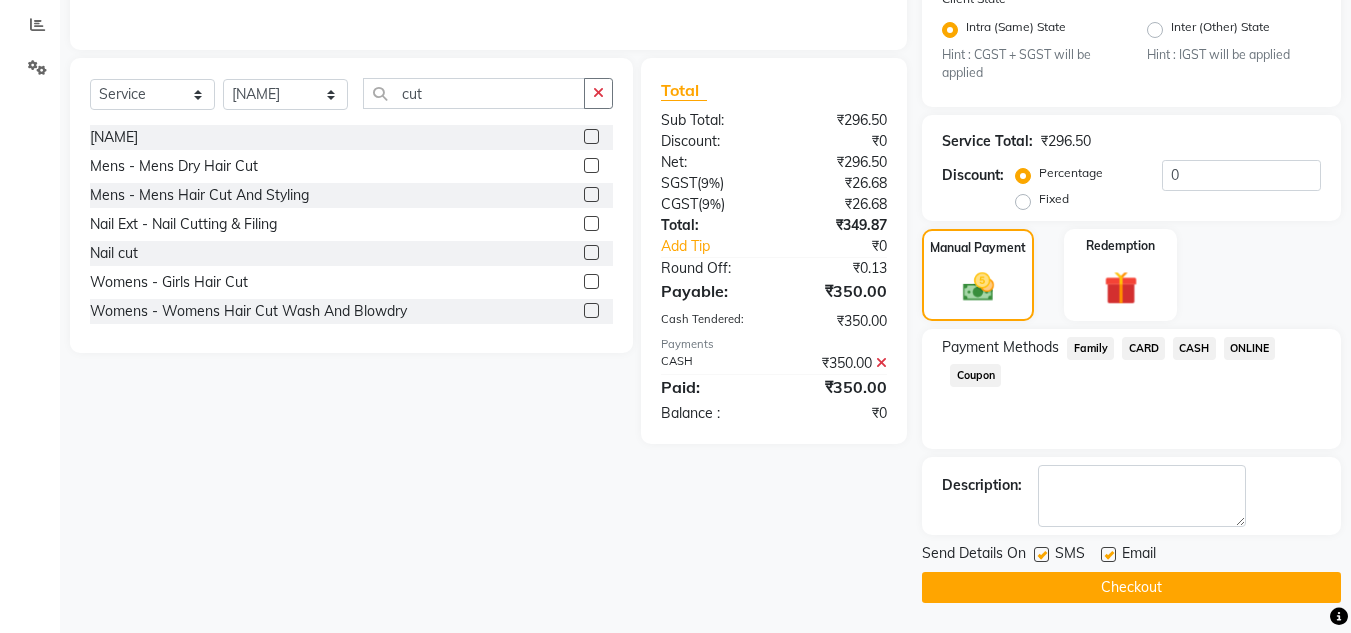 click on "Checkout" 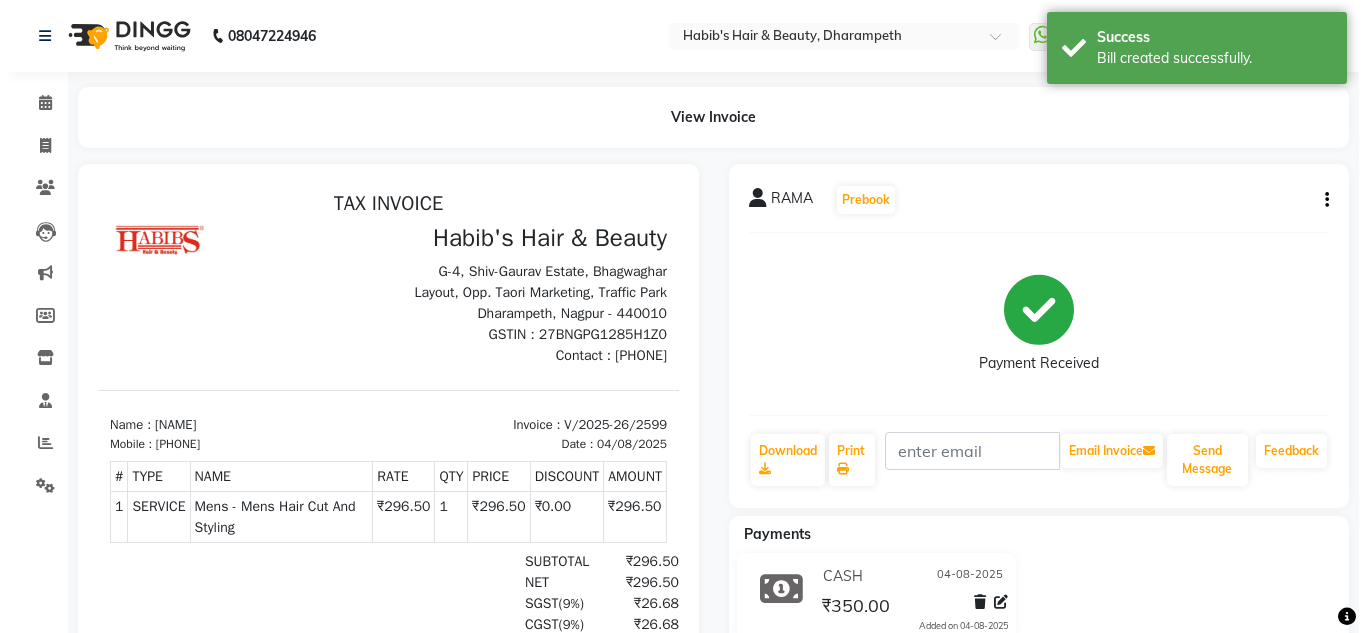 scroll, scrollTop: 0, scrollLeft: 0, axis: both 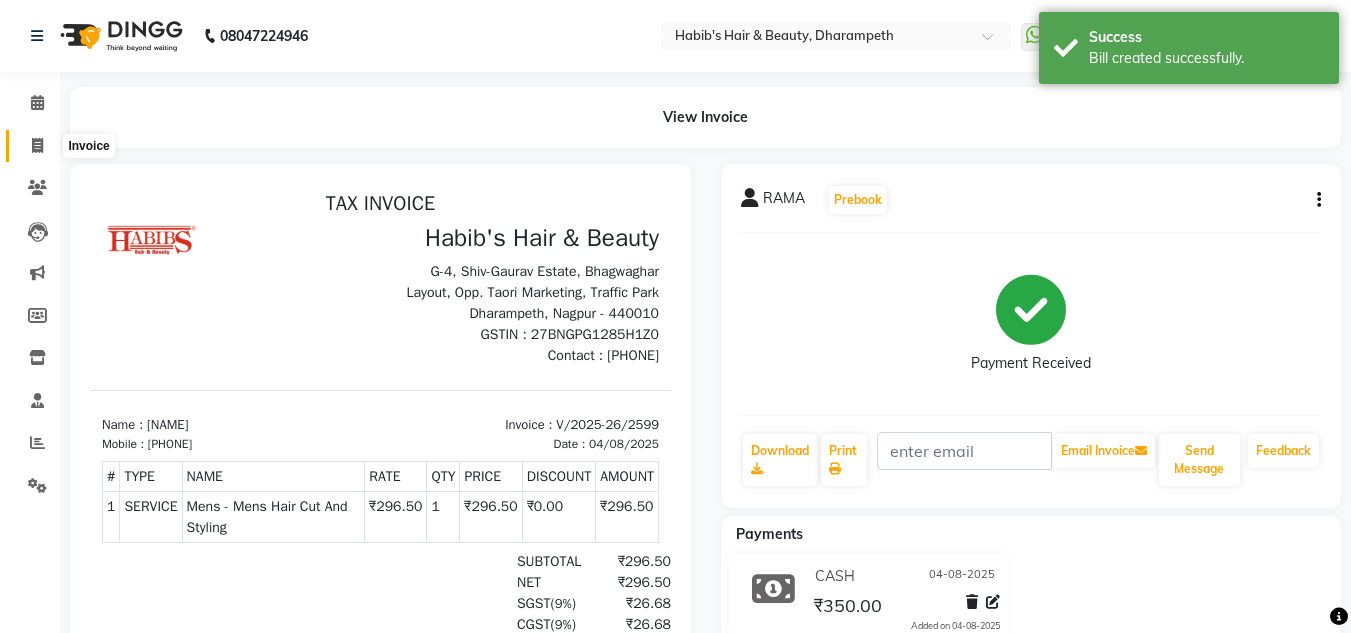 click 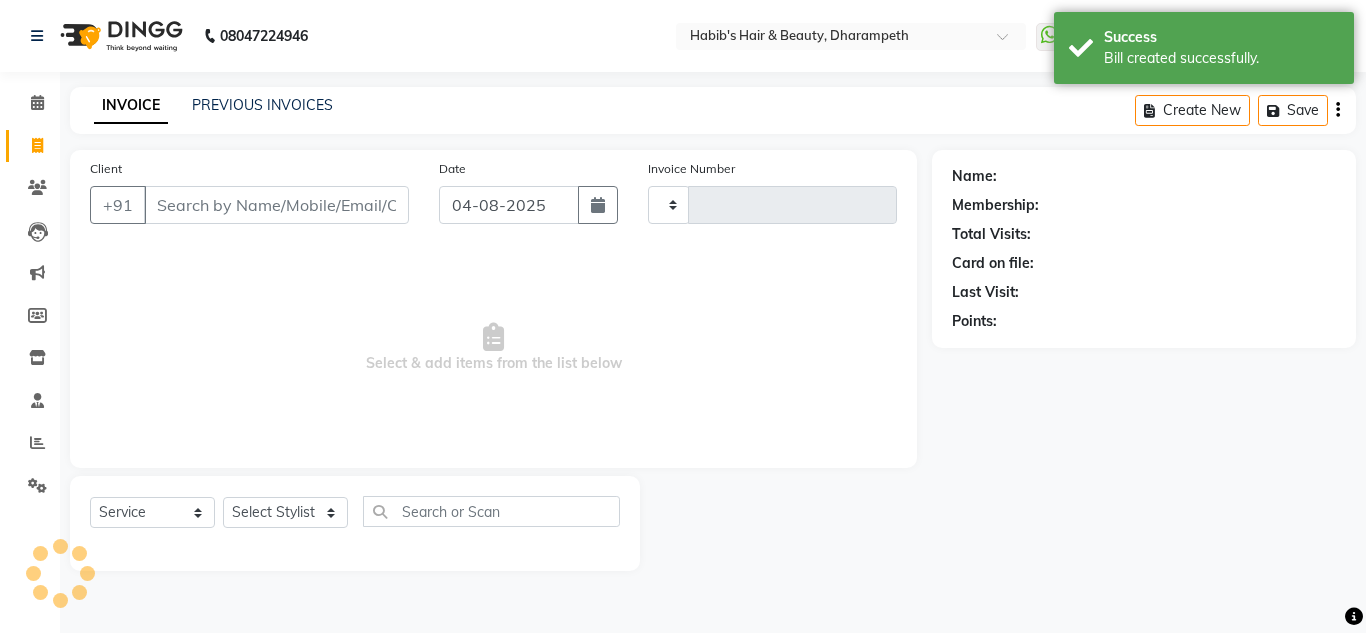 type on "2600" 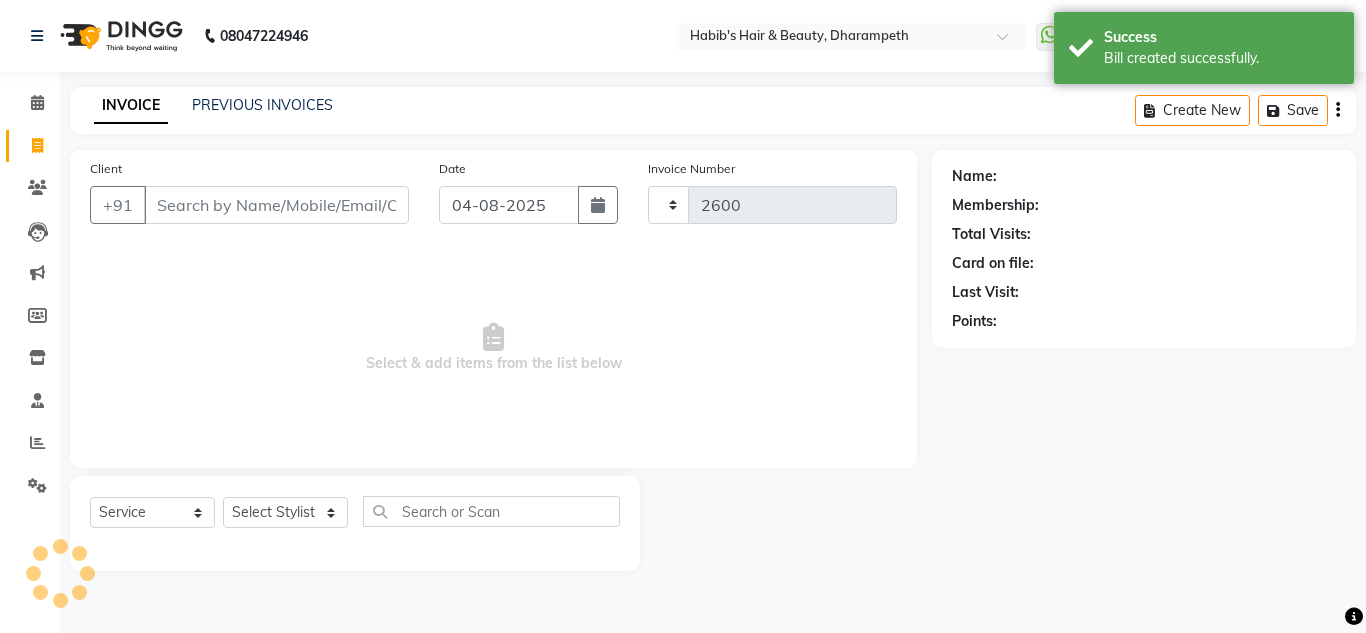 select on "4860" 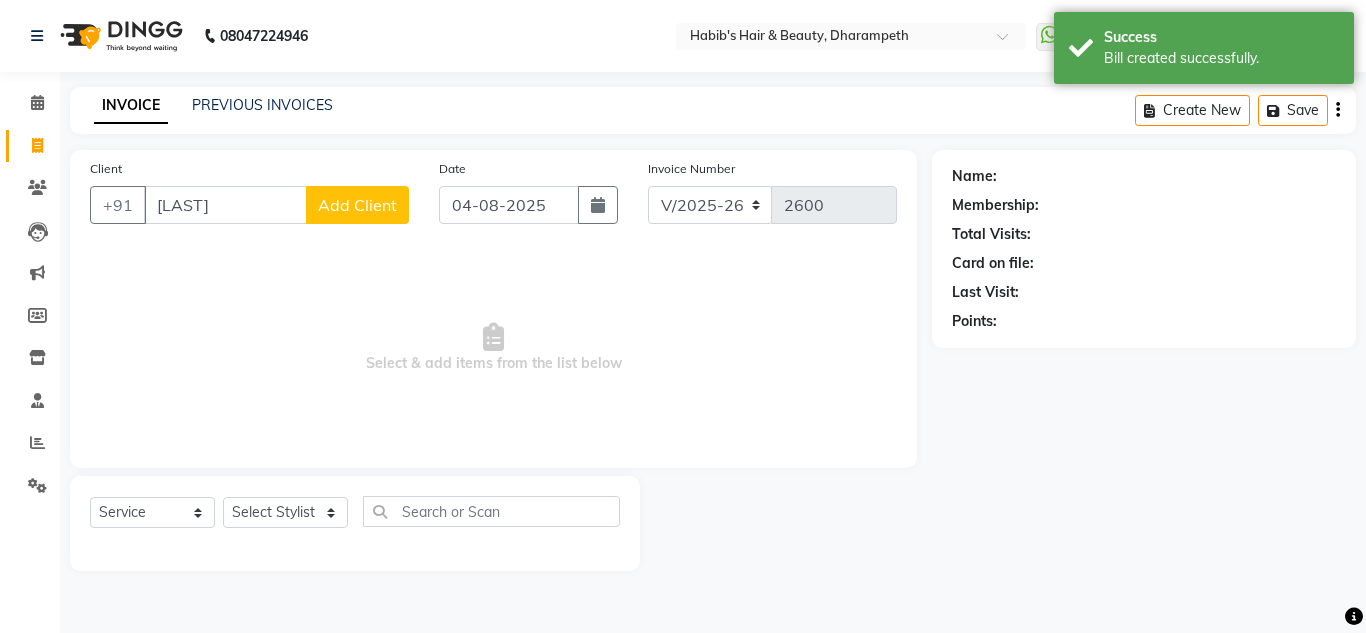 type on "[LAST]" 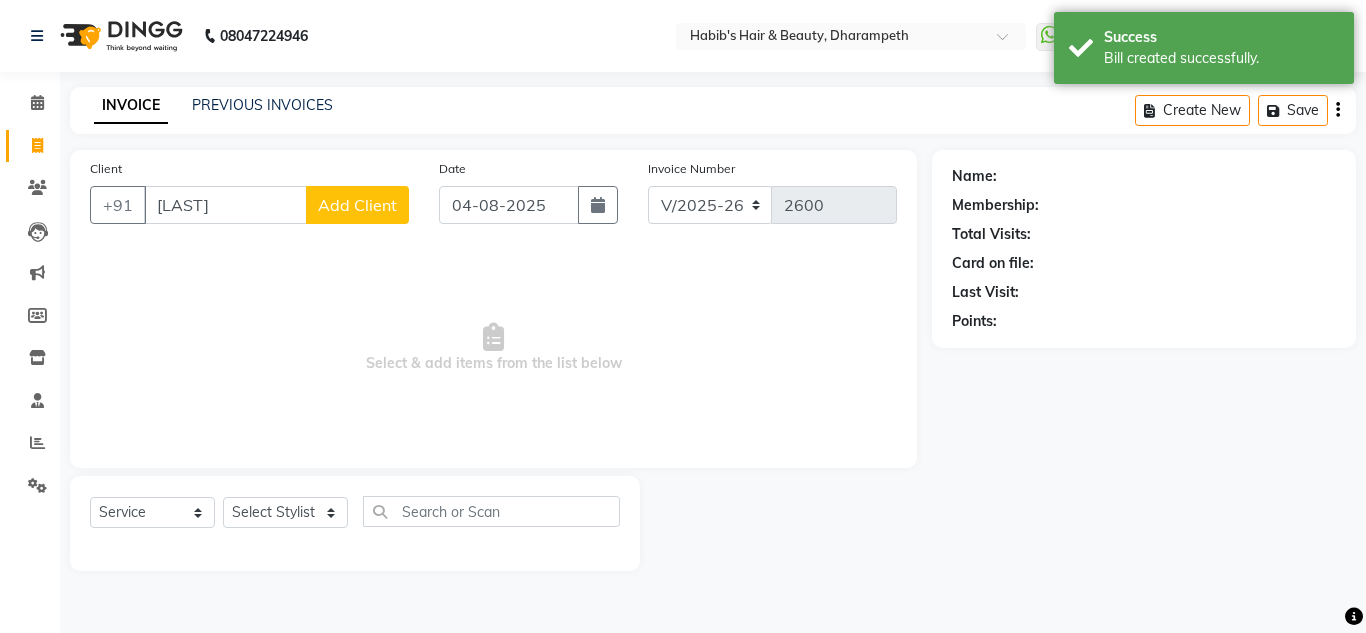 select on "22" 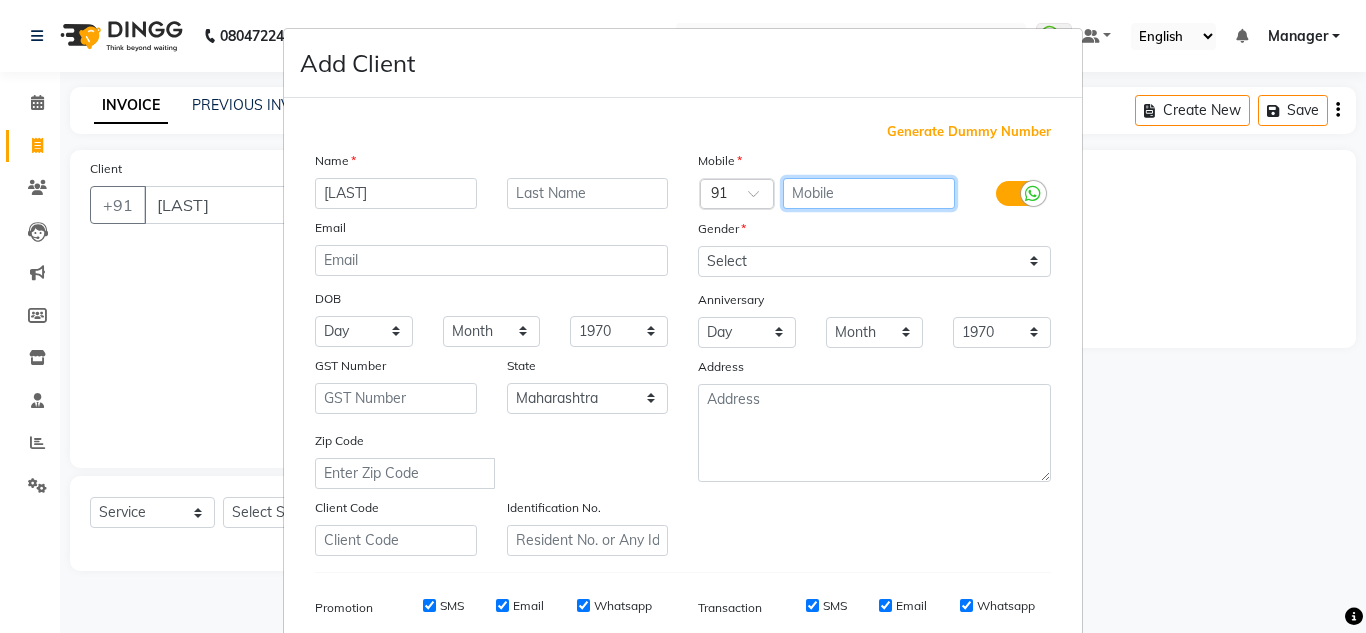 click at bounding box center [869, 193] 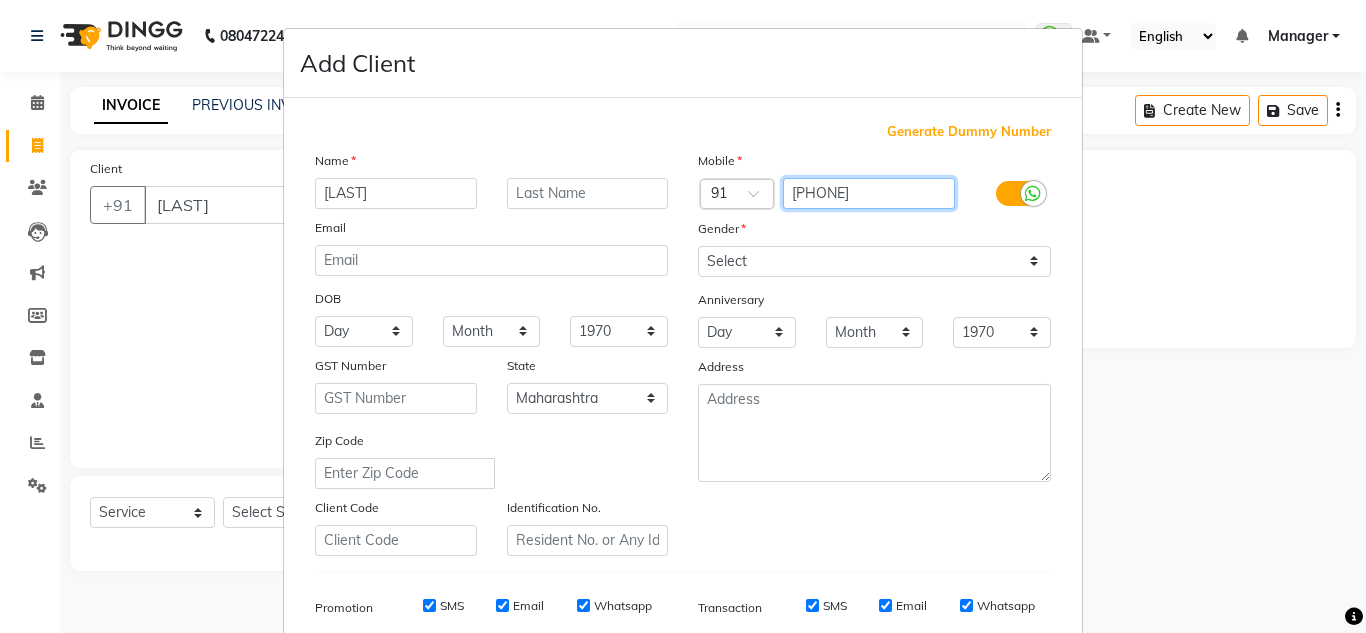 type on "[PHONE]" 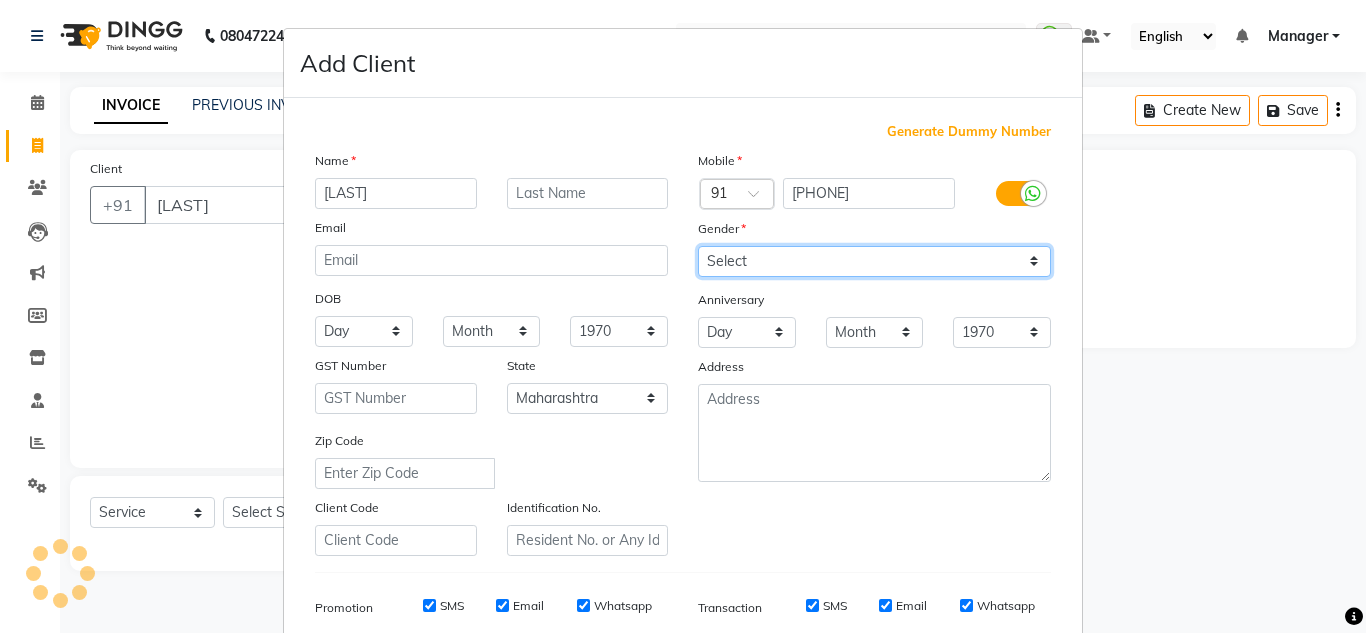 click on "Select Male Female Other Prefer Not To Say" at bounding box center (874, 261) 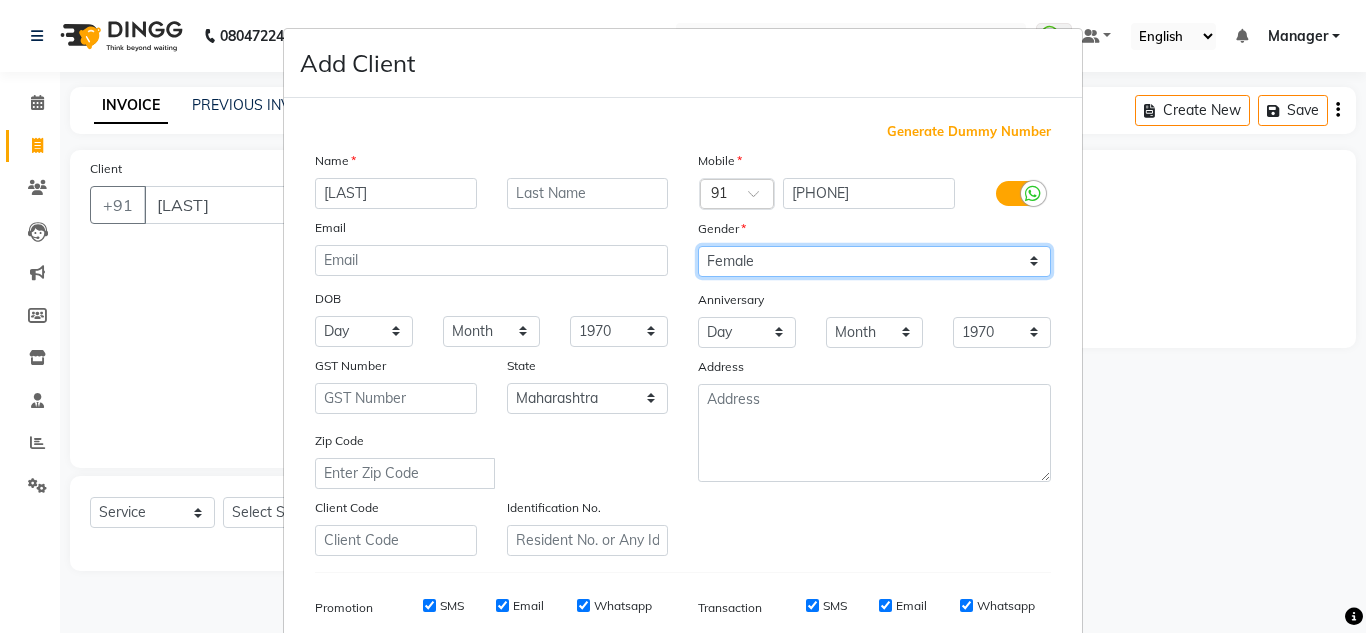 click on "Select Male Female Other Prefer Not To Say" at bounding box center [874, 261] 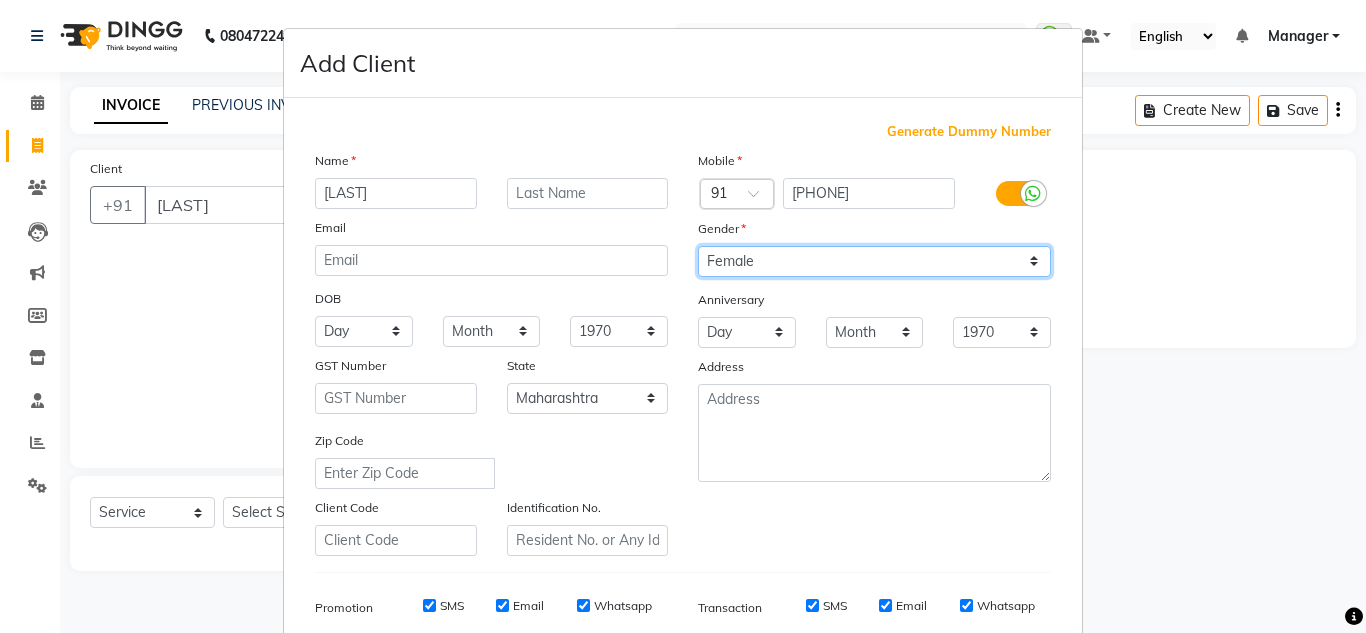 click on "Mobile Country Code × [CODE] [PHONE] Gender Select Male Female Other Prefer Not To Say Anniversary Day 01 02 03 04 05 06 07 08 09 10 11 12 13 14 15 16 17 18 19 20 21 22 23 24 25 26 27 28 29 30 31 Month January February March April May June July August September October November December 1970 1971 1972 1973 1974 1975 1976 1977 1978 1979 1980 1981 1982 1983 1984 1985 1986 1987 1988 1989 1990 1991 1992 1993 1994 1995 1996 1997 1998 1999 2000 2001 2002 2003 2004 2005 2006 2007 2008 2009 2010 2011 2012 2013 2014 2015 2016 2017 2018 2019 2020 2021 2022 2023 2024 2025 Address" at bounding box center [874, 353] 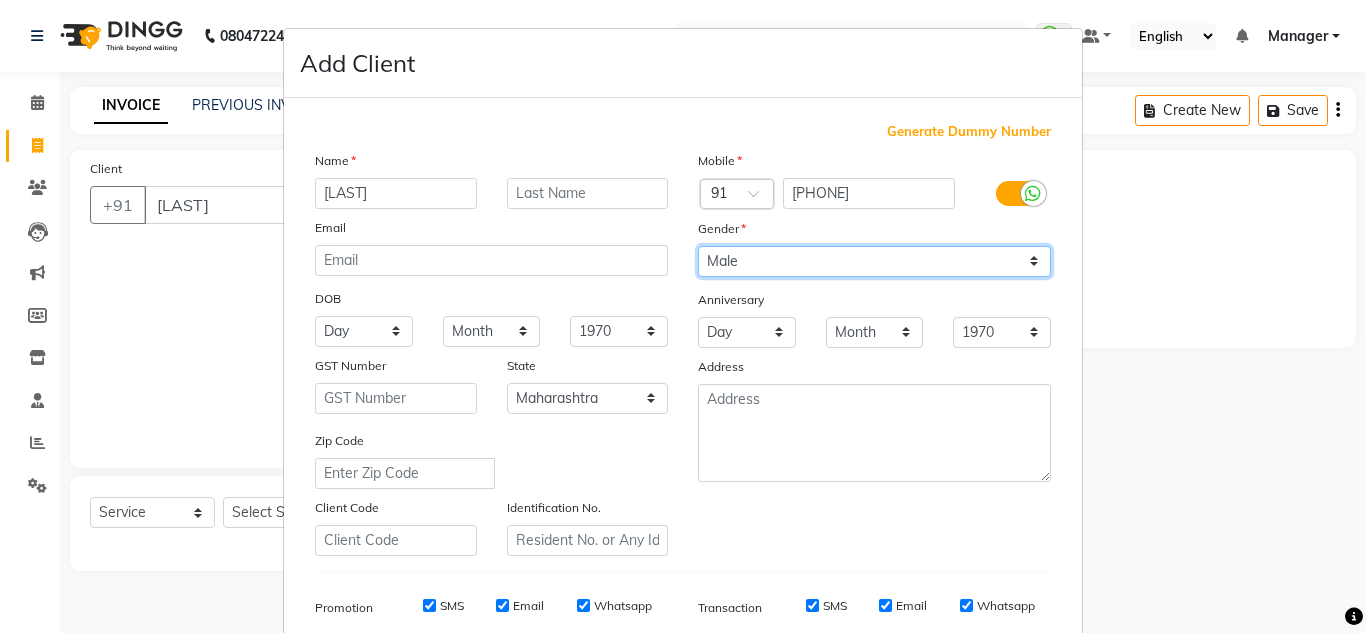 click on "Select Male Female Other Prefer Not To Say" at bounding box center [874, 261] 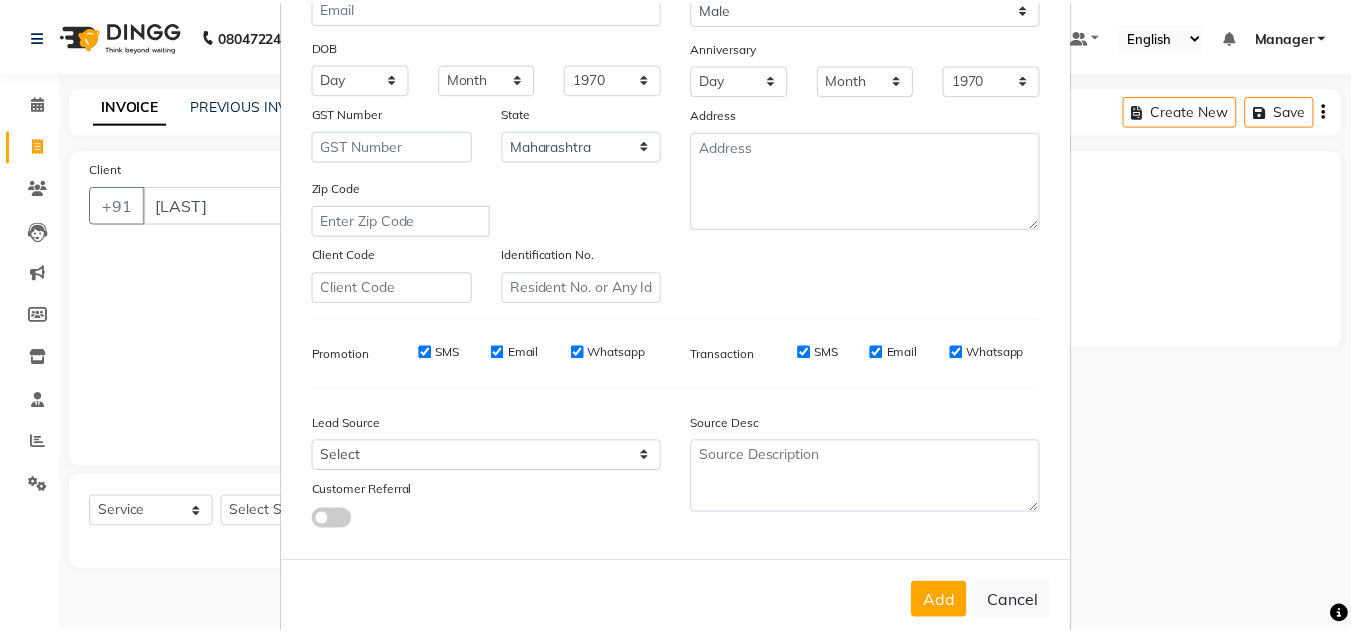scroll, scrollTop: 290, scrollLeft: 0, axis: vertical 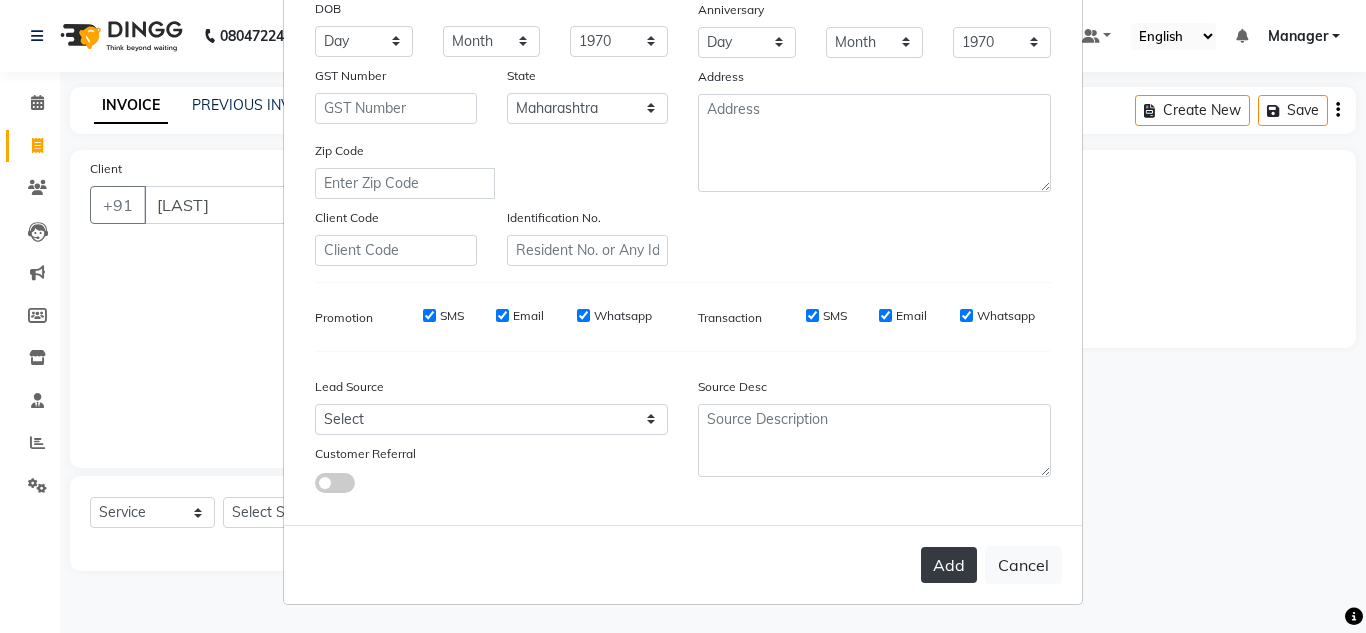 click on "Add" at bounding box center (949, 565) 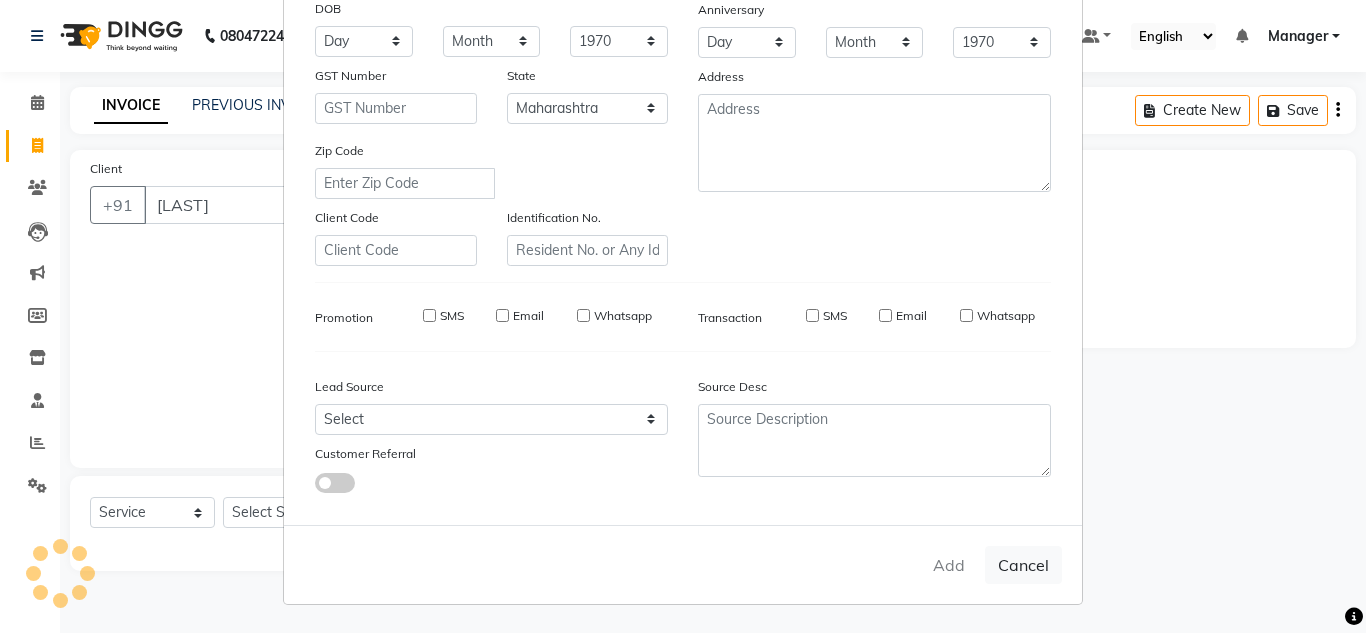 type on "[PHONE]" 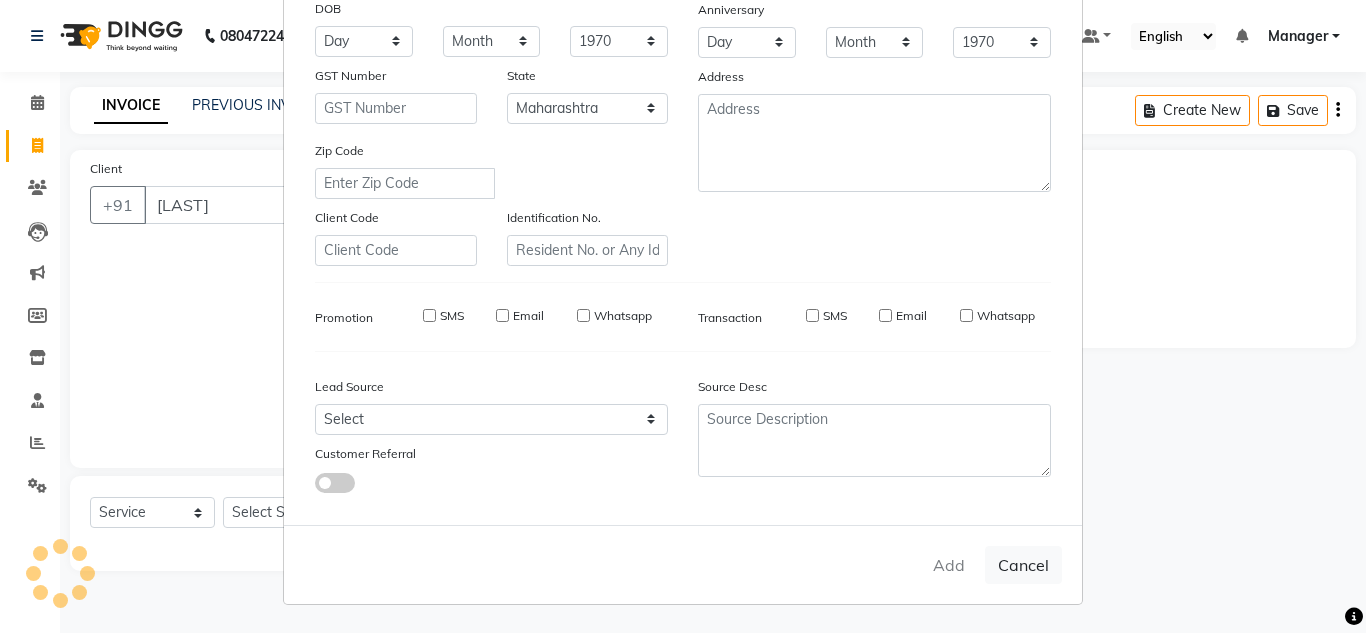 type 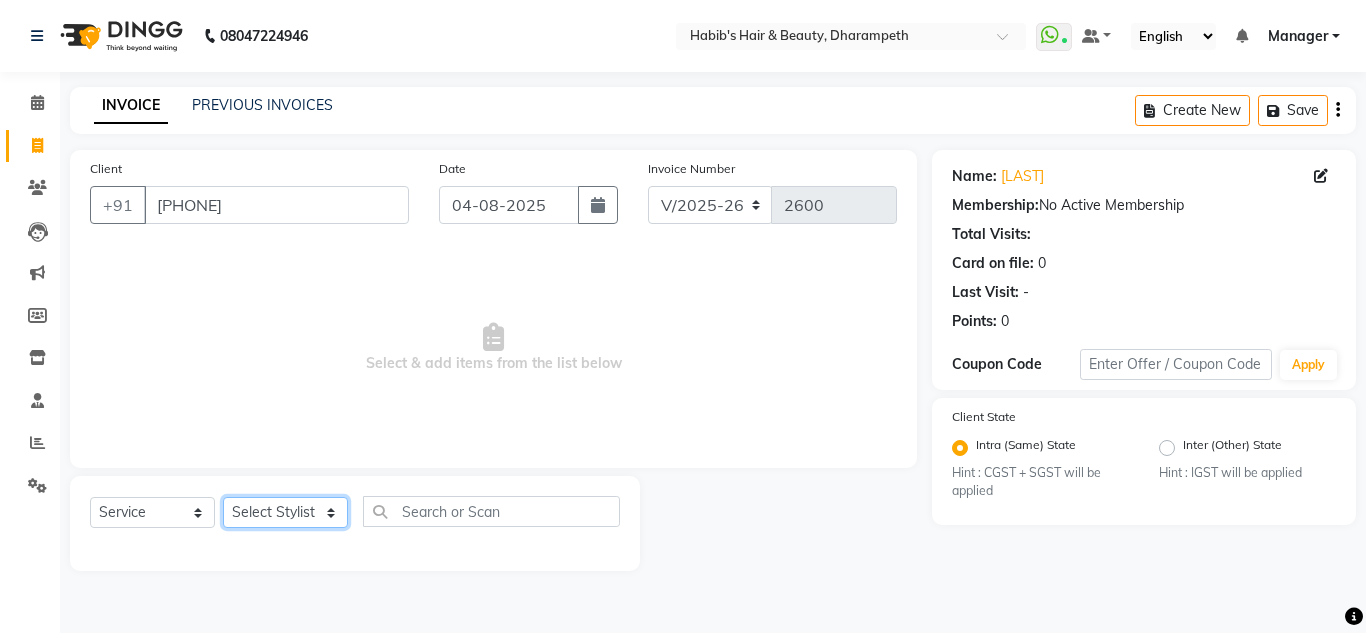 click on "Select Stylist [NAME] W [NAME] [NAME] [NAME] [NAME] [NAME] [NAME] [NAME] [NAME] [NAME] Womens - Womens Hair Cut Wash And Blowdry x Hydra Facial O3+ Bleach/D-Tan - Face Bleach Bleach/D-Tan - Face/Neck Bleach Bleach/D-Tan - Full Body Bleach Bleach/D-Tan - Hand Bleach Bleach/D-Tan - Legs Bleach Bleach/D-Tan - O3 D-Tan Bleach/D-Tan - Raga D- Tan NANO PLASTIA SHOULDER LENGTH Mintree Tan- Go Manicure Mintree Tan-Go Pedicure TIP Deep Conditioning Whitening Facial O3+ Facial Mediceuticals dand treatment BOOKING AMT OF SERVICE Fibre Complex Treatment Female Lower Lips -Threading Knot Free Service Blow Dry - Blow Dry Below Shoulder Length Blow Dry - Blow Dry Shoulder Length Blow Dry - Blow Dry Waist Length Clean Up - Aroma Clean Up Clean Up - Herbal Cleanup Clean Up - Instglow Claenup Clean Up - O3 Pore Clean Up Clean Up - Vlcc Gold Clean Up Clean Up - D Tan Clean UP Face Pack - Black Mask Charcoal Face Pack - Black Mask O3 Face Pack - O3 Peel Off Face Pack - Thermal Sheet Mask Nail cut 1" 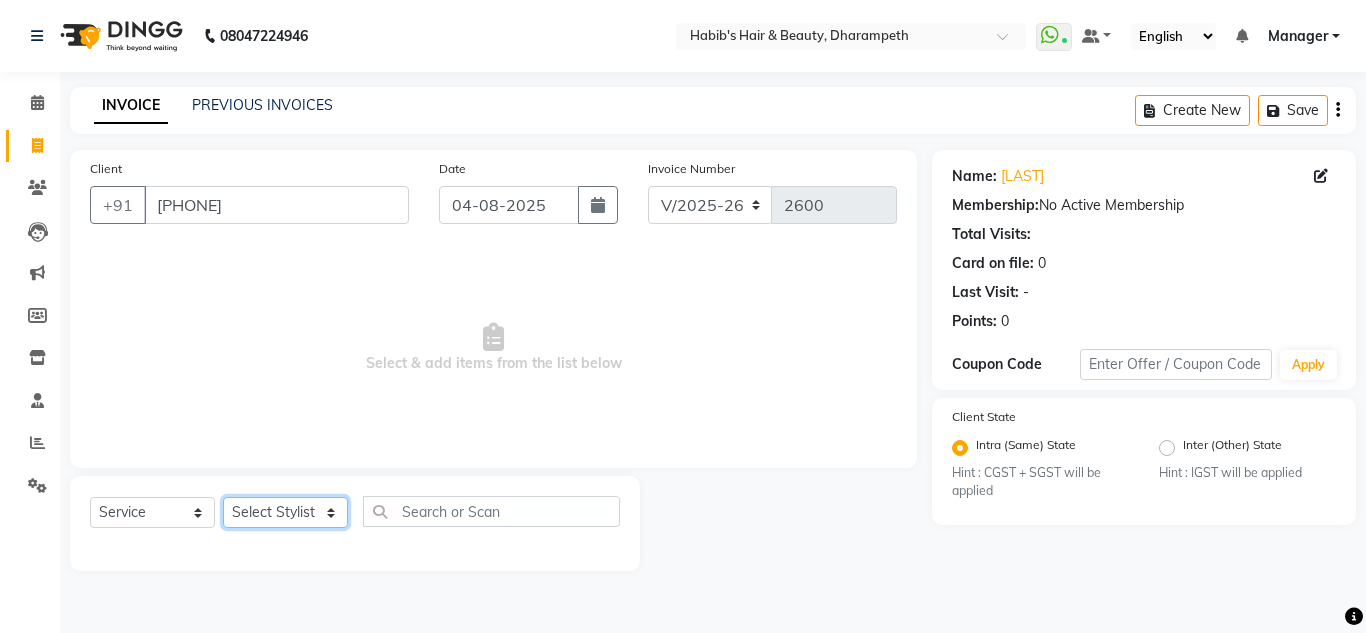 select on "[NUMBER]" 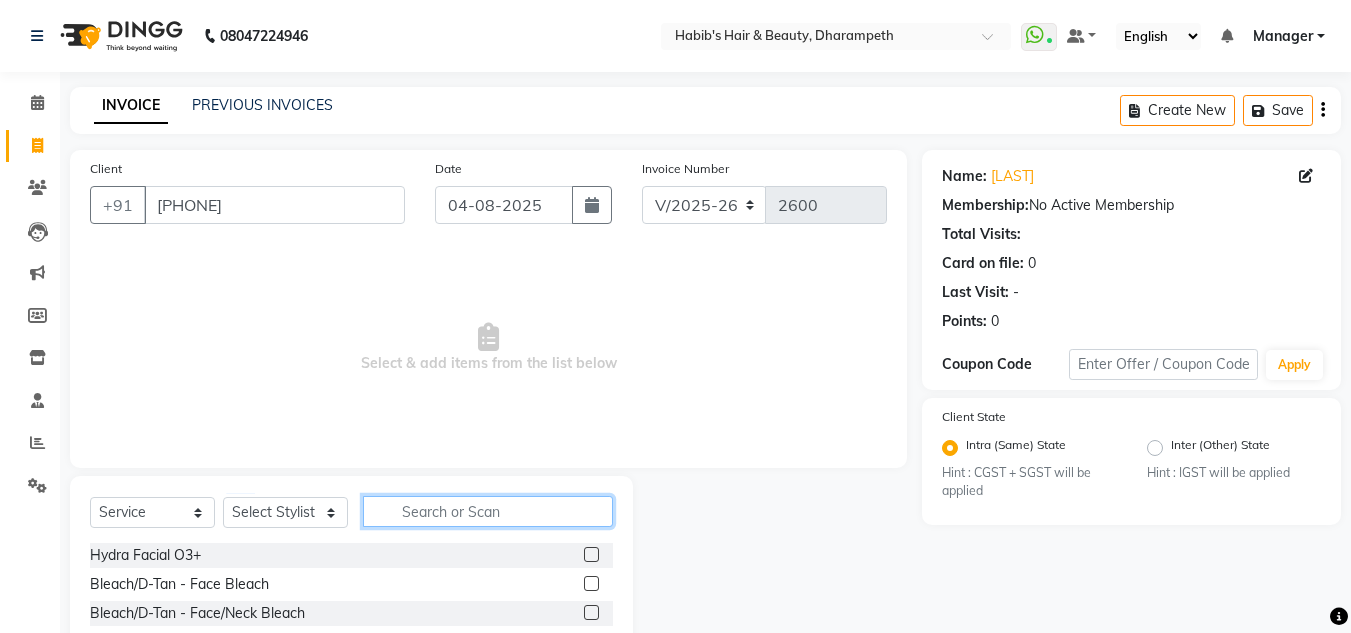 click 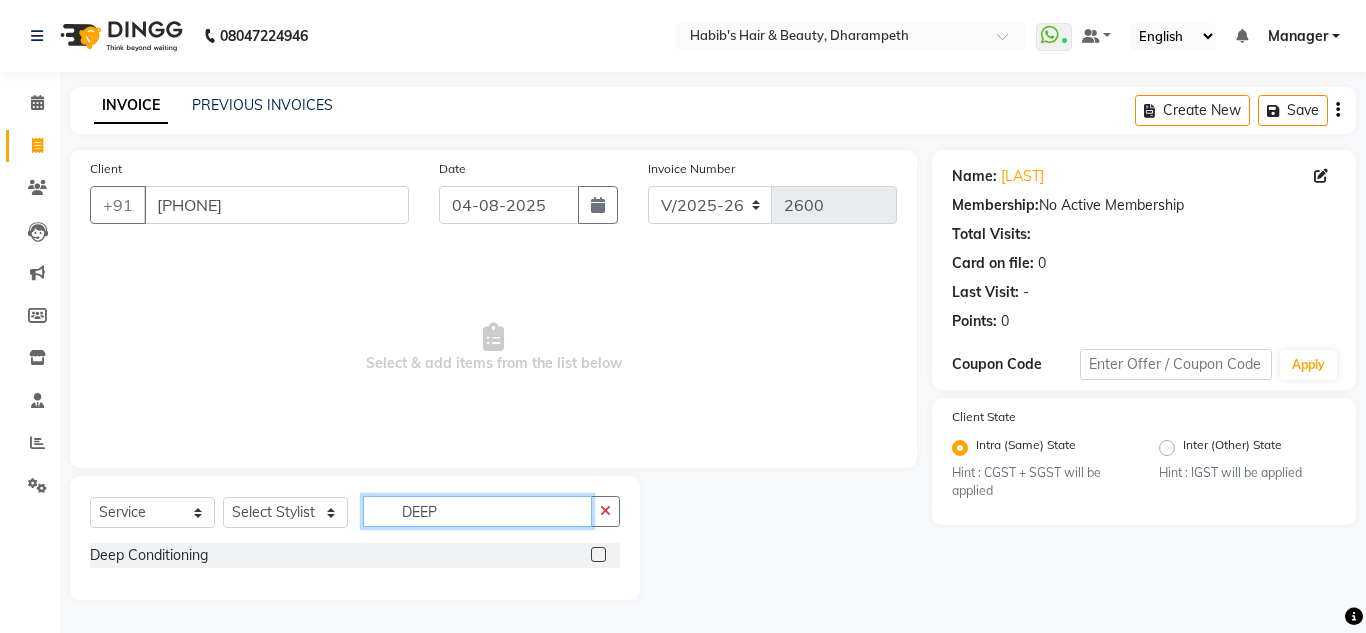 type on "DEEP" 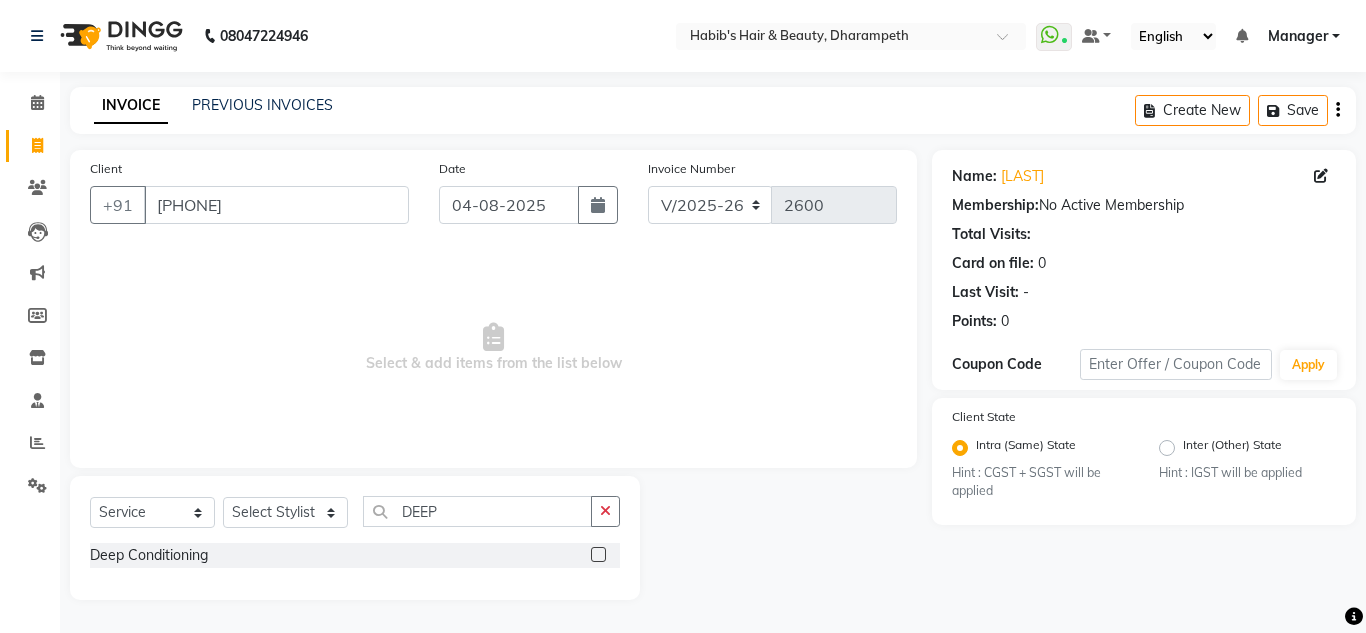 drag, startPoint x: 592, startPoint y: 555, endPoint x: 603, endPoint y: 559, distance: 11.7046995 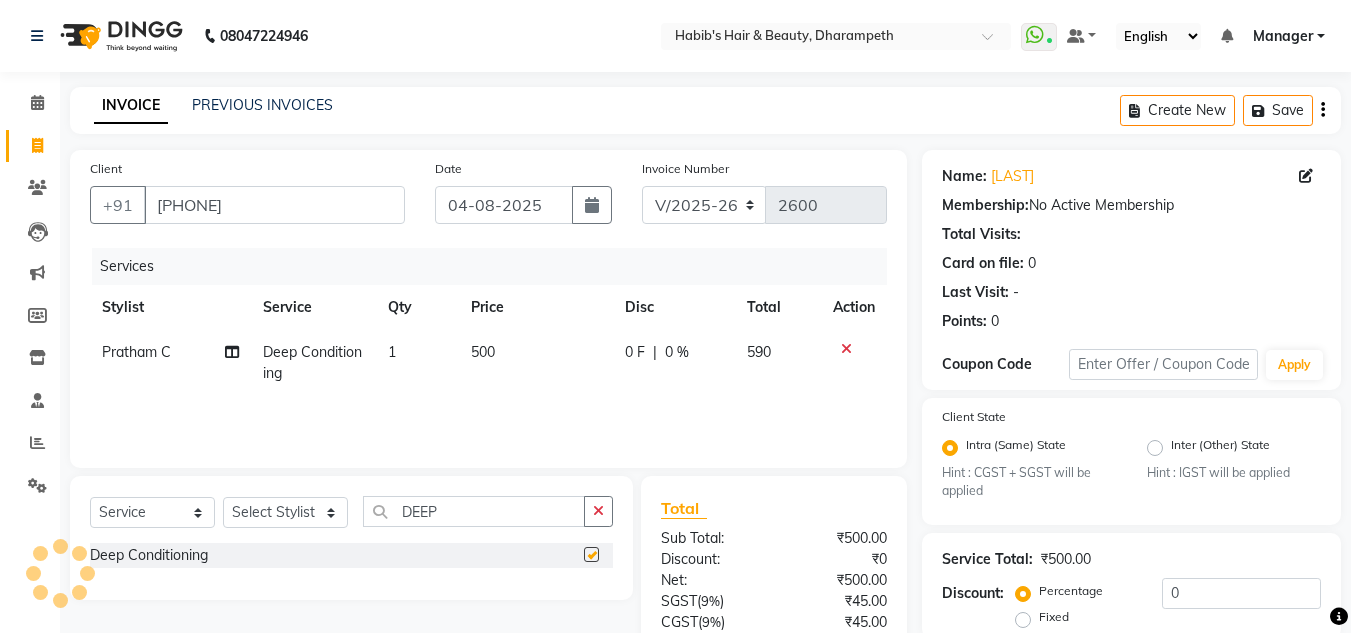click 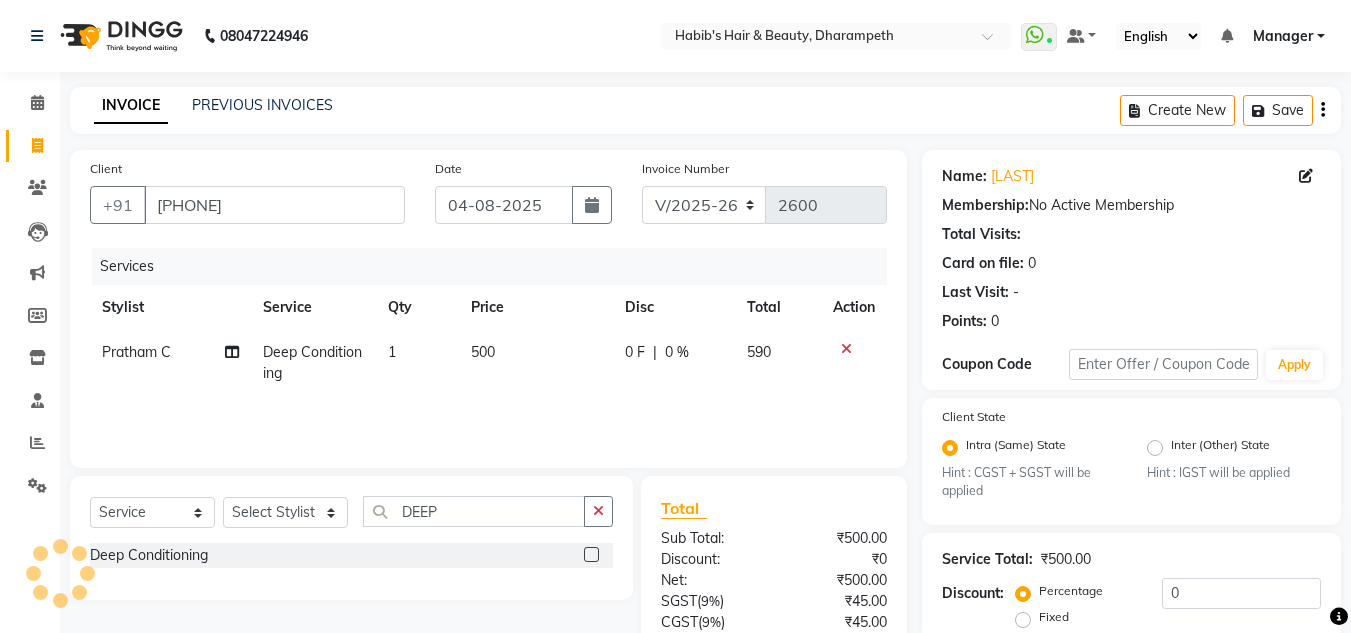 checkbox on "false" 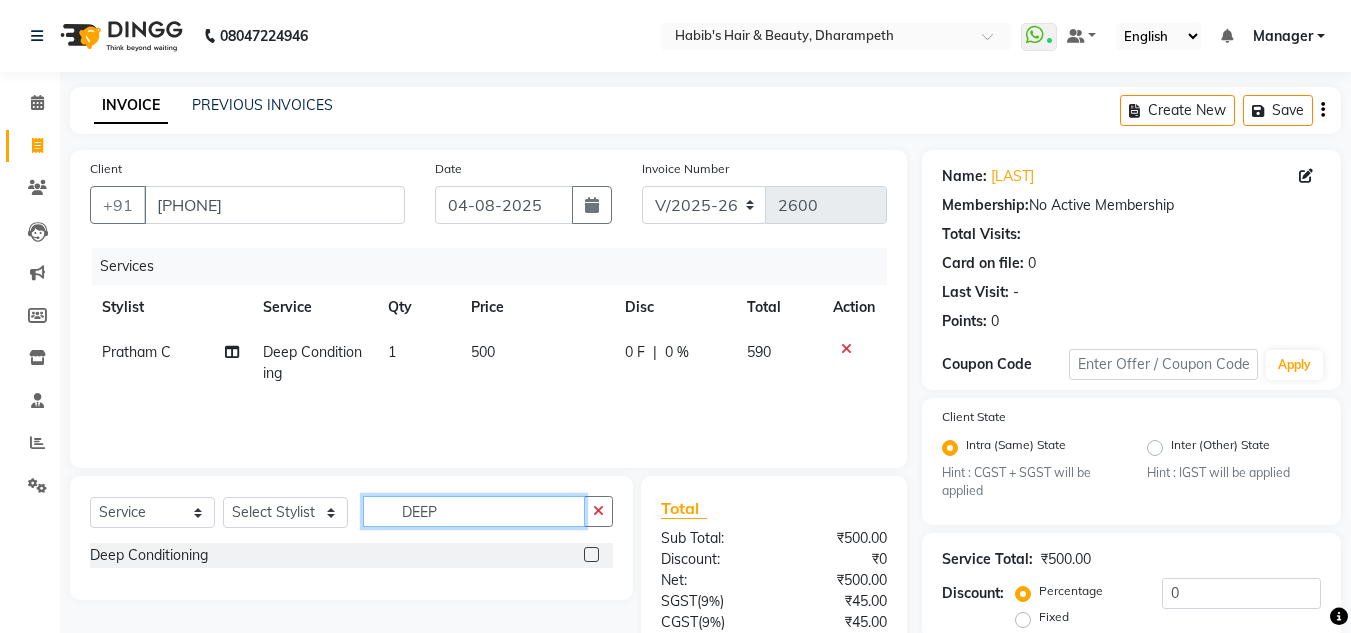 click on "DEEP" 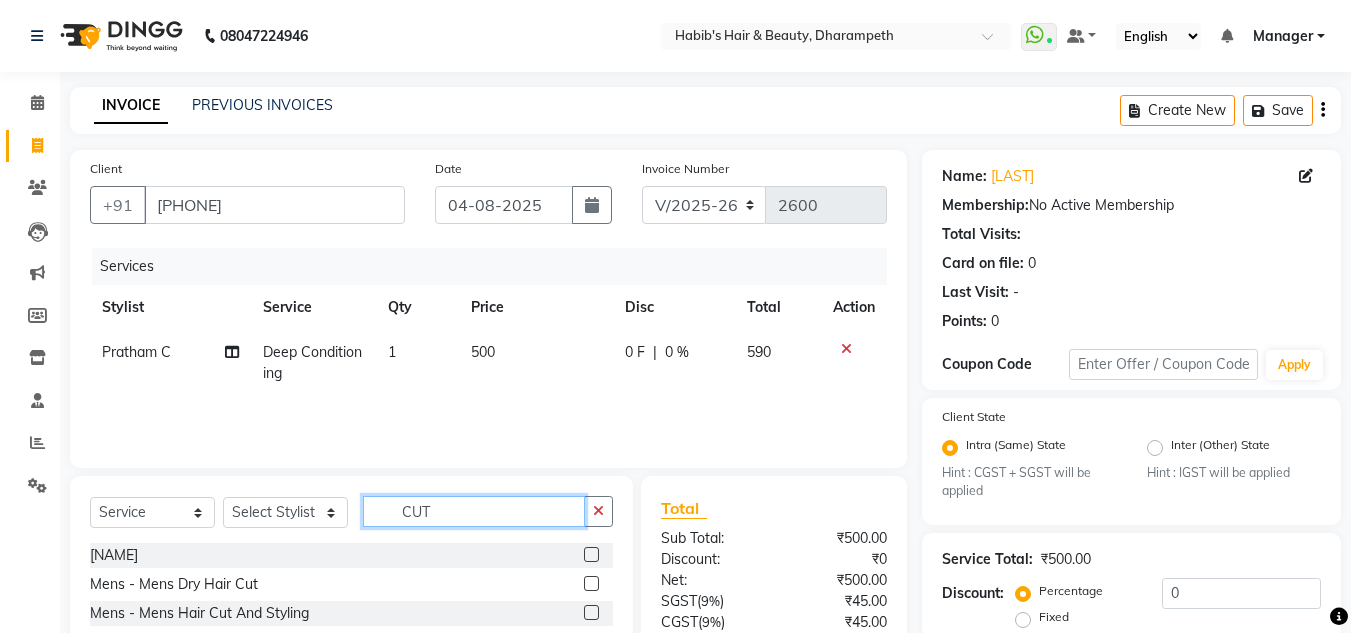 scroll, scrollTop: 177, scrollLeft: 0, axis: vertical 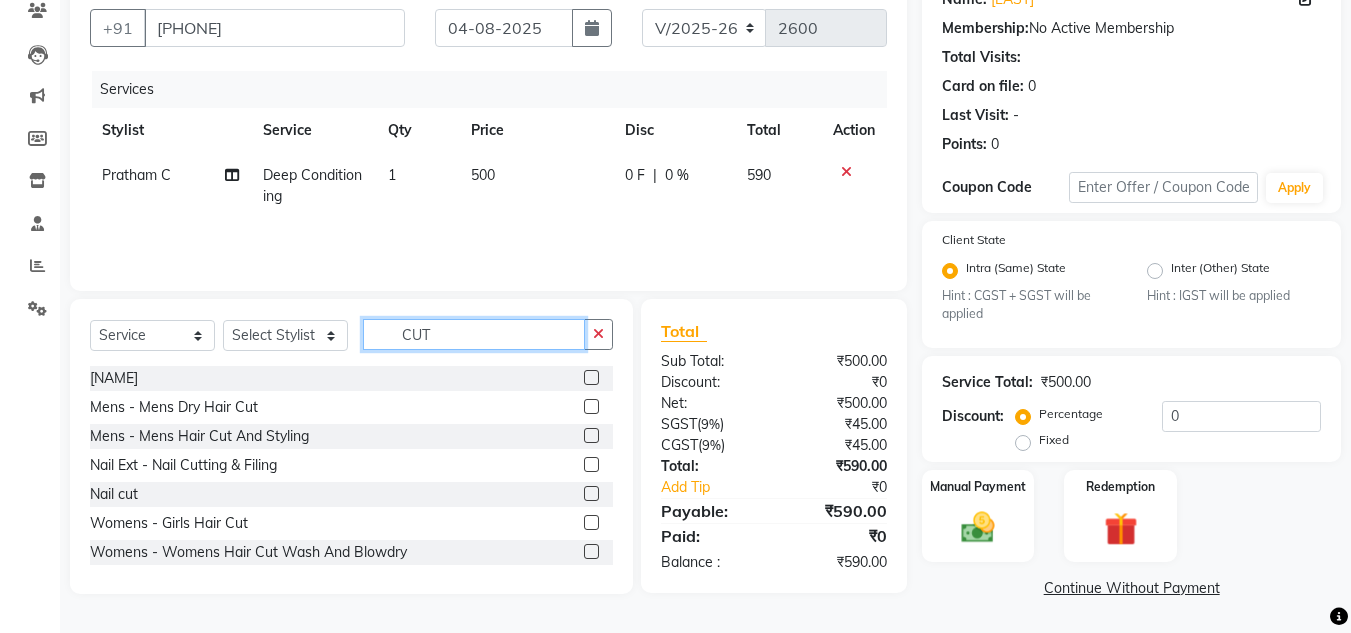 type on "CUT" 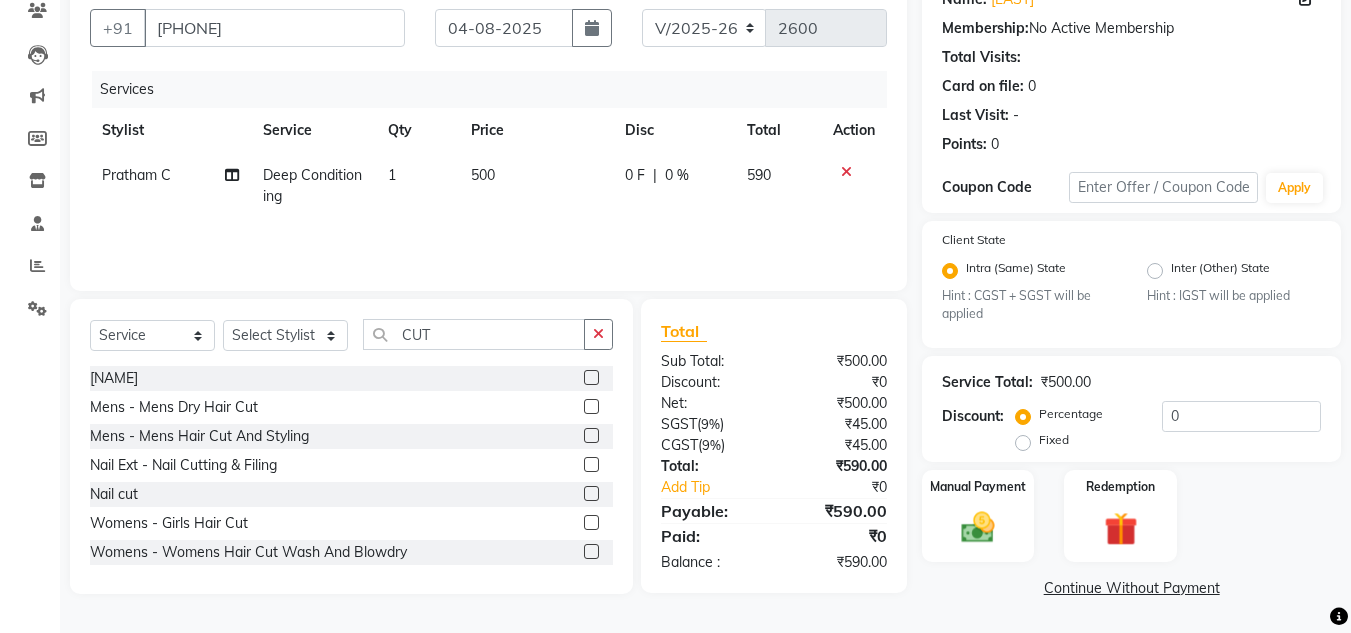 click 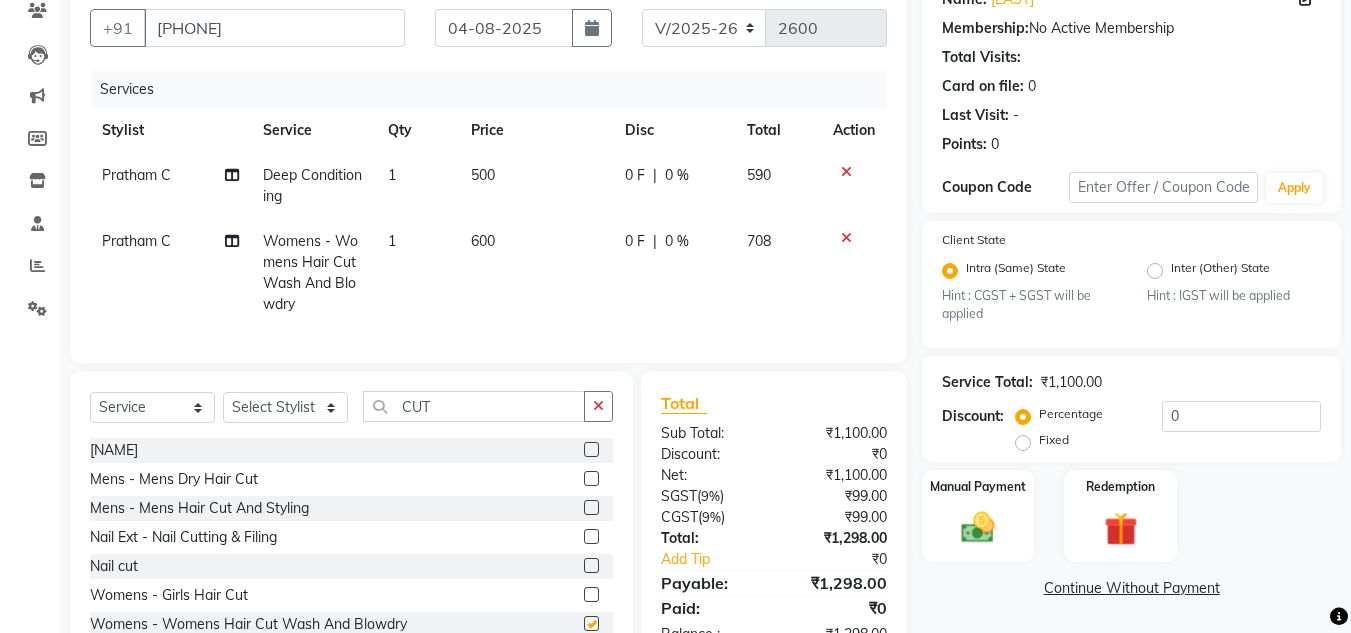 checkbox on "false" 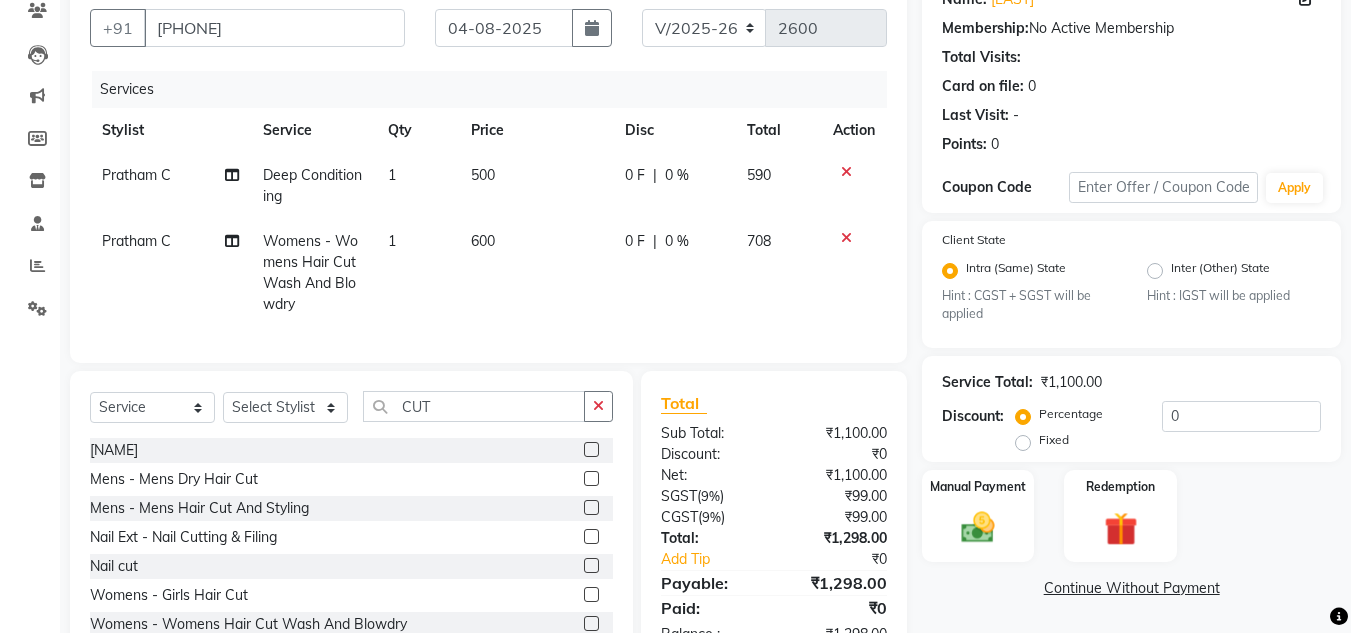 click on "600" 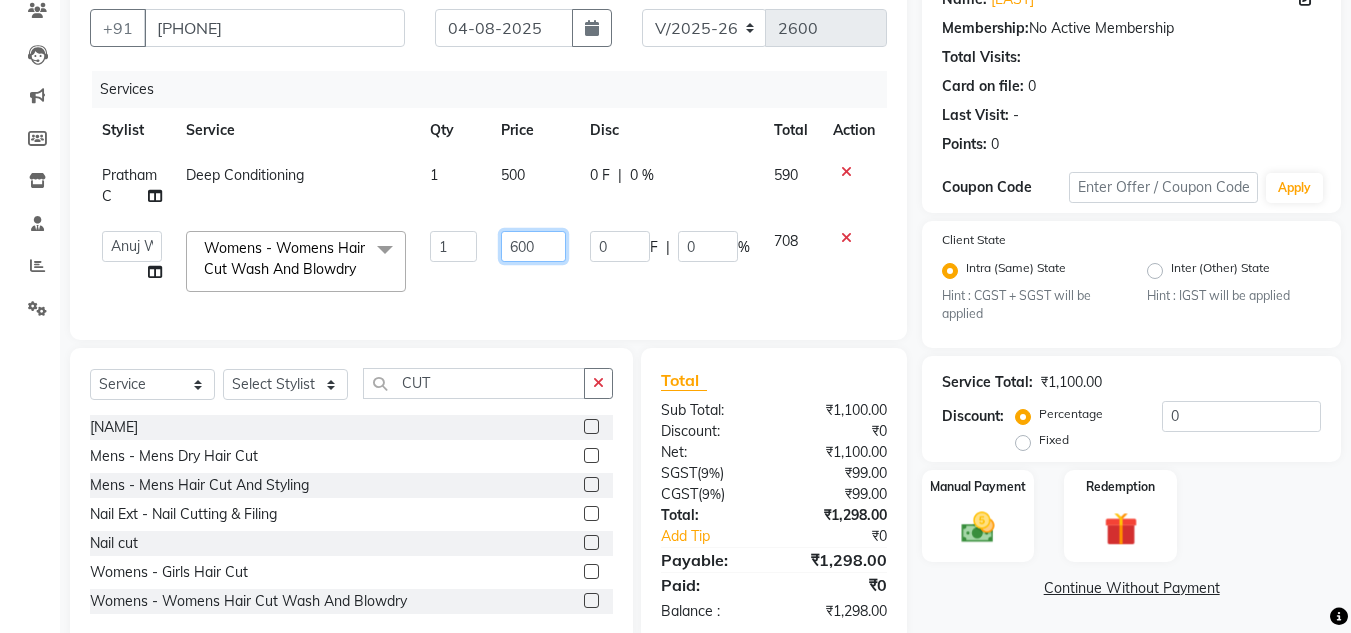 drag, startPoint x: 558, startPoint y: 245, endPoint x: 368, endPoint y: 265, distance: 191.04973 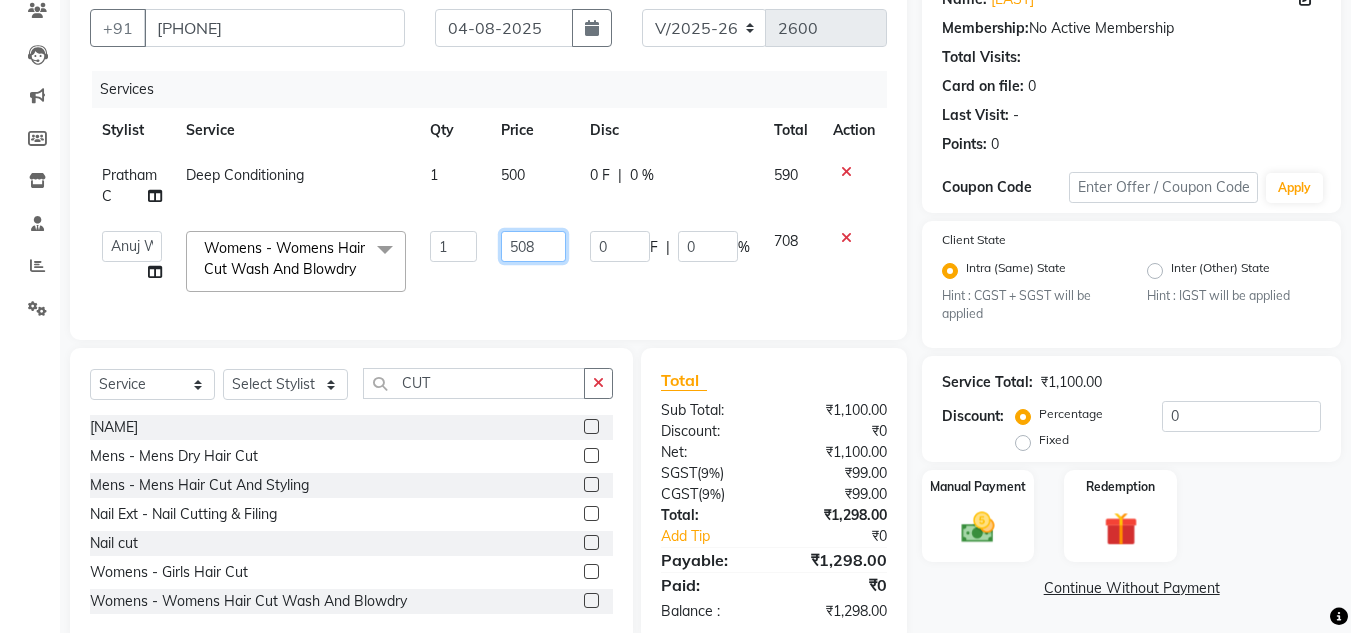 type on "508.5" 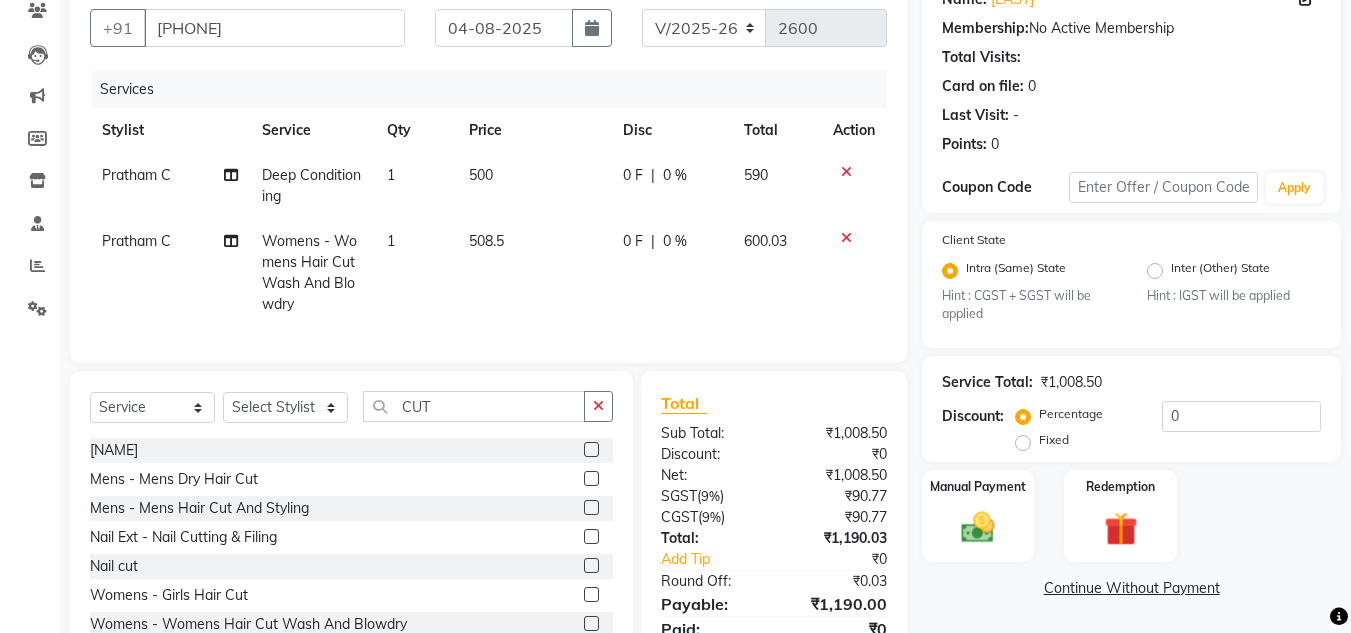 click on "600.03" 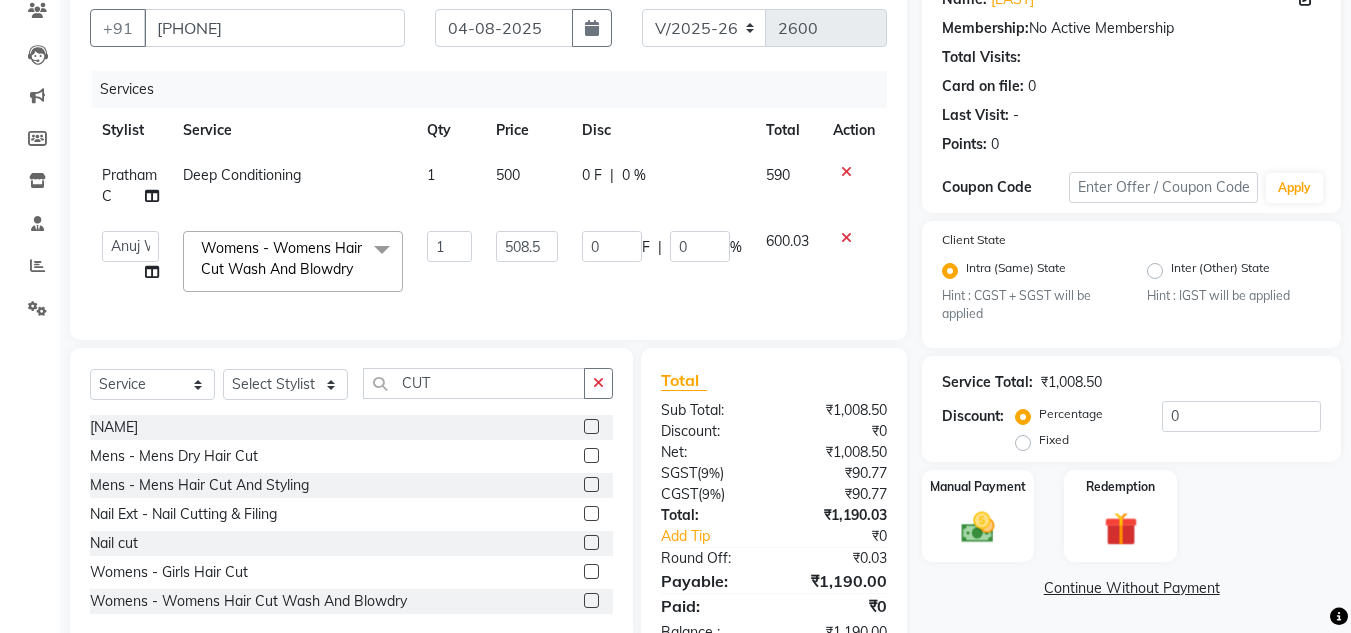 click on "500" 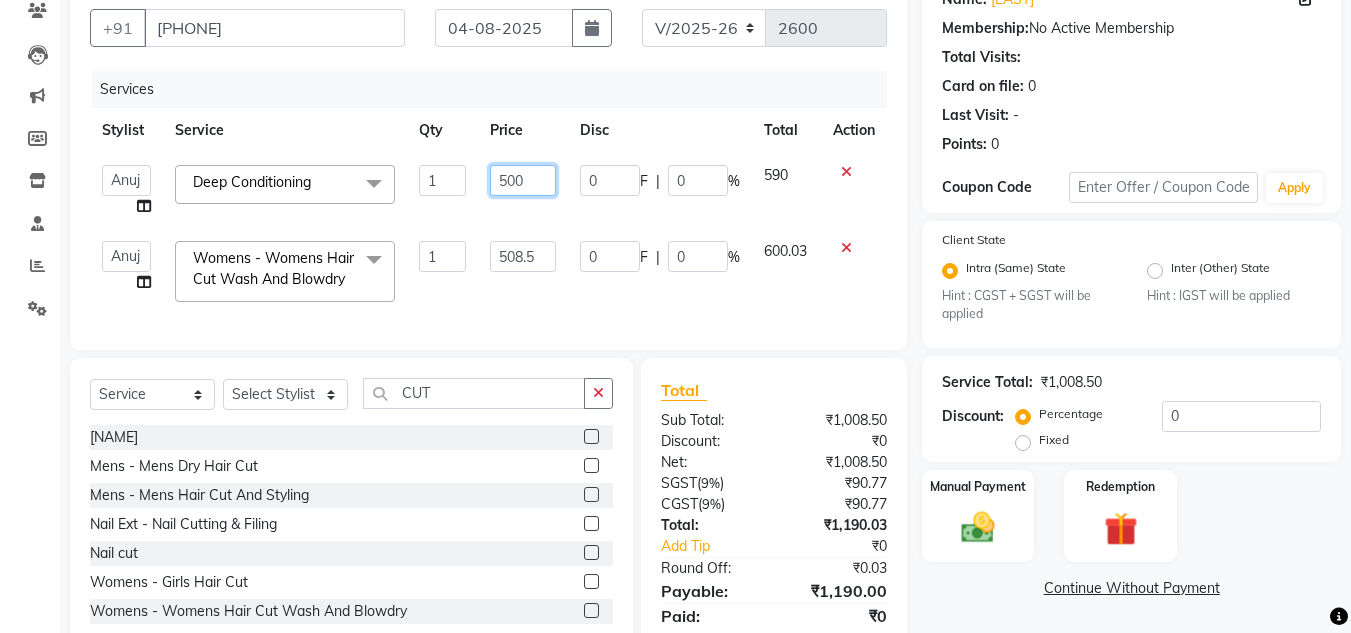 click on "500" 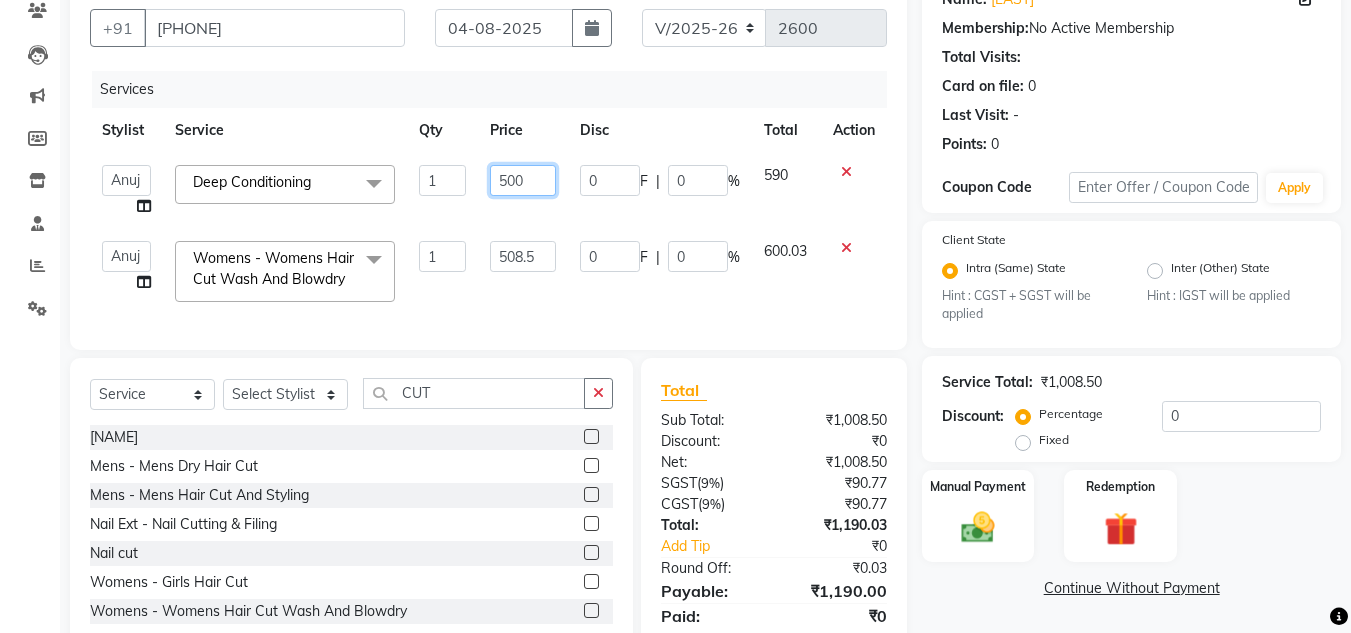 click on "500" 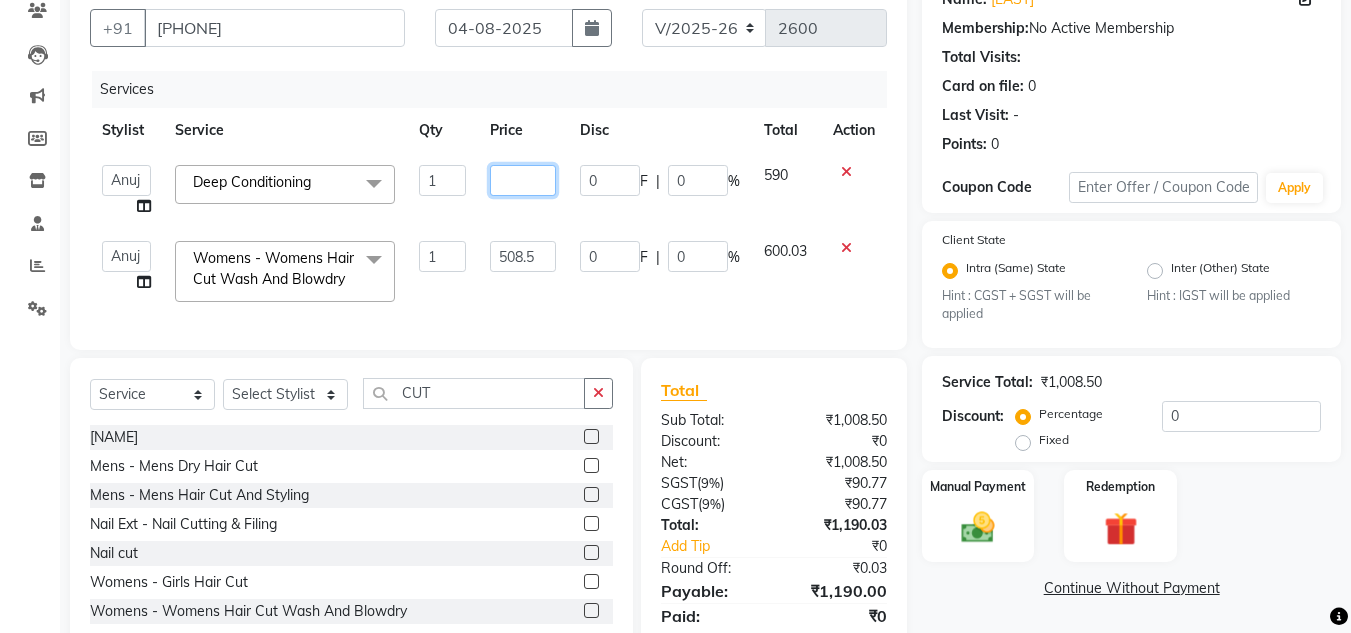 type on "5" 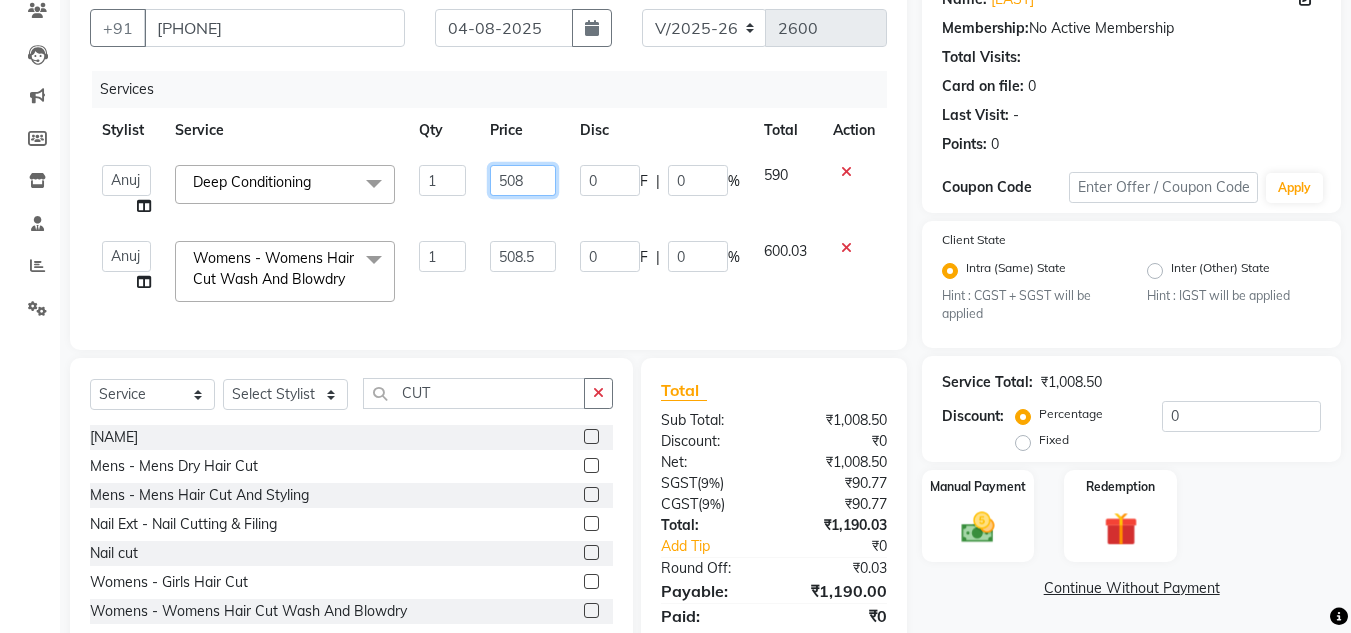 type on "508.5" 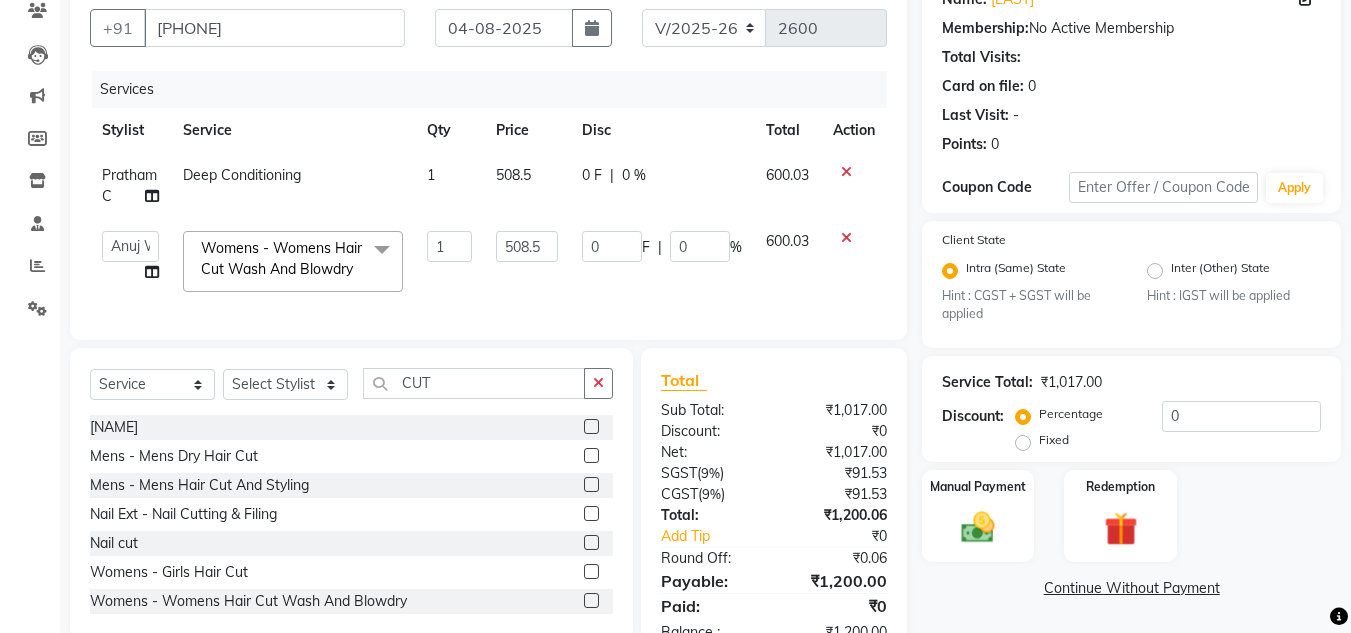 click on "600.03" 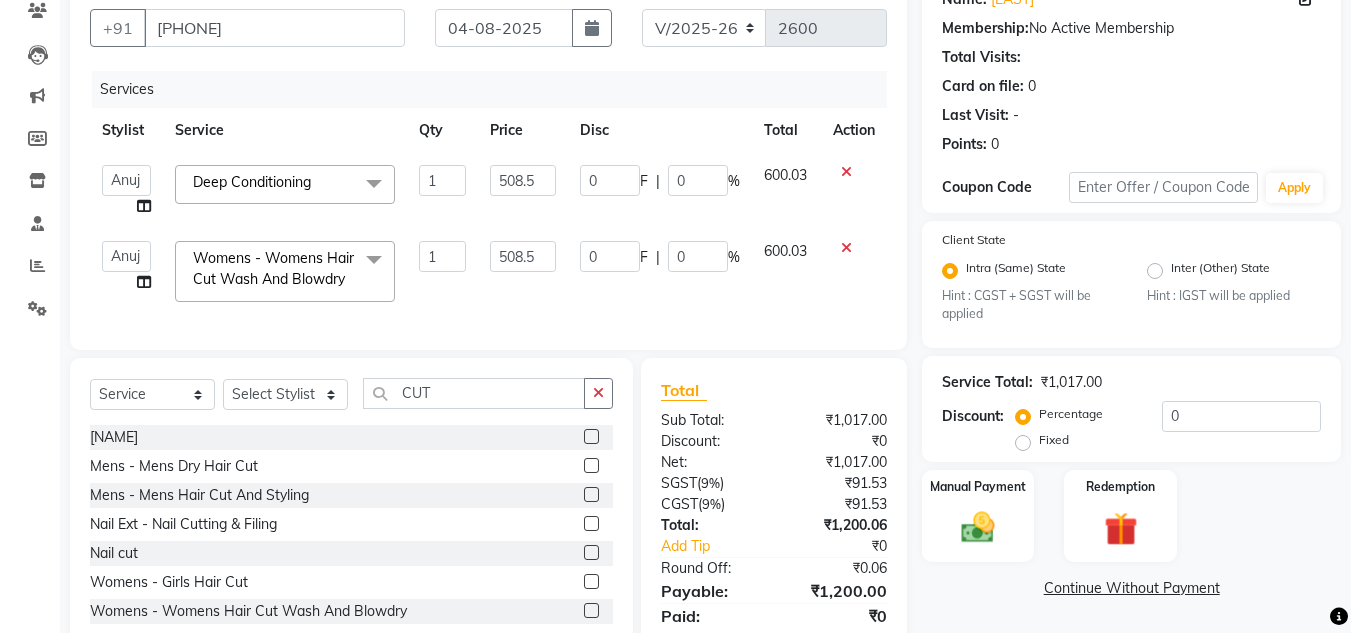 scroll, scrollTop: 262, scrollLeft: 0, axis: vertical 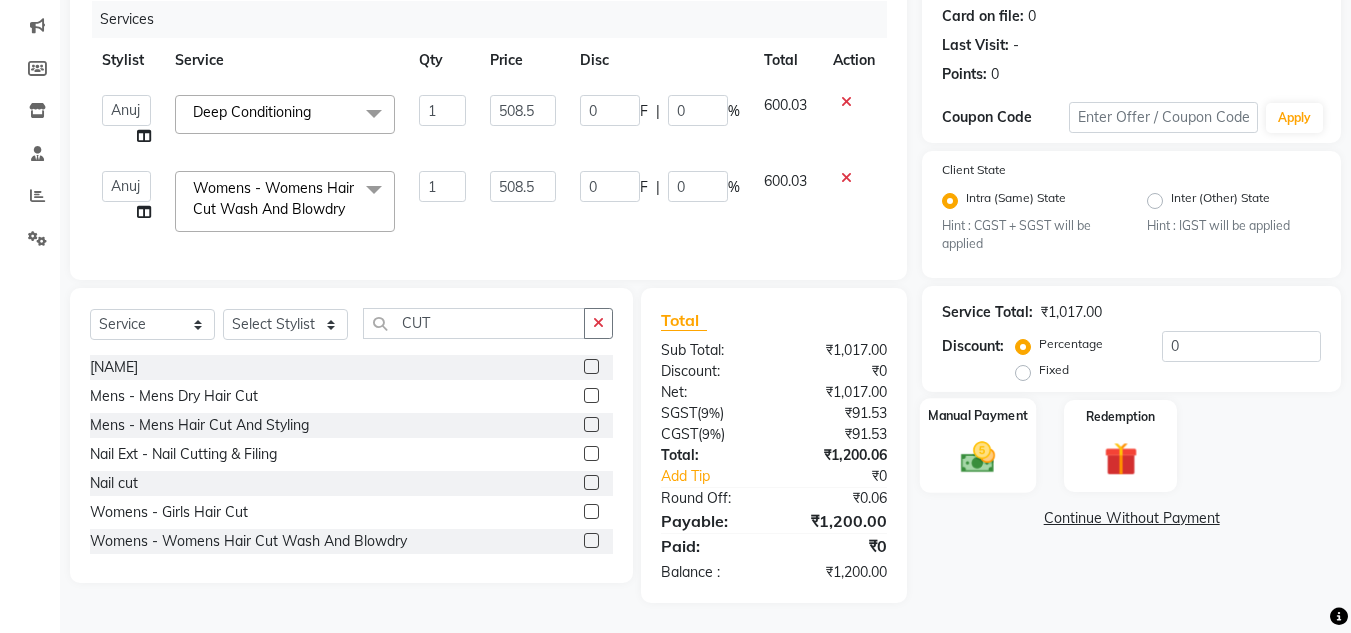 click 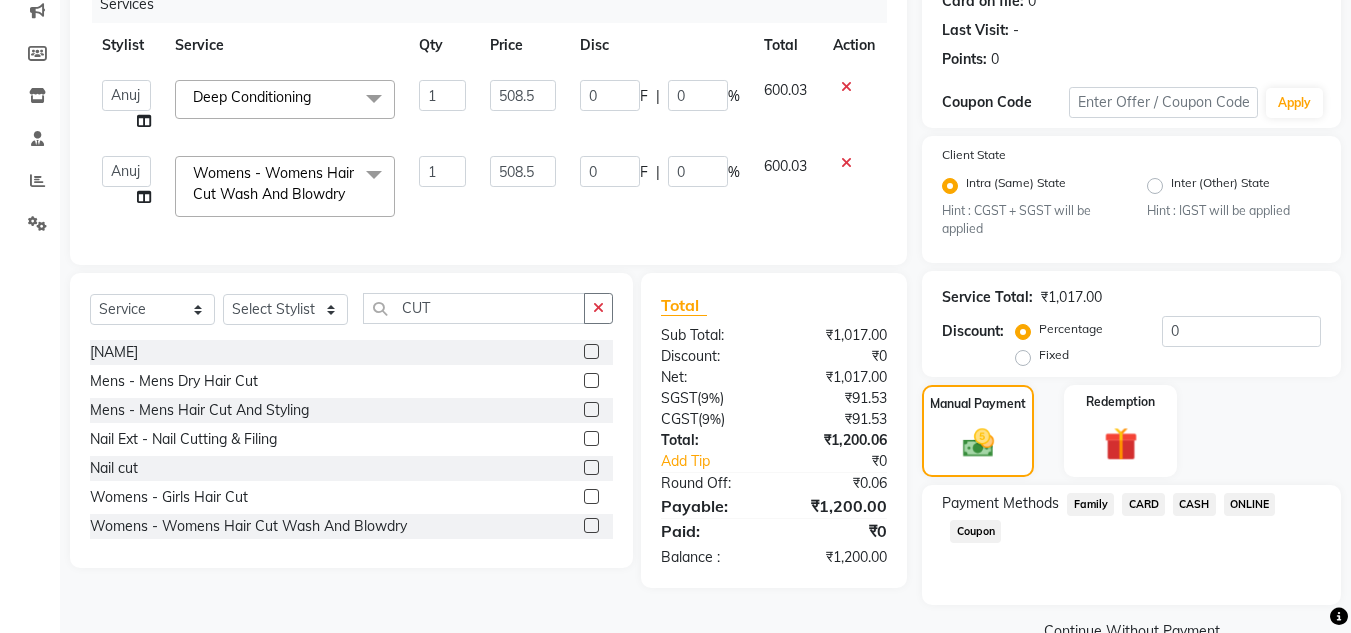 click on "CASH" 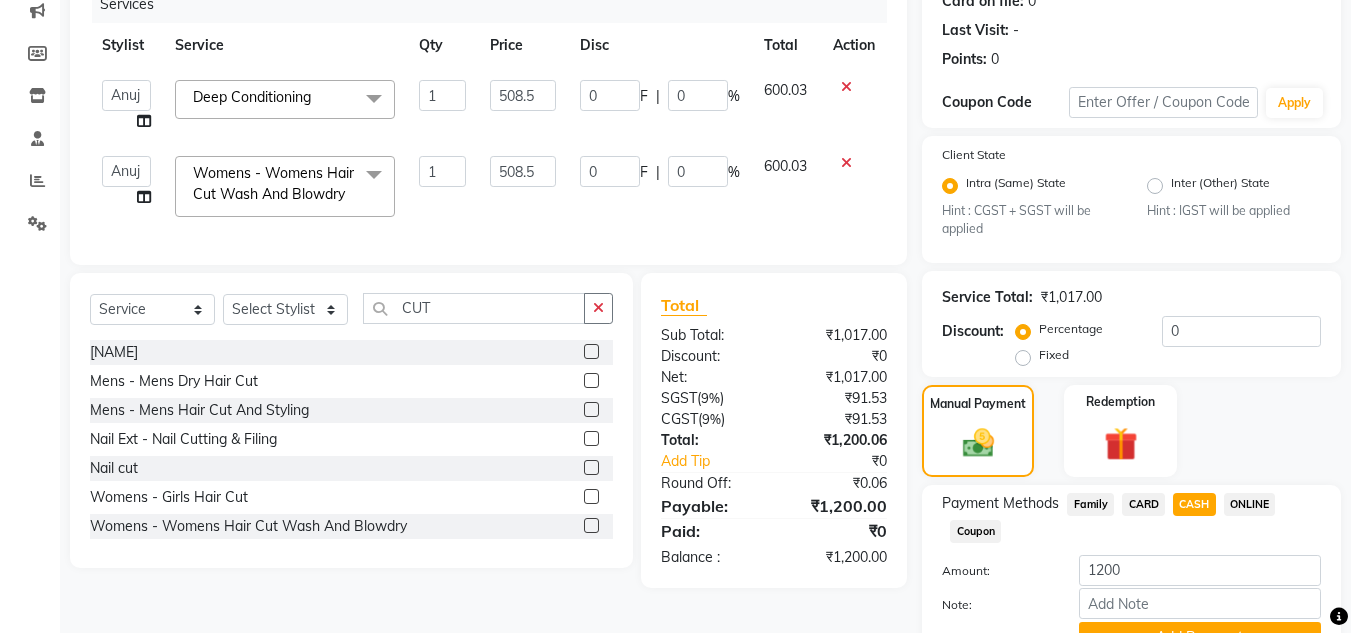 scroll, scrollTop: 361, scrollLeft: 0, axis: vertical 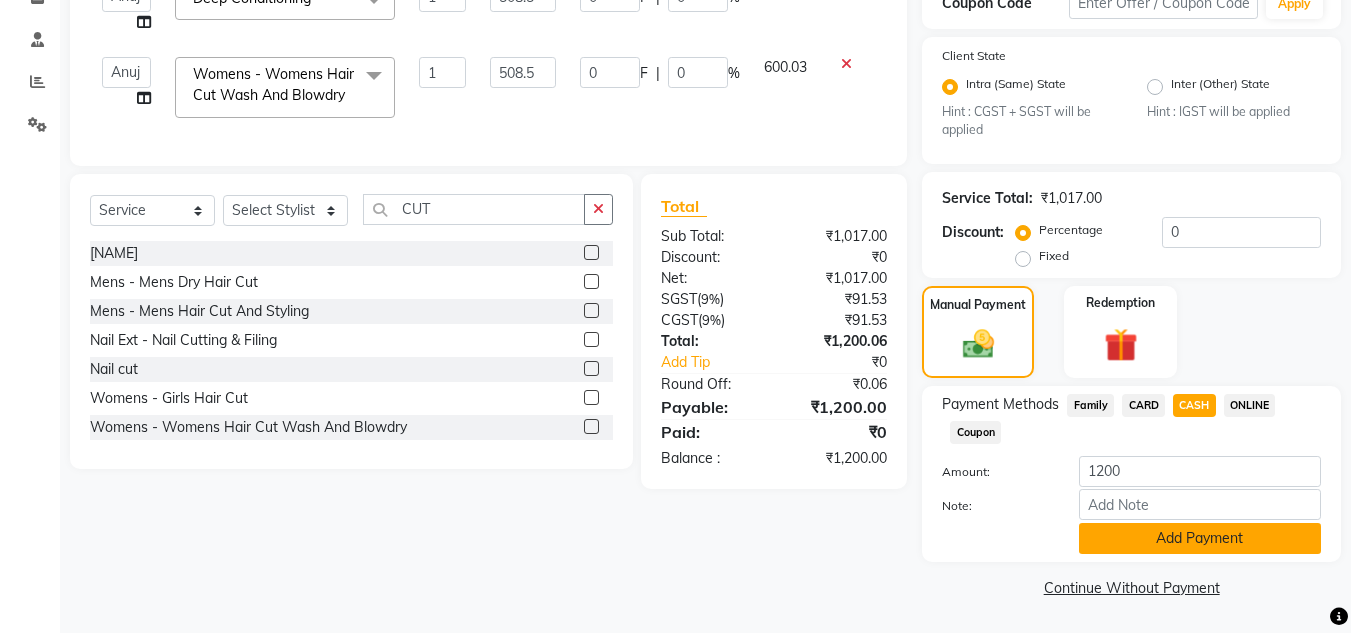 click on "Add Payment" 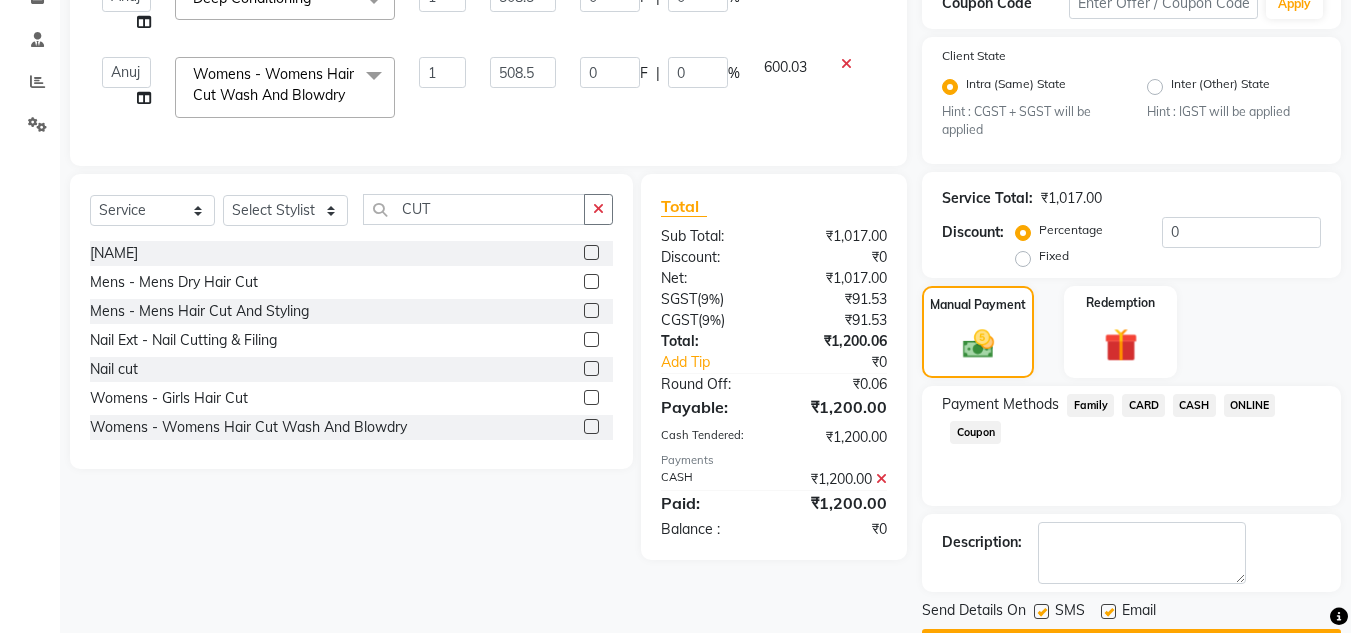 scroll, scrollTop: 418, scrollLeft: 0, axis: vertical 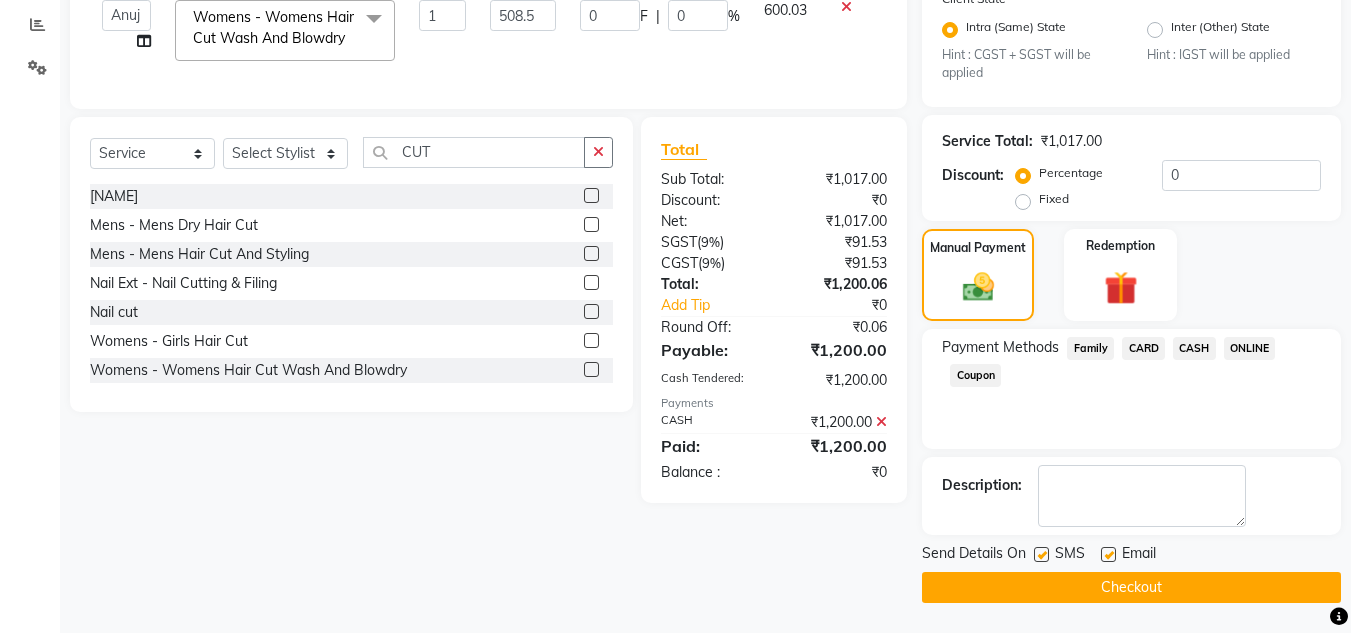click on "Checkout" 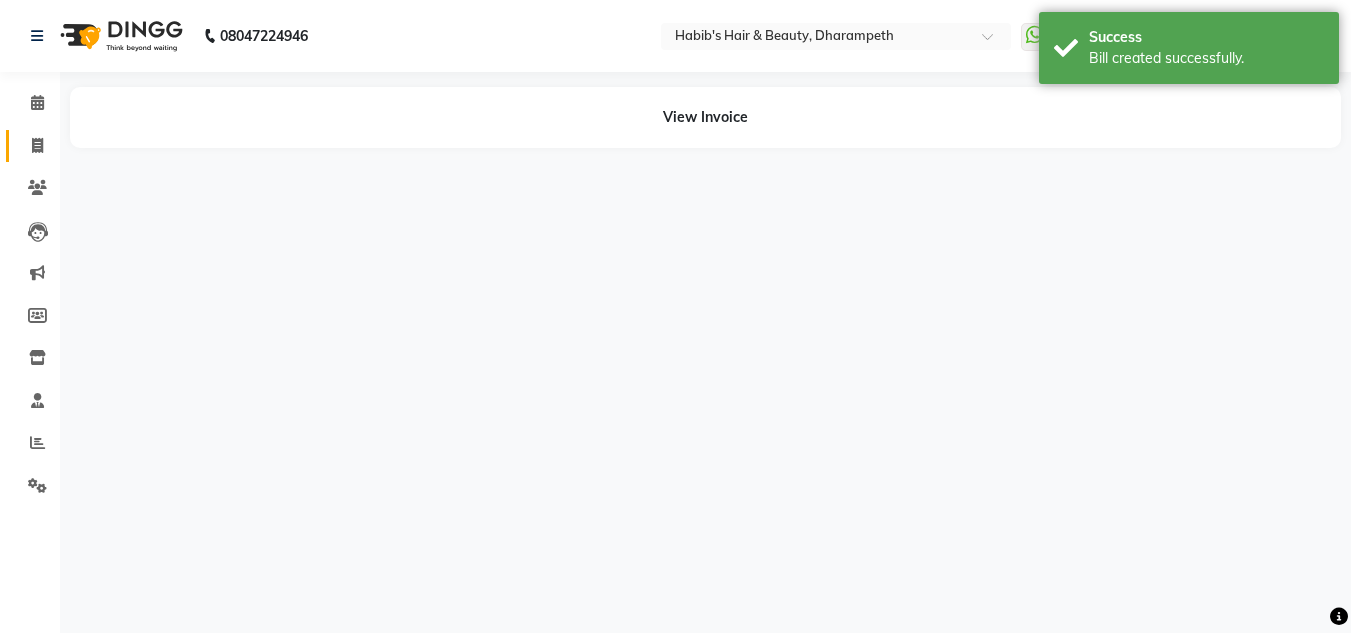 scroll, scrollTop: 0, scrollLeft: 0, axis: both 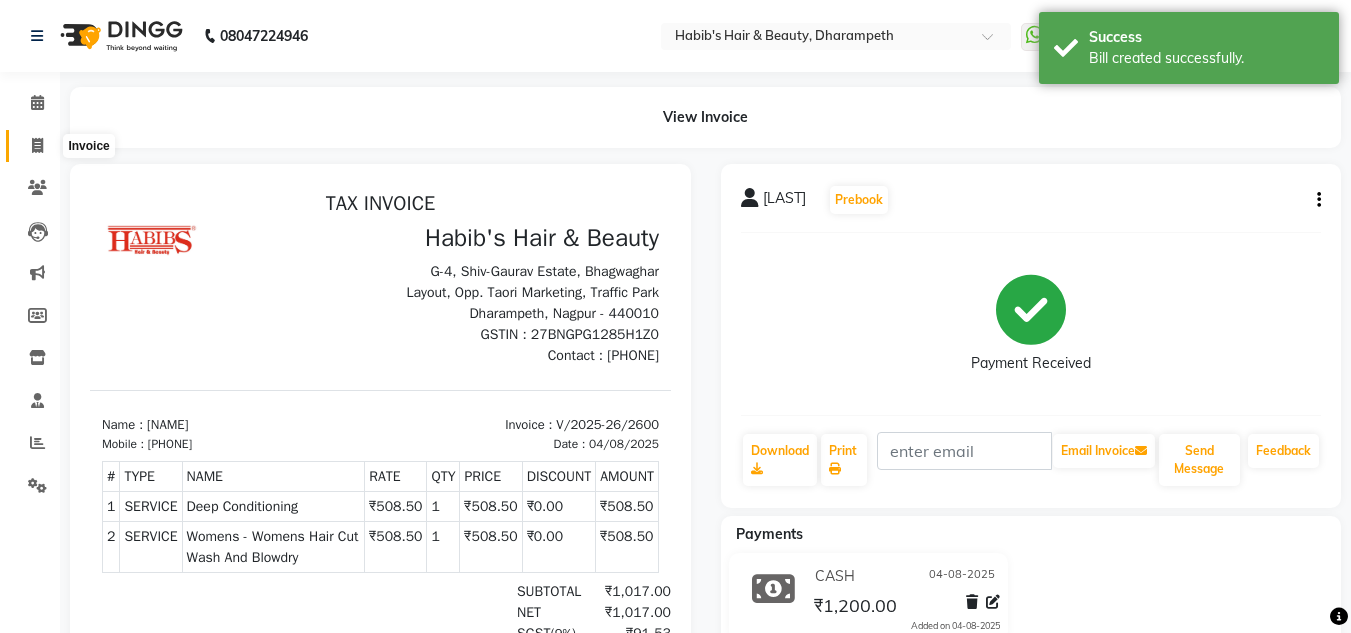 click 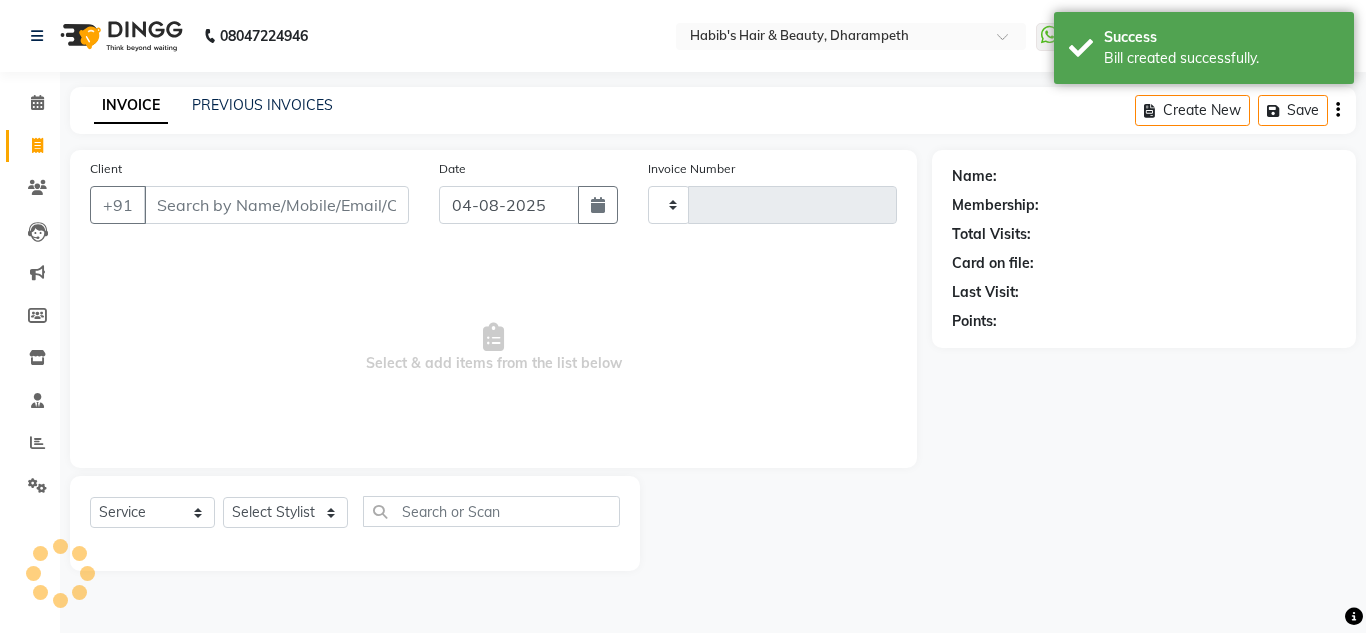 type on "2601" 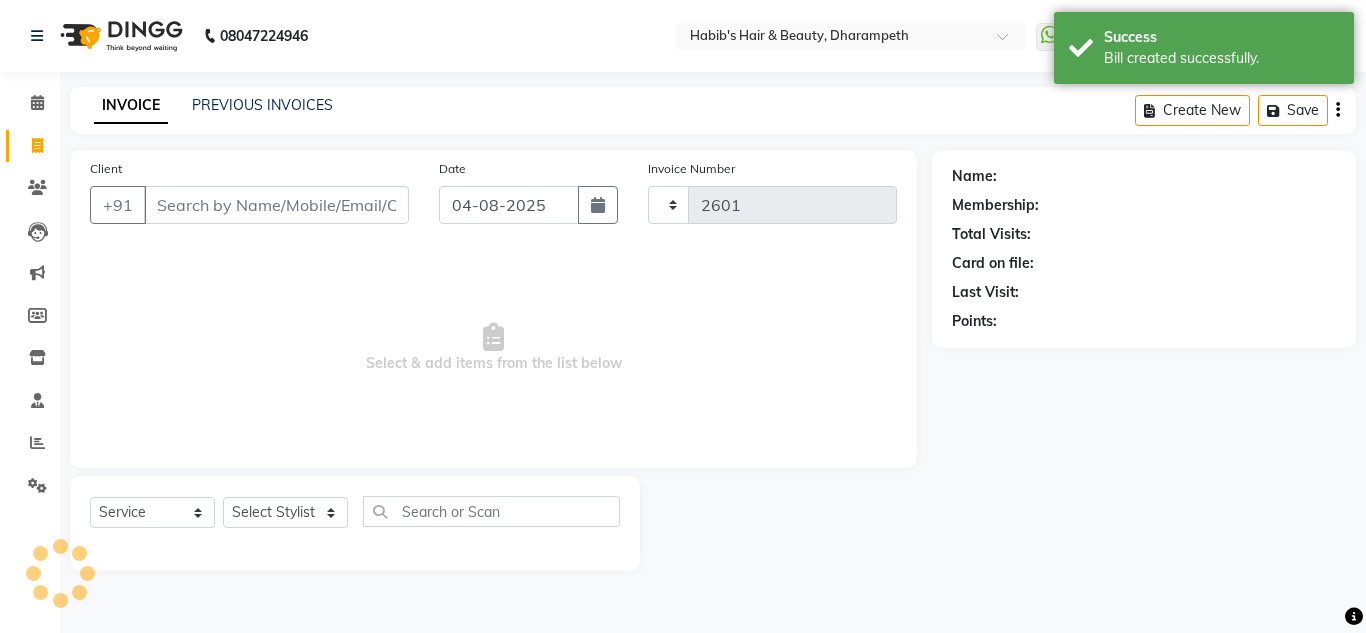 select on "4860" 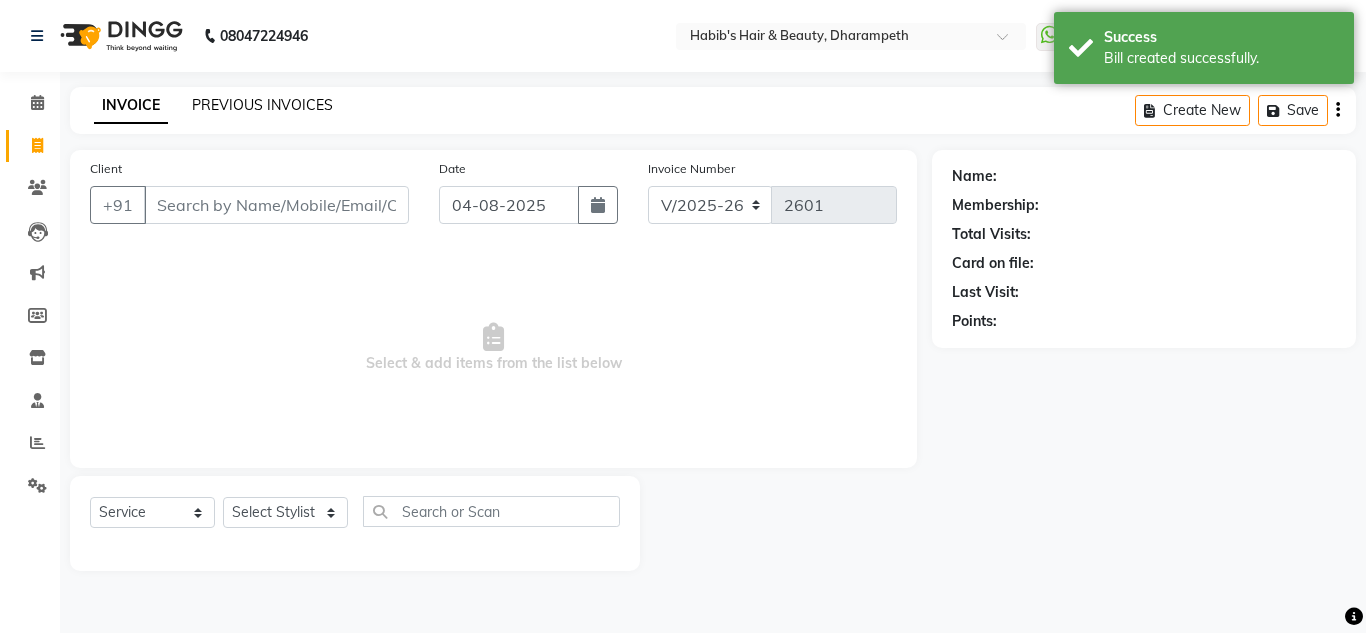 click on "PREVIOUS INVOICES" 